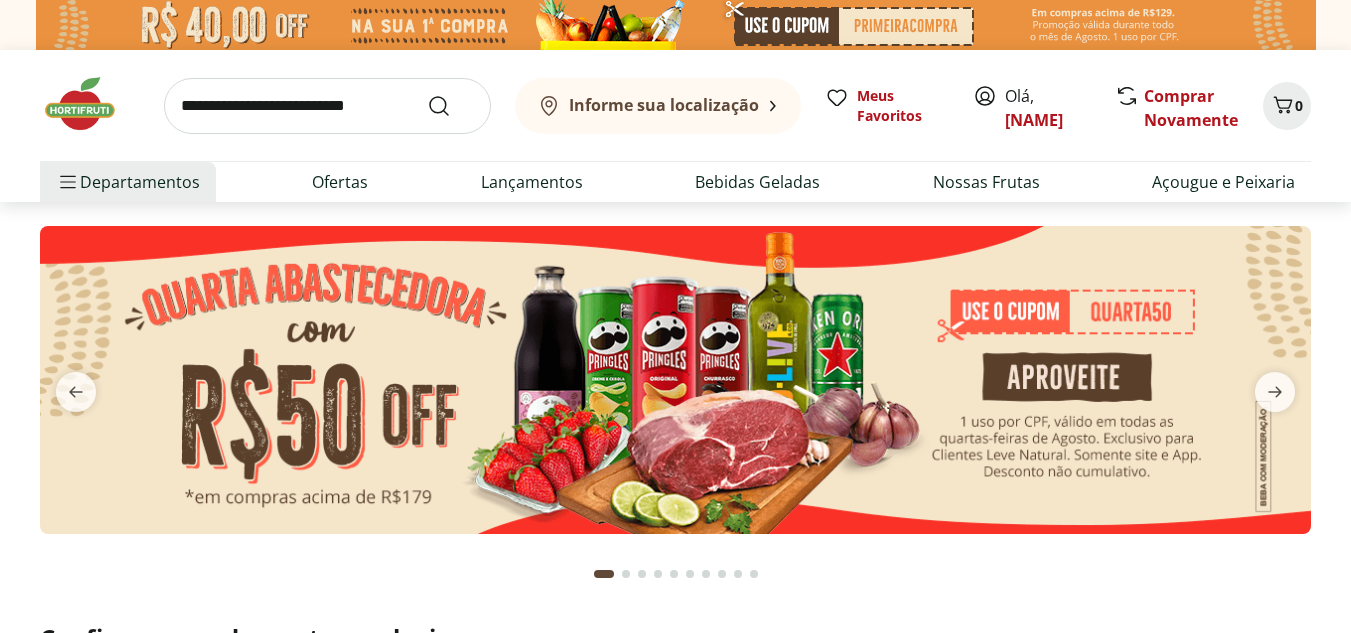 scroll, scrollTop: 0, scrollLeft: 0, axis: both 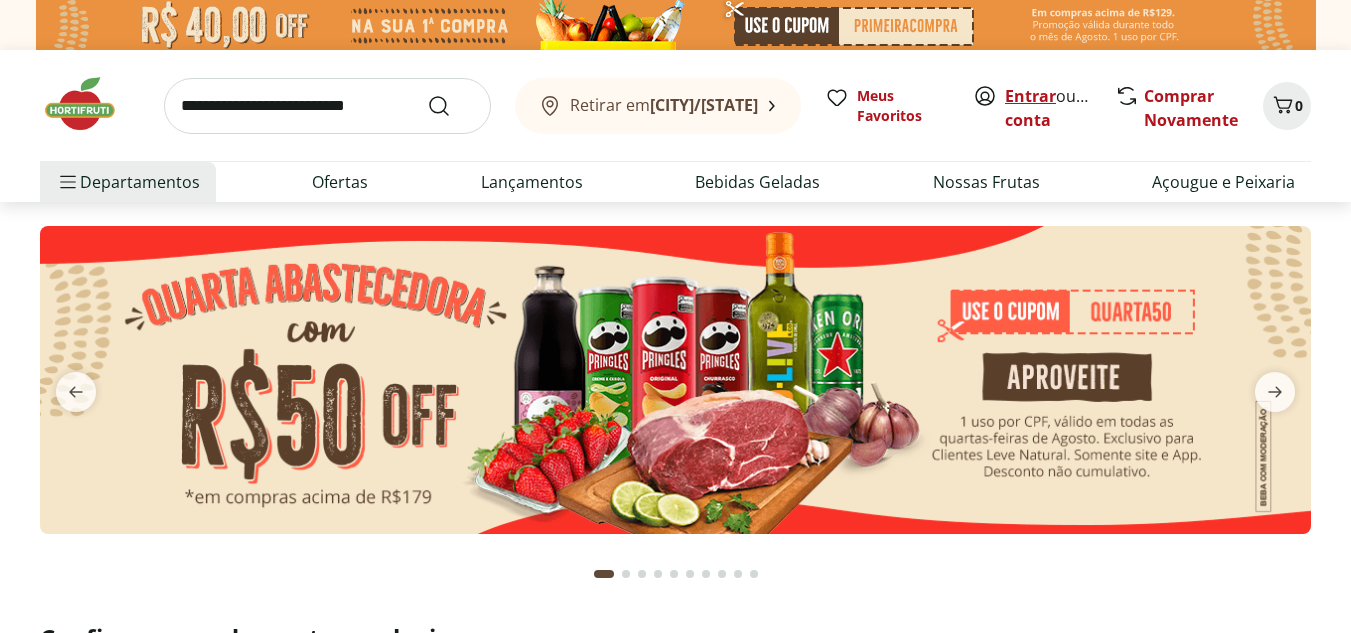 click on "Entrar" at bounding box center [1030, 96] 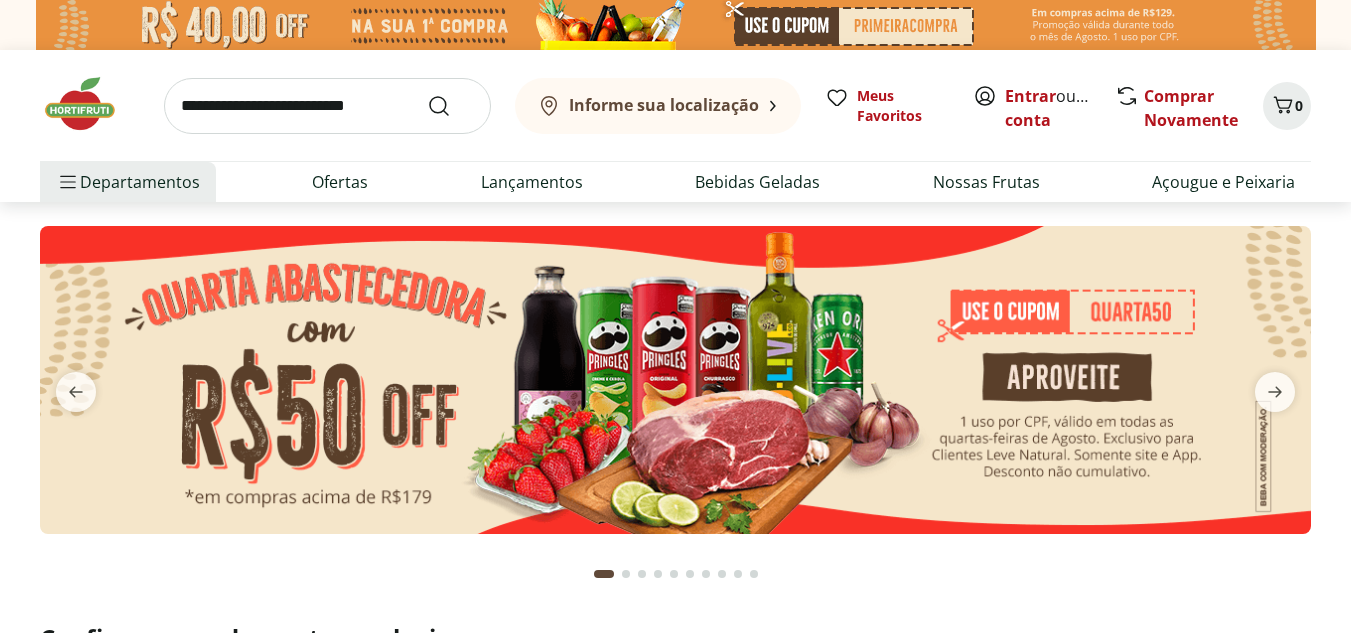 scroll, scrollTop: 0, scrollLeft: 0, axis: both 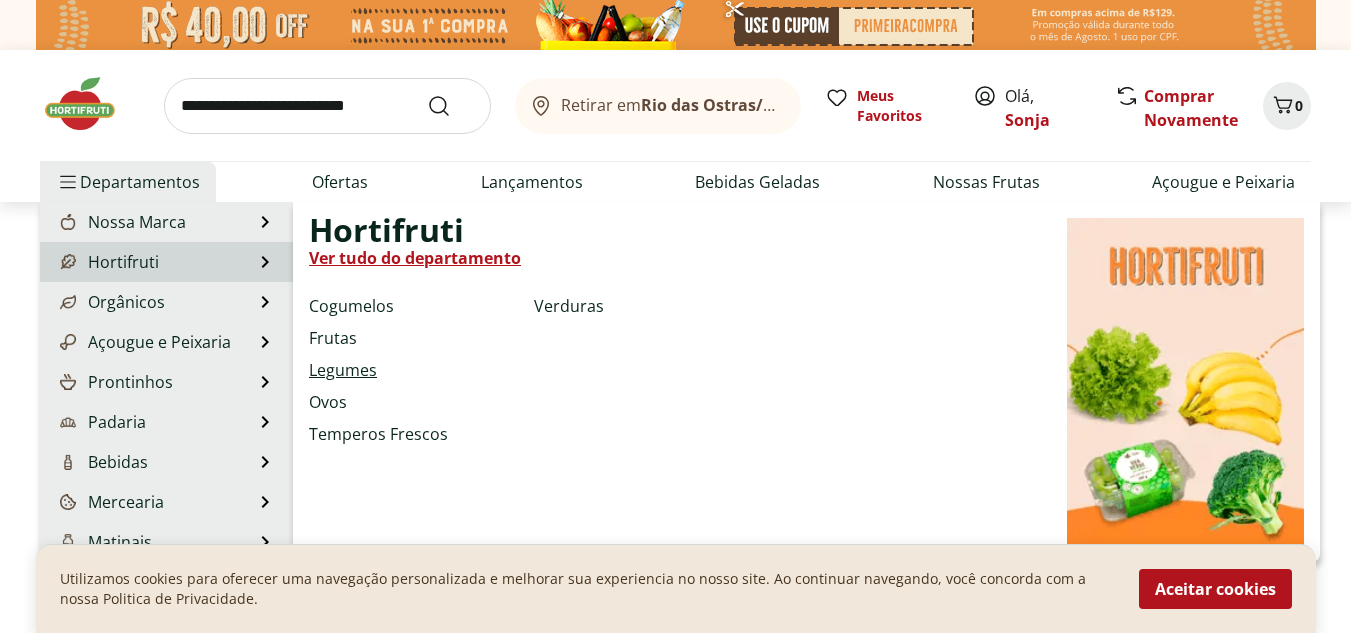 click on "Legumes" at bounding box center [343, 370] 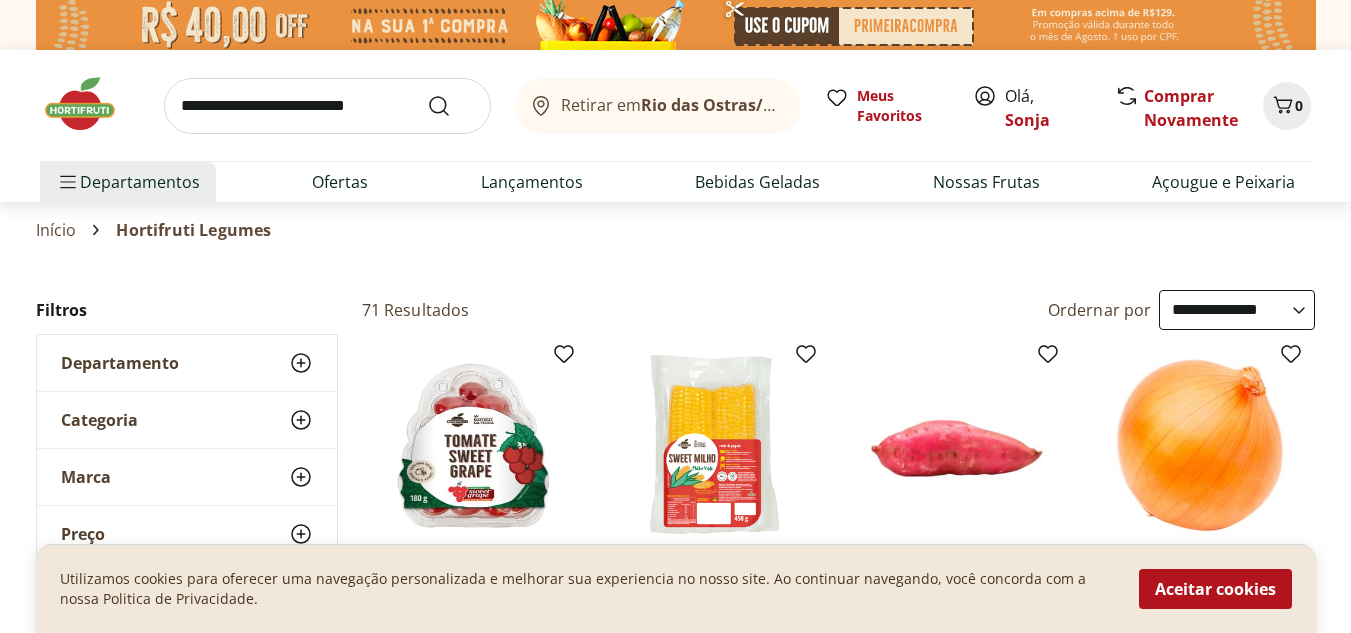 click on "Aceitar cookies" at bounding box center (1215, 589) 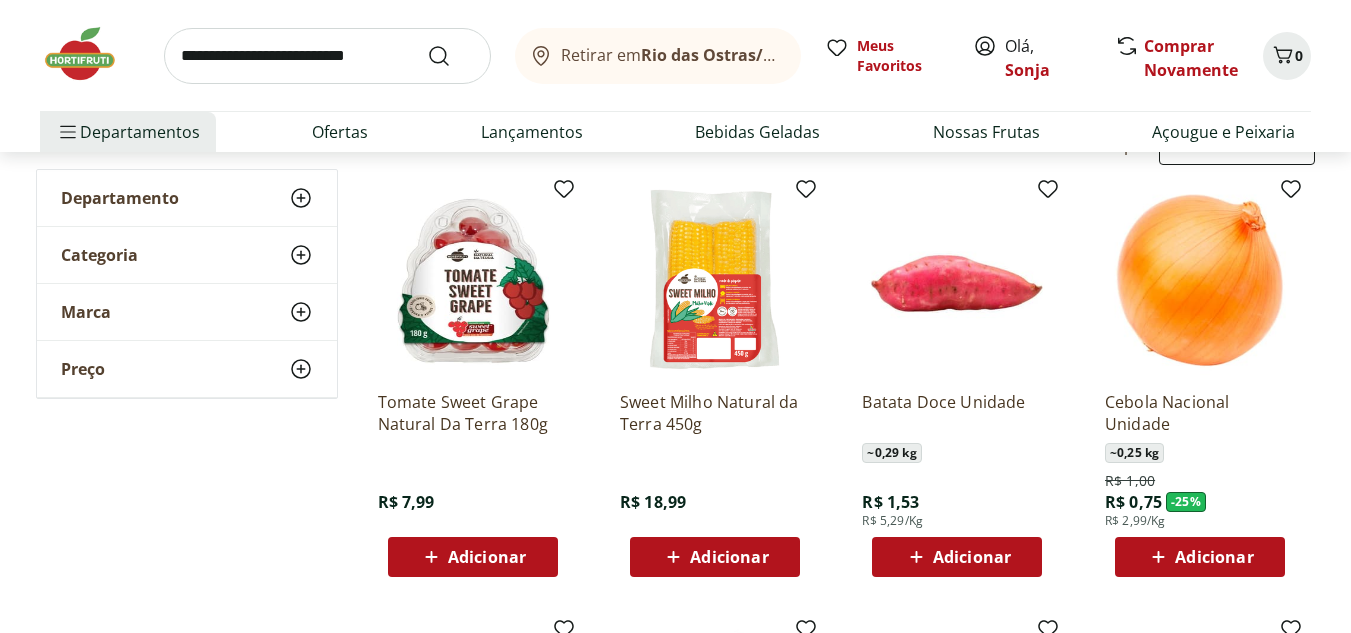 scroll, scrollTop: 200, scrollLeft: 0, axis: vertical 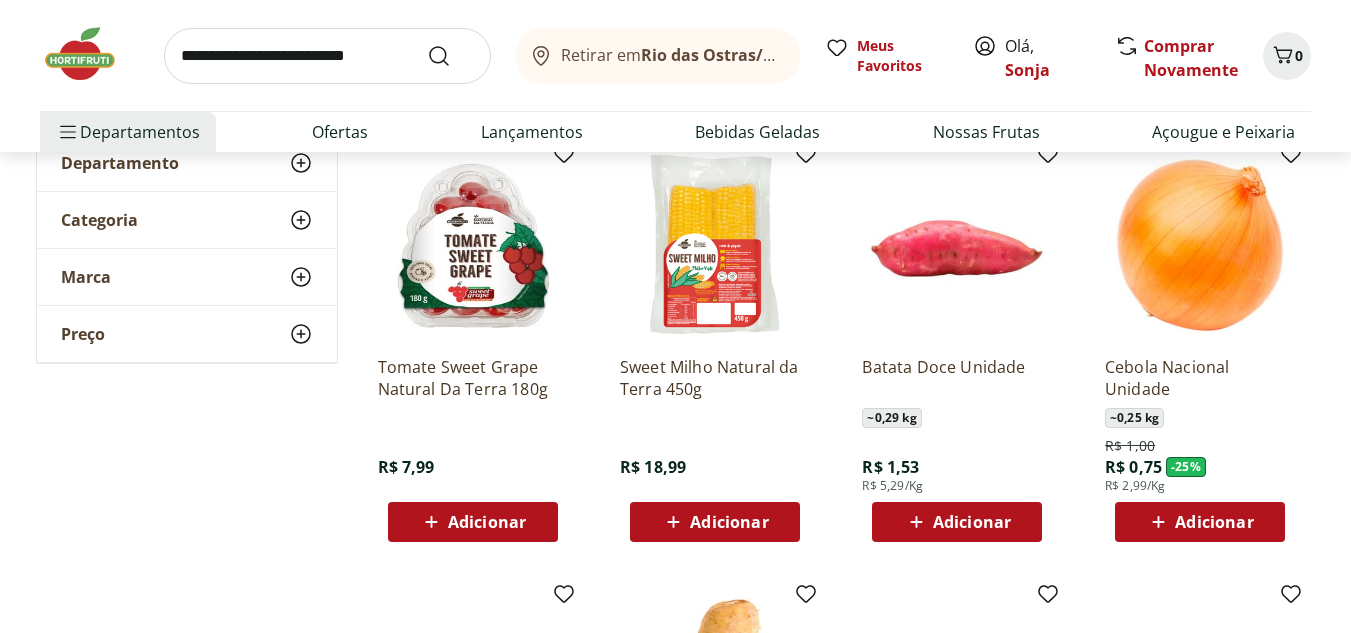 click on "Adicionar" at bounding box center [1214, 522] 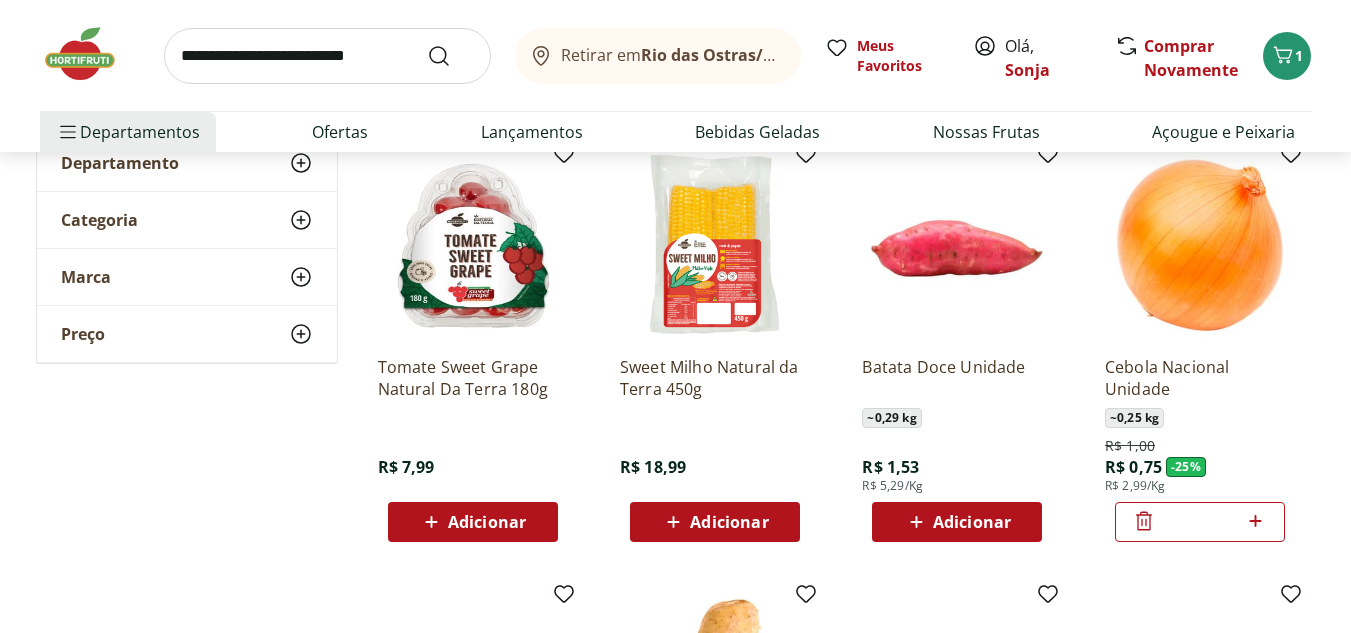 click 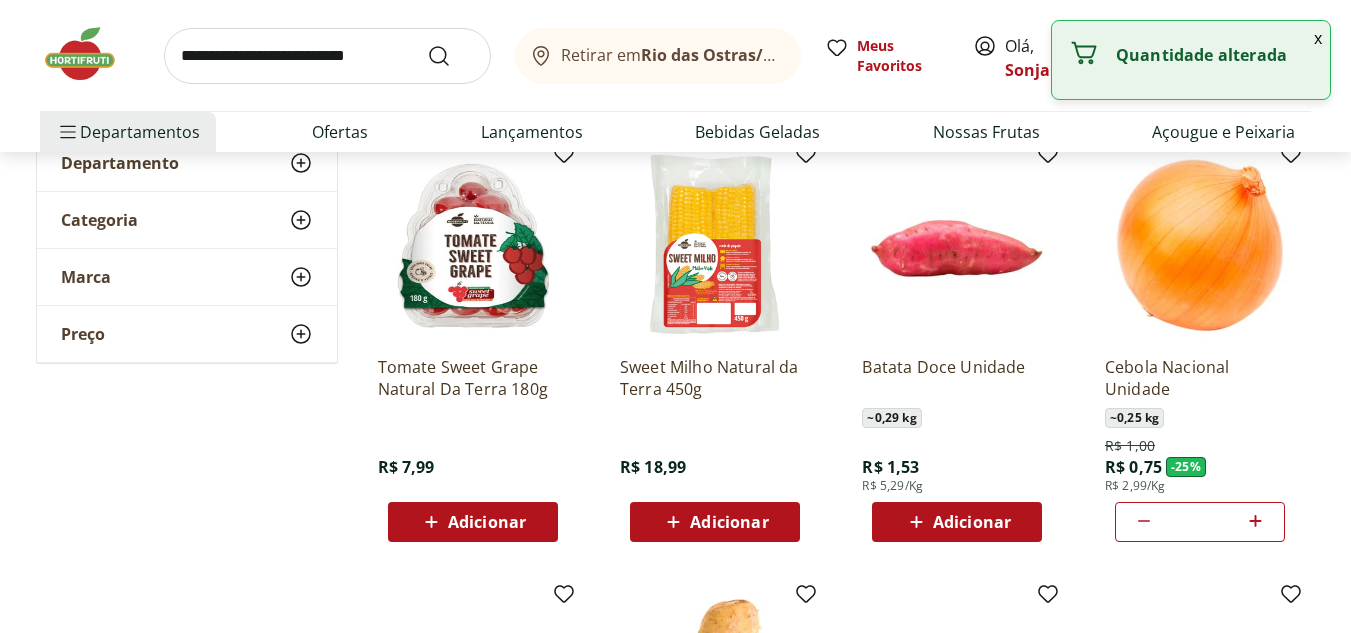click 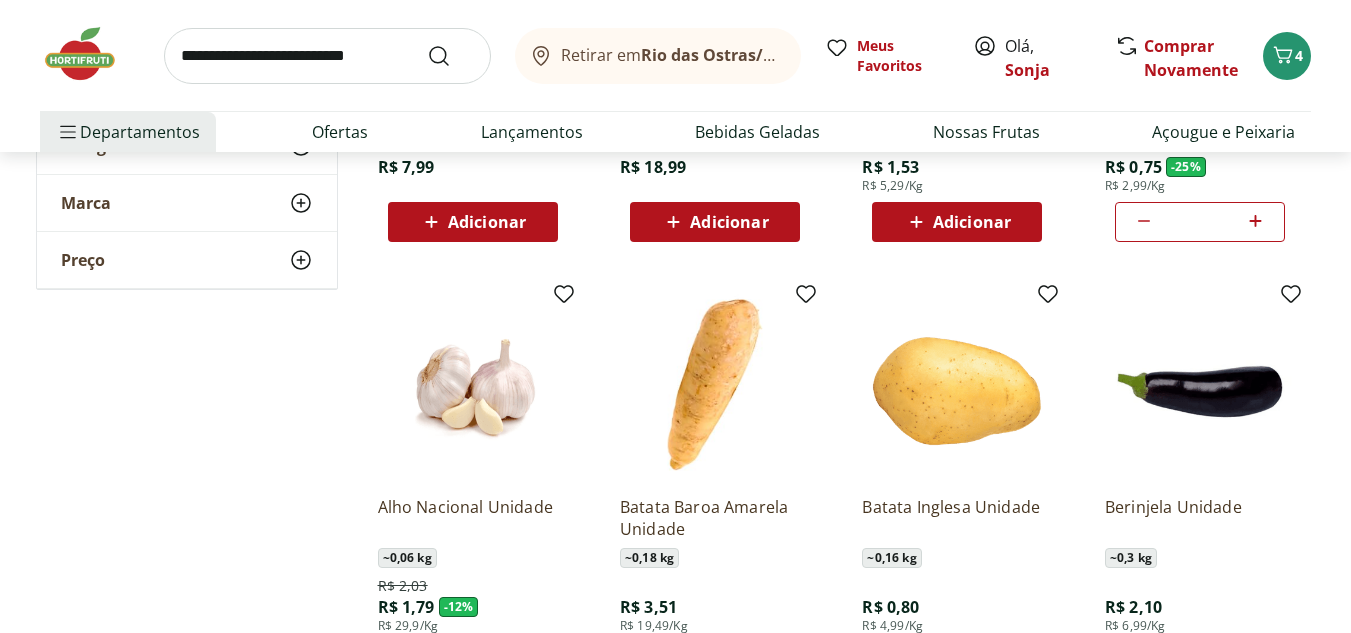 scroll, scrollTop: 600, scrollLeft: 0, axis: vertical 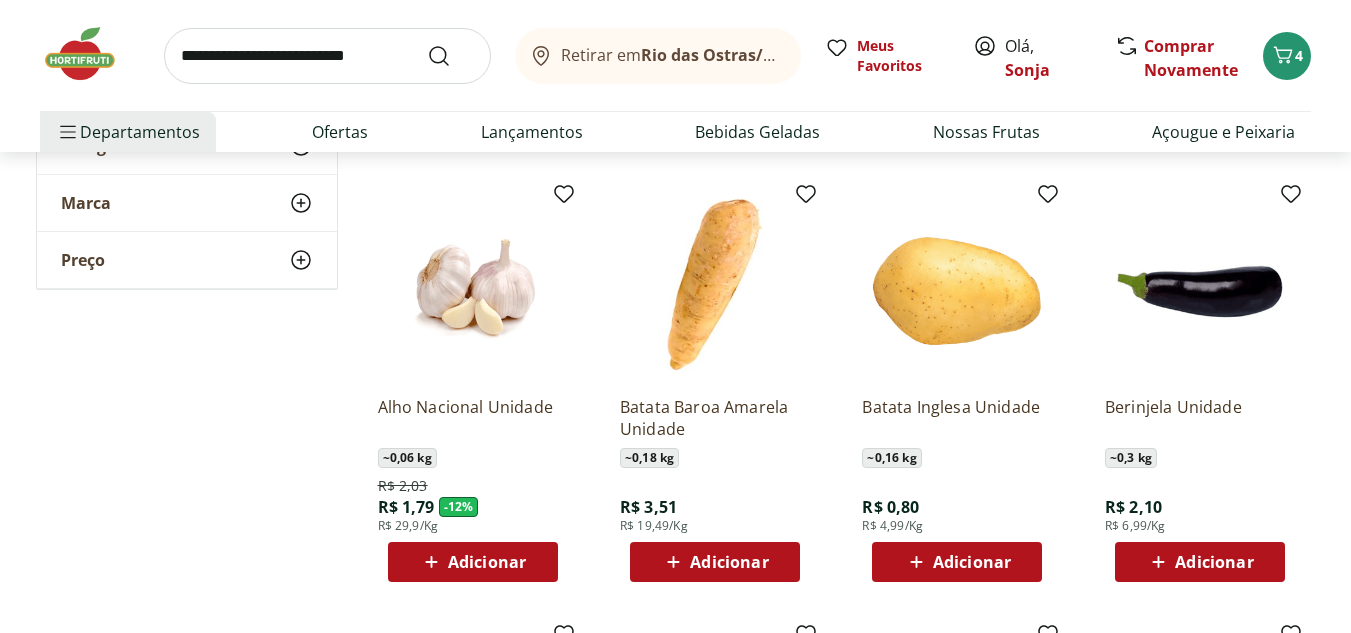 click on "Adicionar" at bounding box center [972, 562] 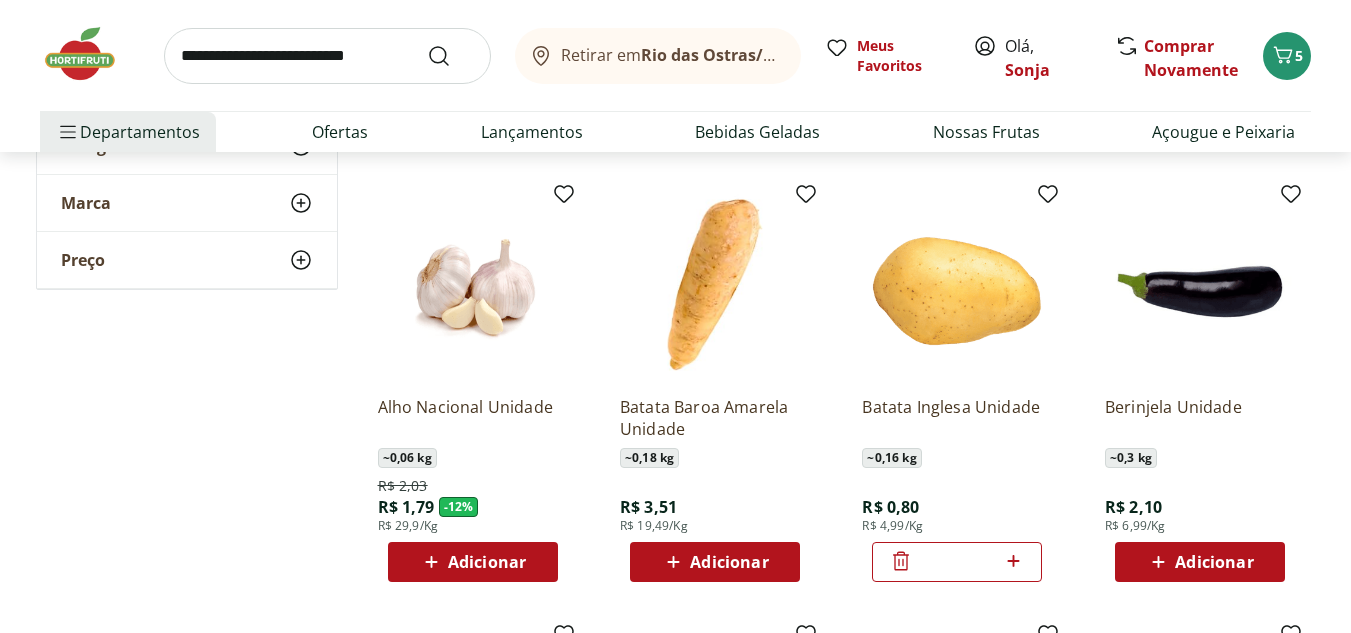click 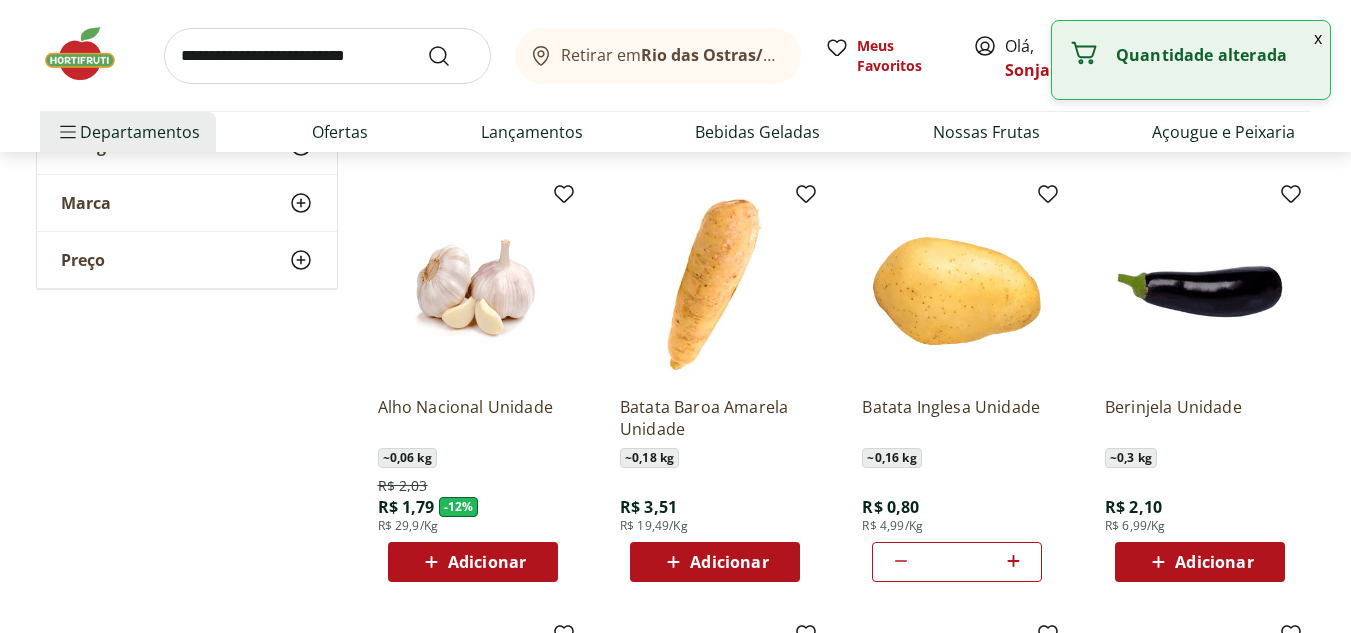 click 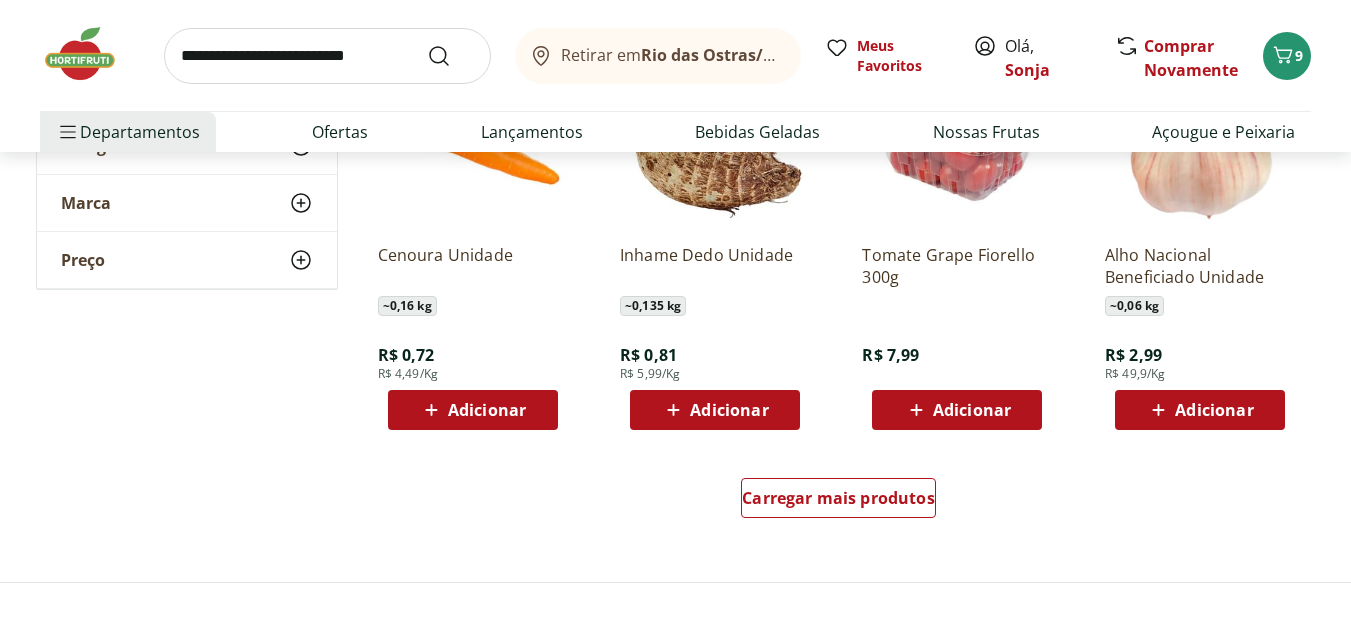scroll, scrollTop: 1200, scrollLeft: 0, axis: vertical 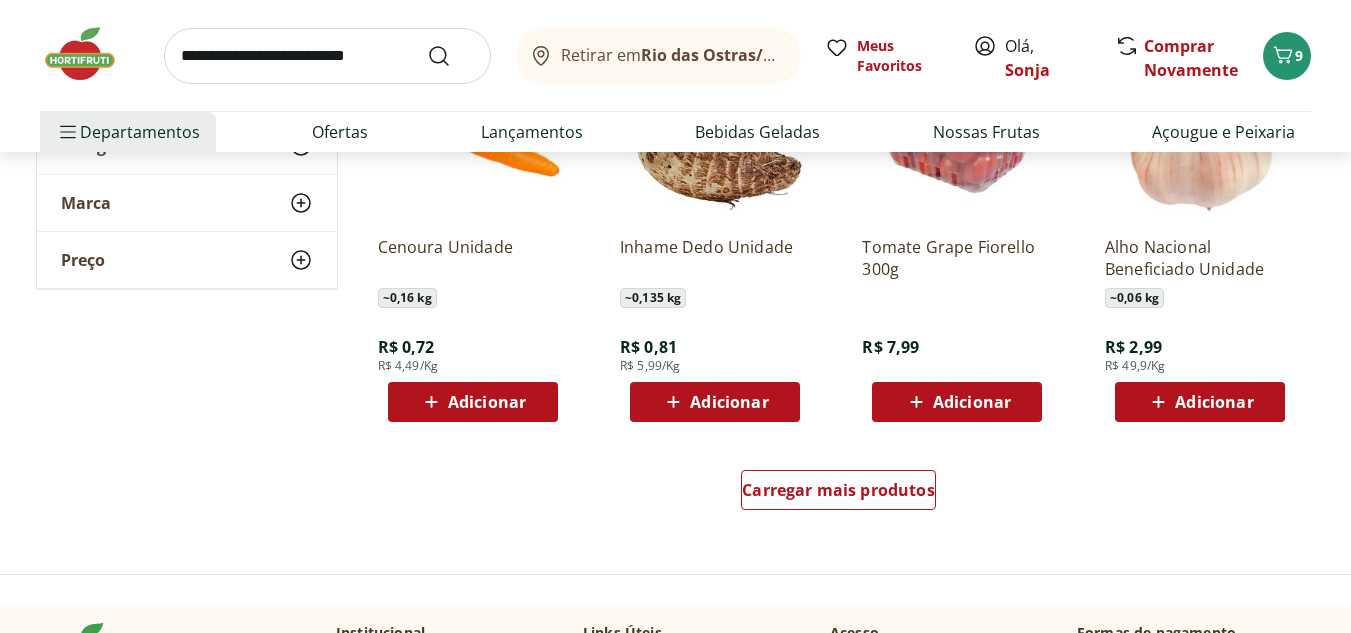 click on "Adicionar" at bounding box center (487, 402) 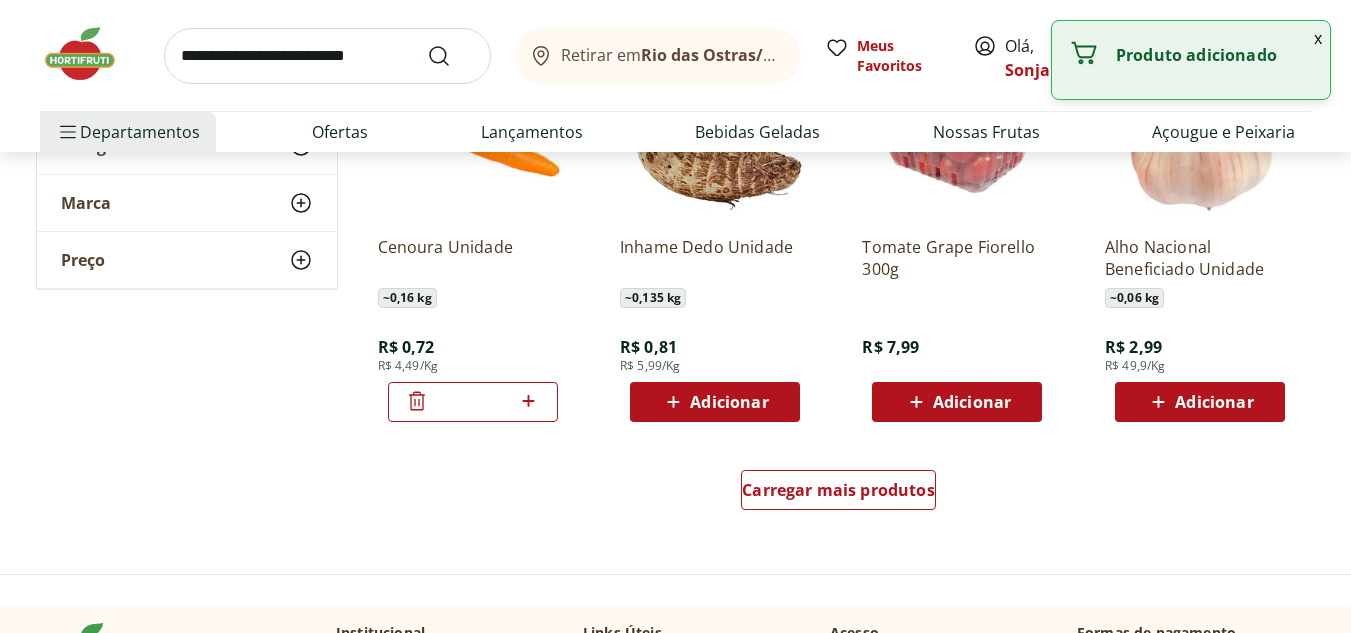 click 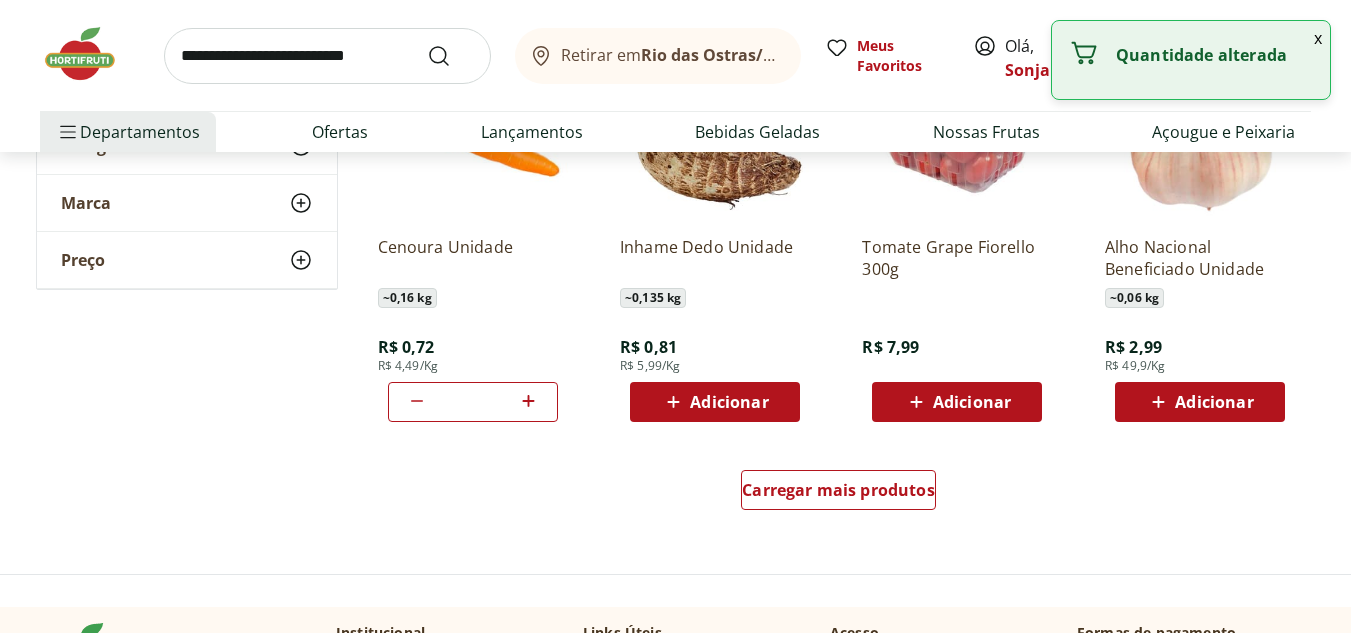 click 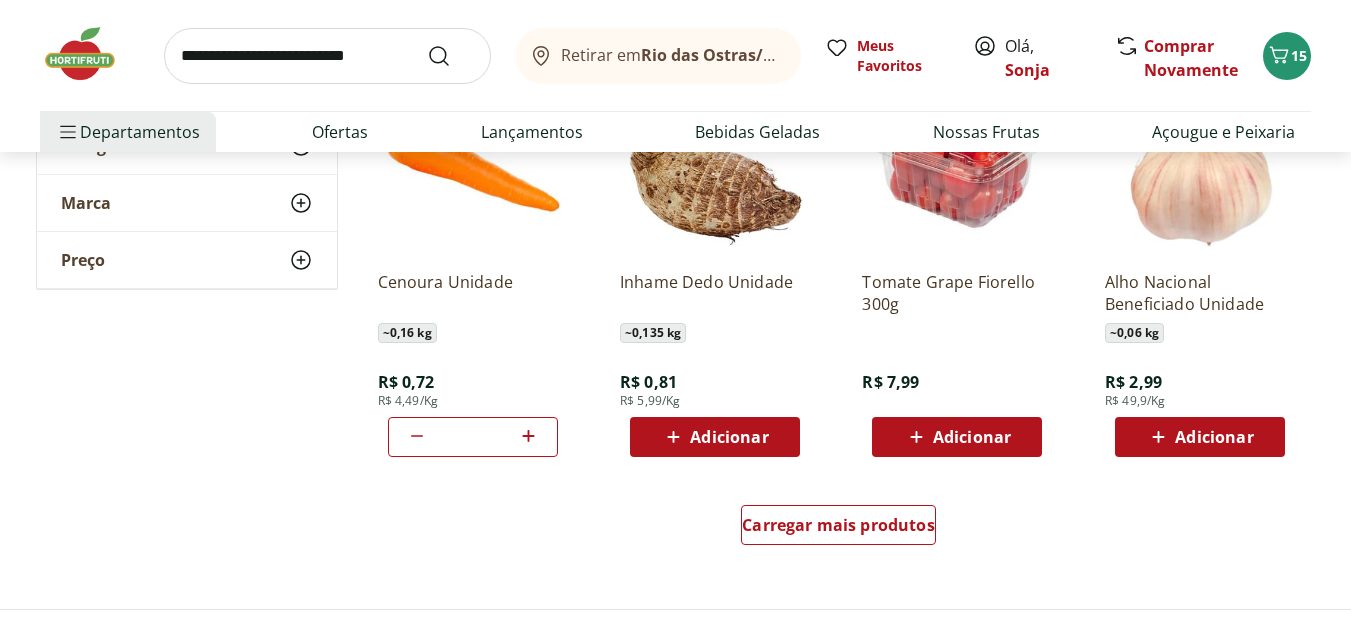 scroll, scrollTop: 1200, scrollLeft: 0, axis: vertical 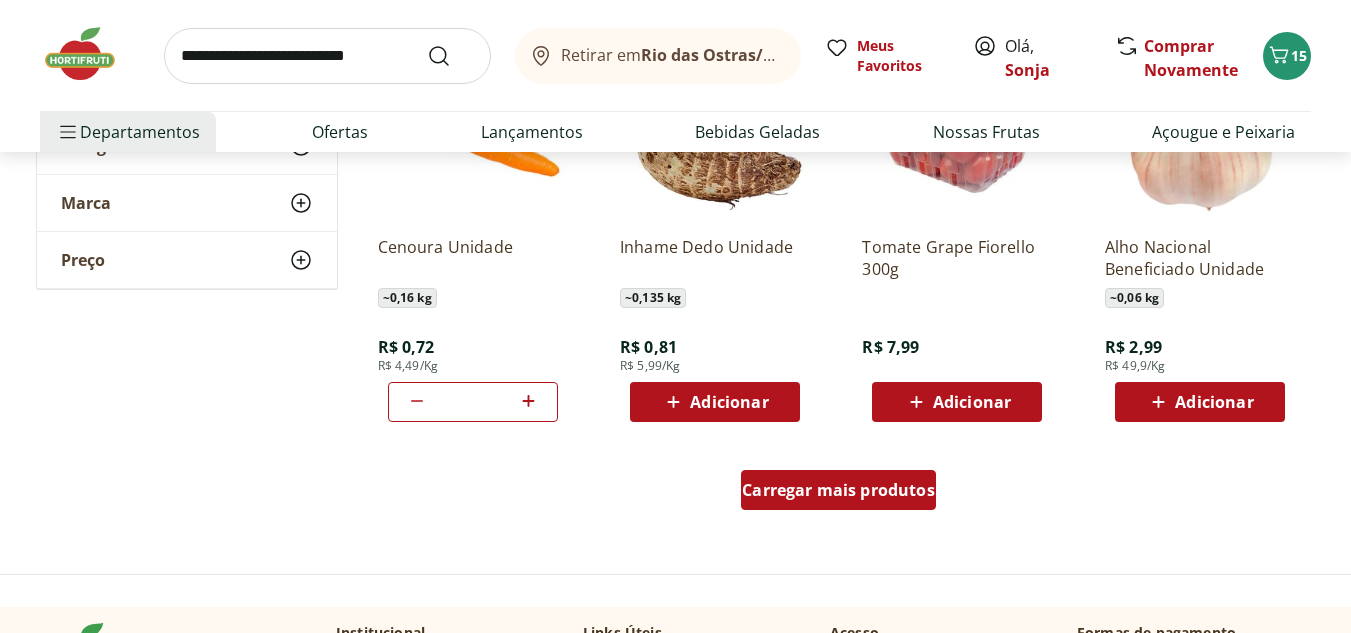 click on "Carregar mais produtos" at bounding box center [838, 490] 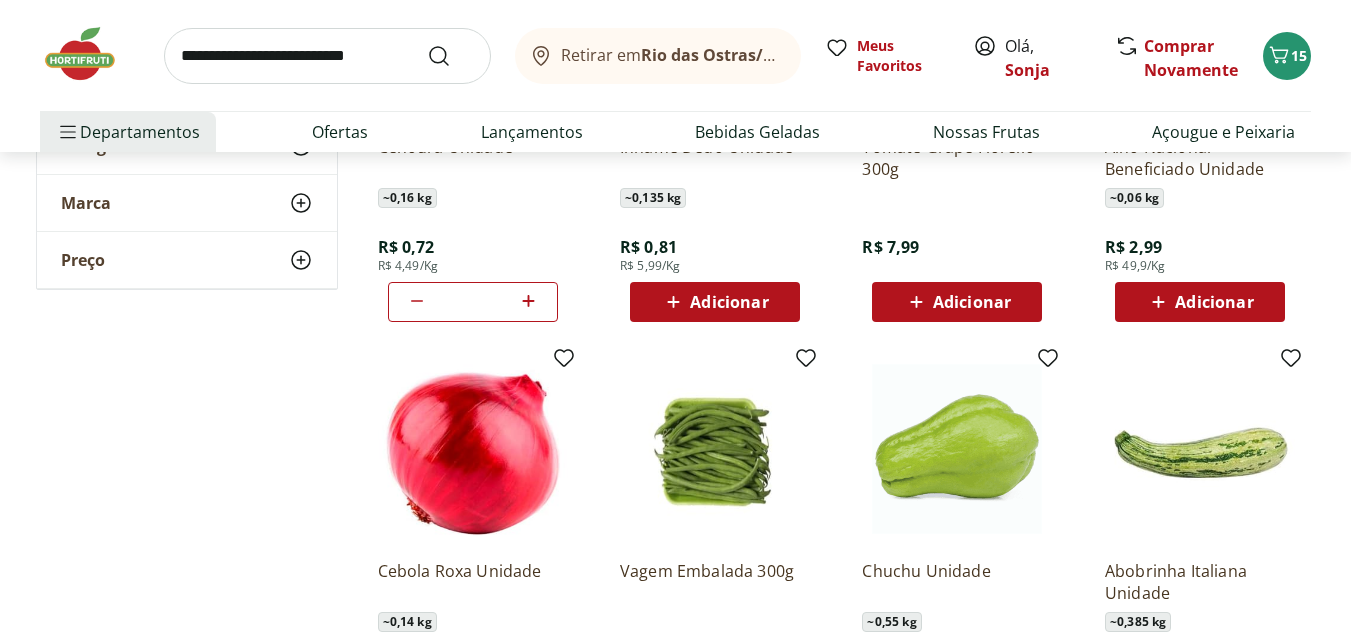 scroll, scrollTop: 1500, scrollLeft: 0, axis: vertical 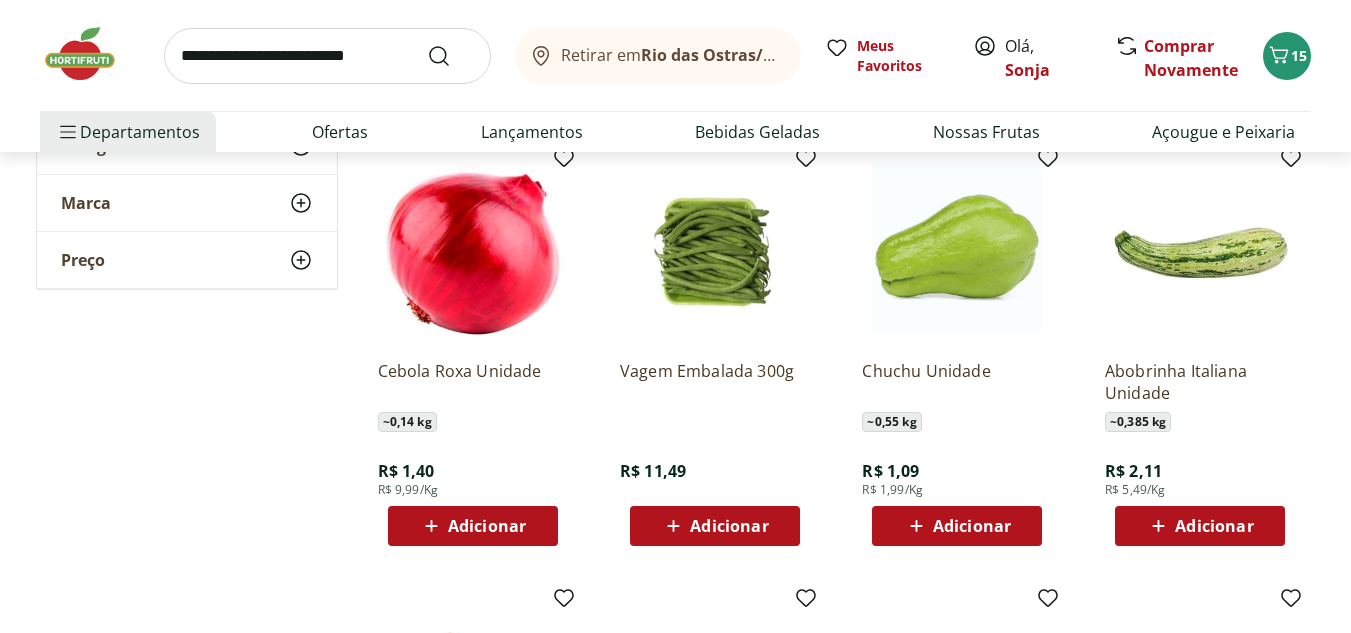 click on "Adicionar" at bounding box center [487, 526] 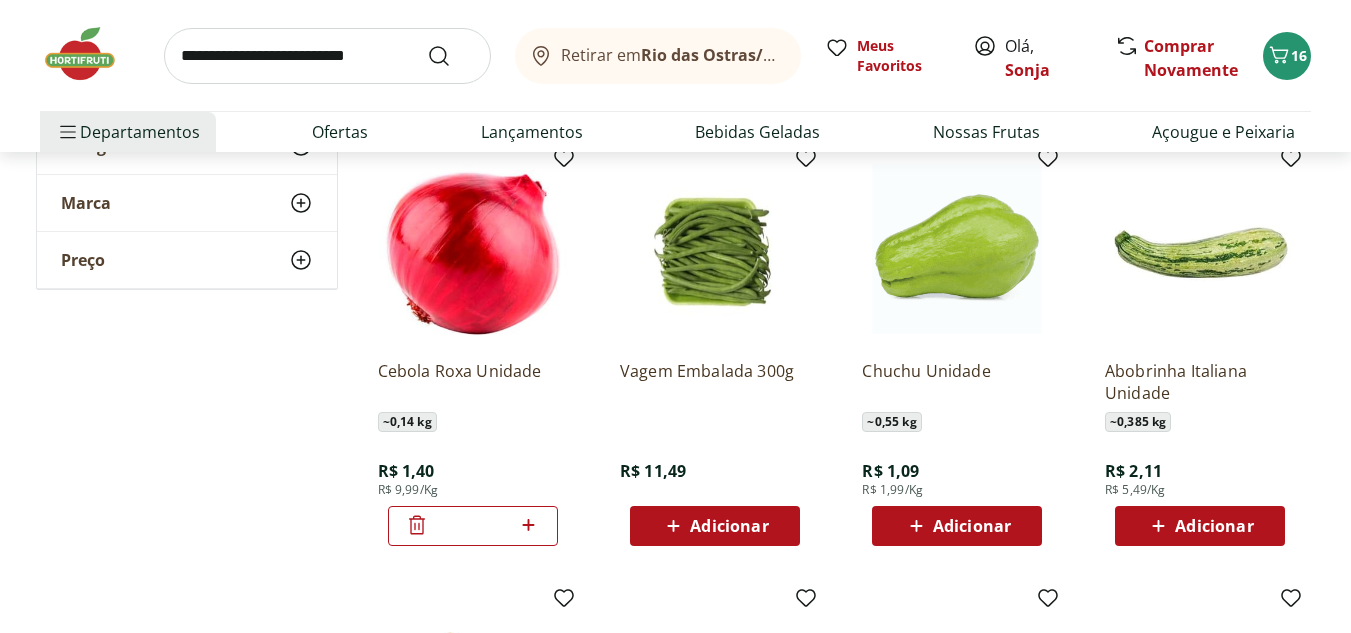 click on "*" at bounding box center (473, 526) 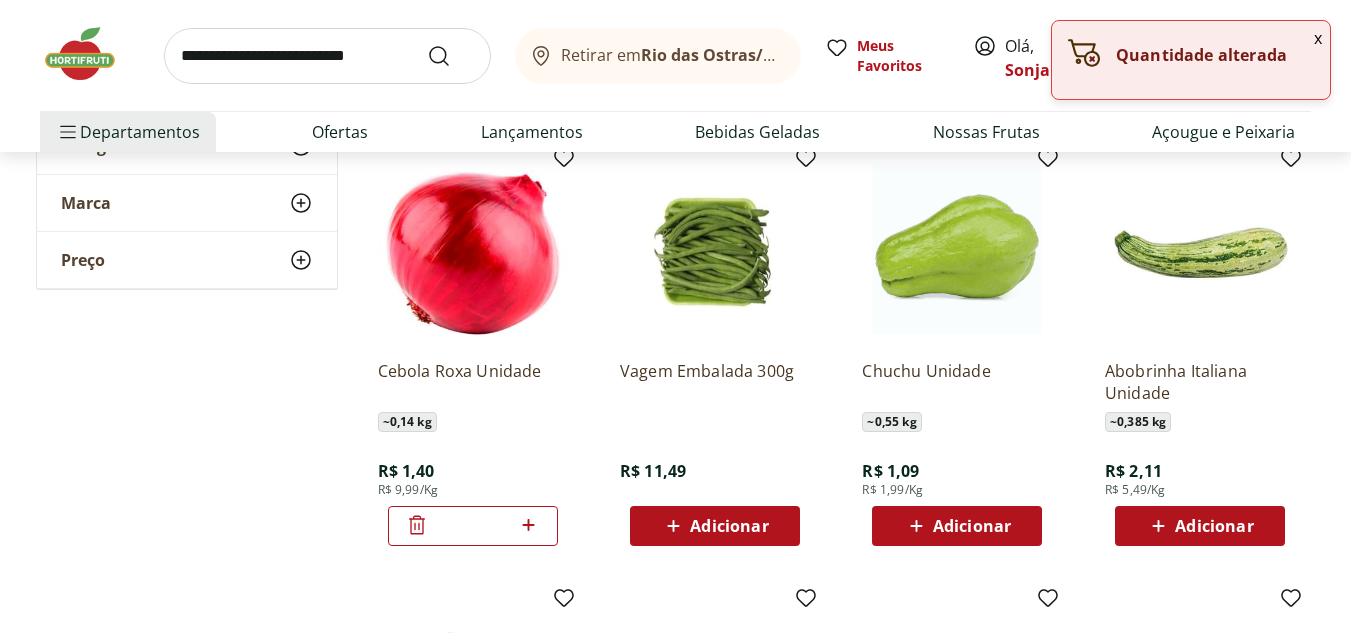click 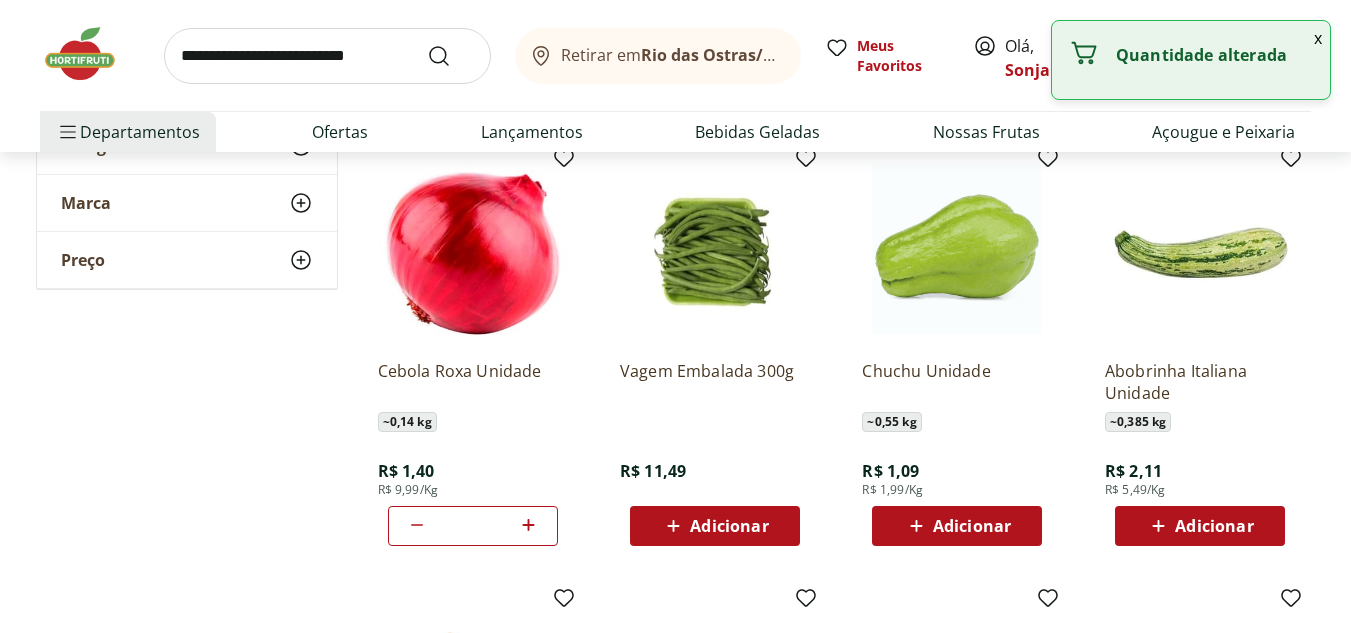 click on "Adicionar" at bounding box center [1214, 526] 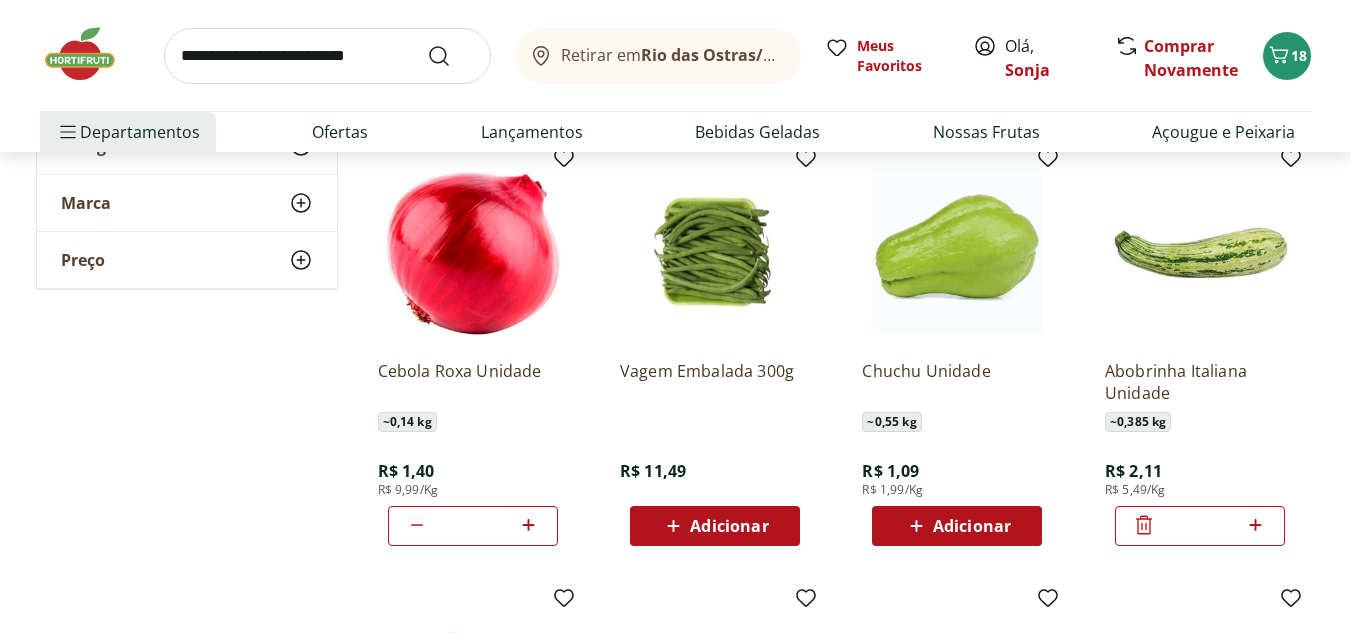 click 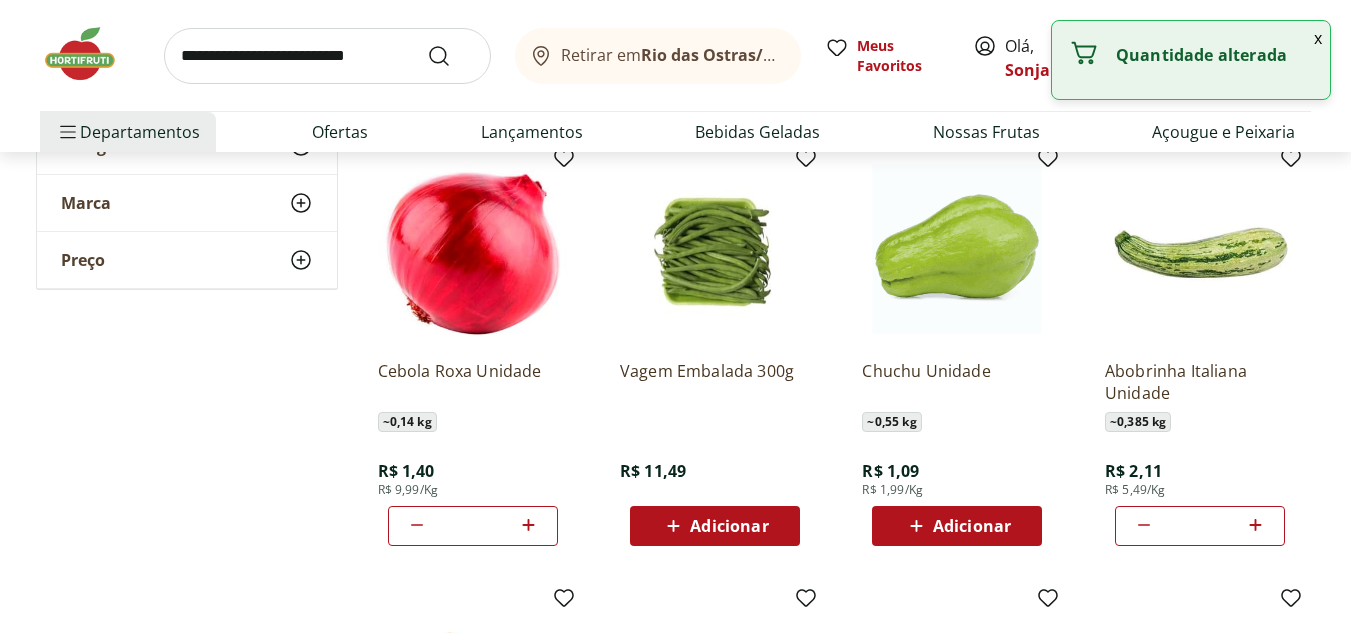 click 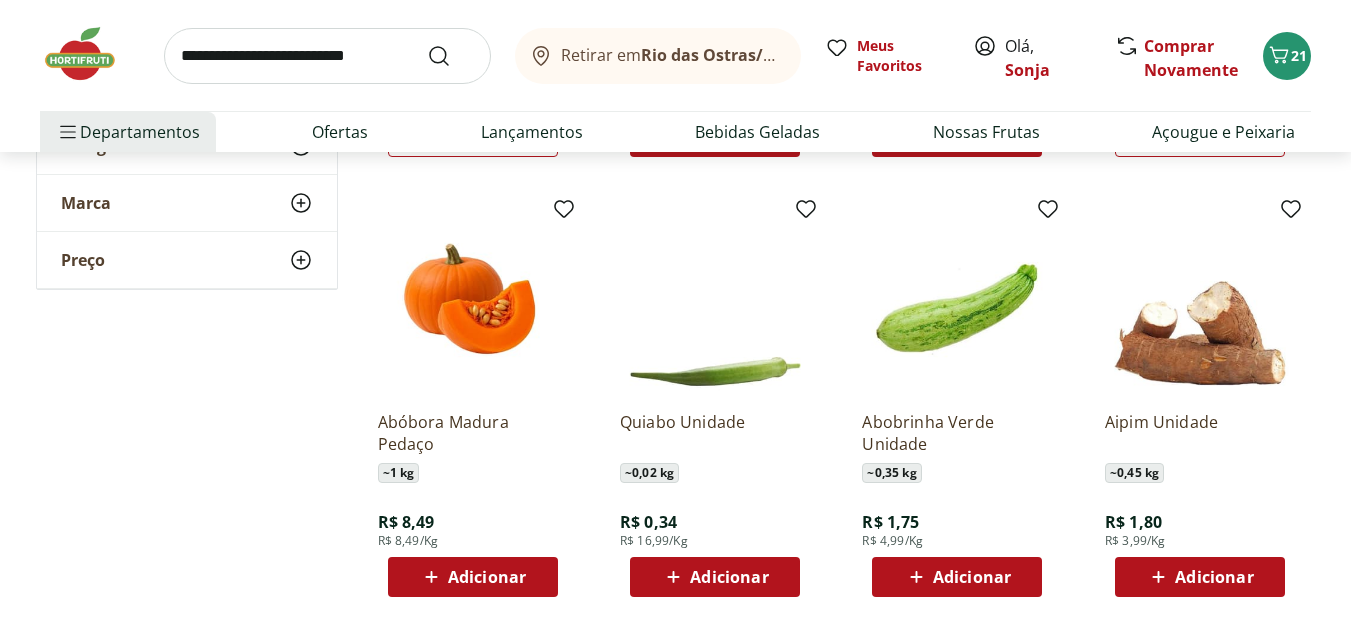 scroll, scrollTop: 1900, scrollLeft: 0, axis: vertical 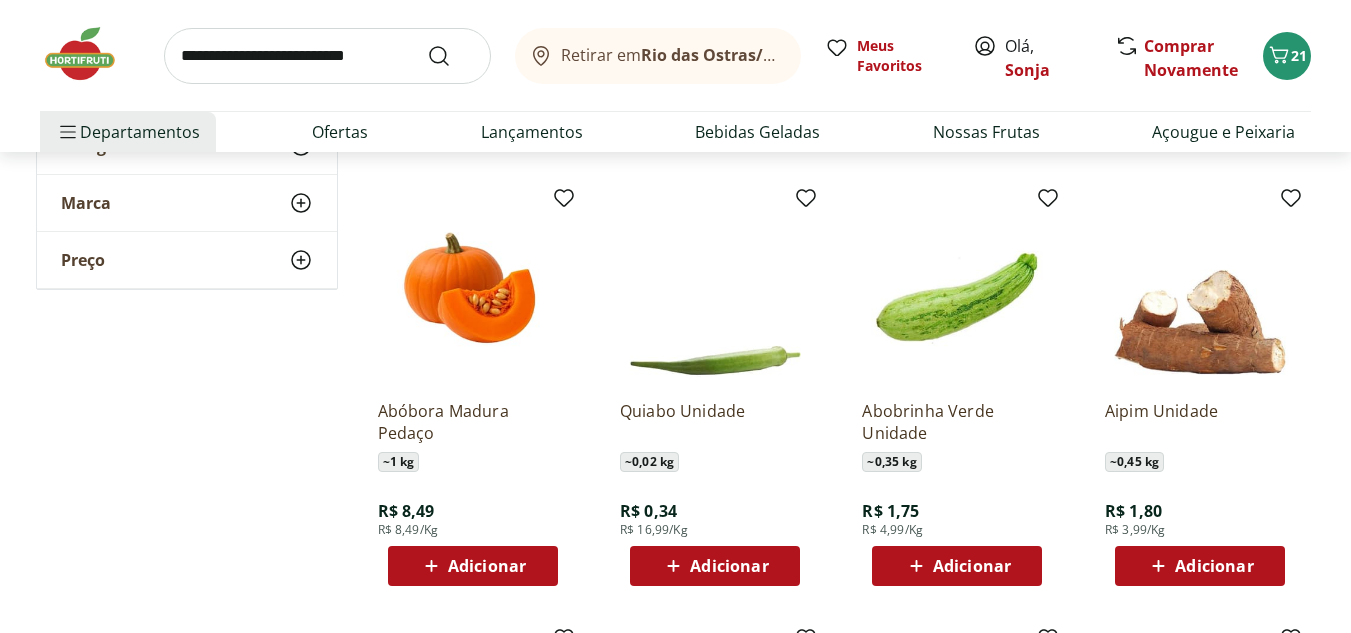 click on "Adicionar" at bounding box center [972, 566] 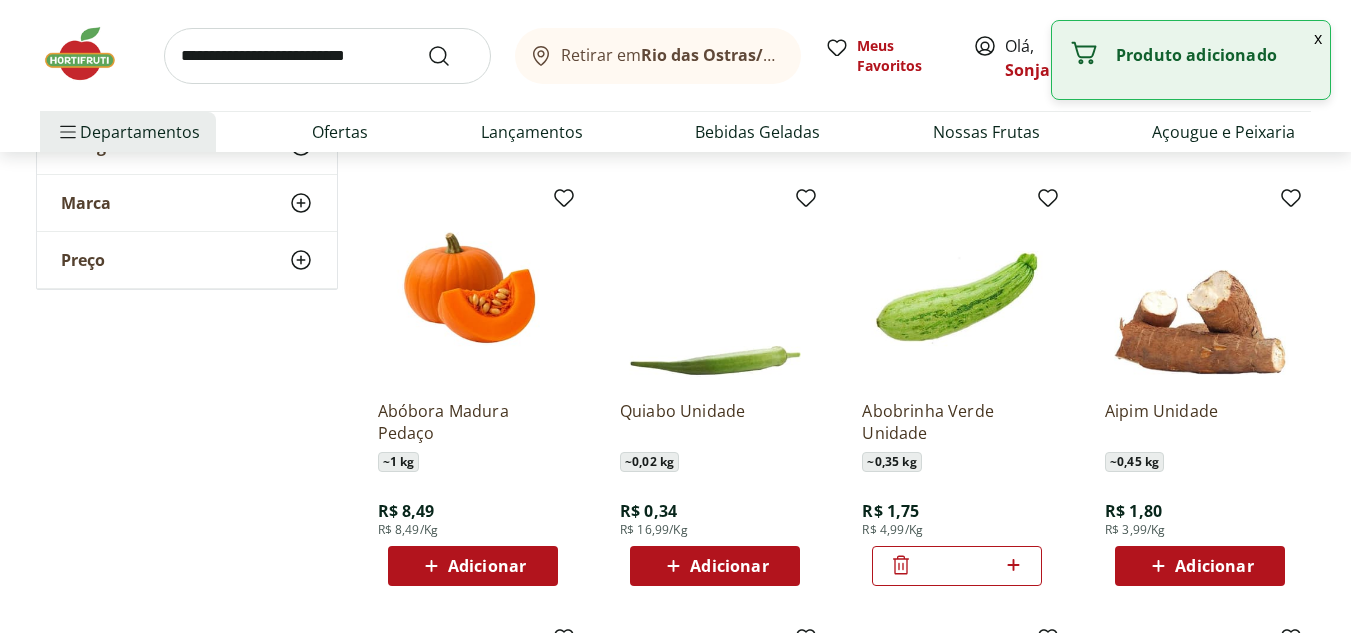 click 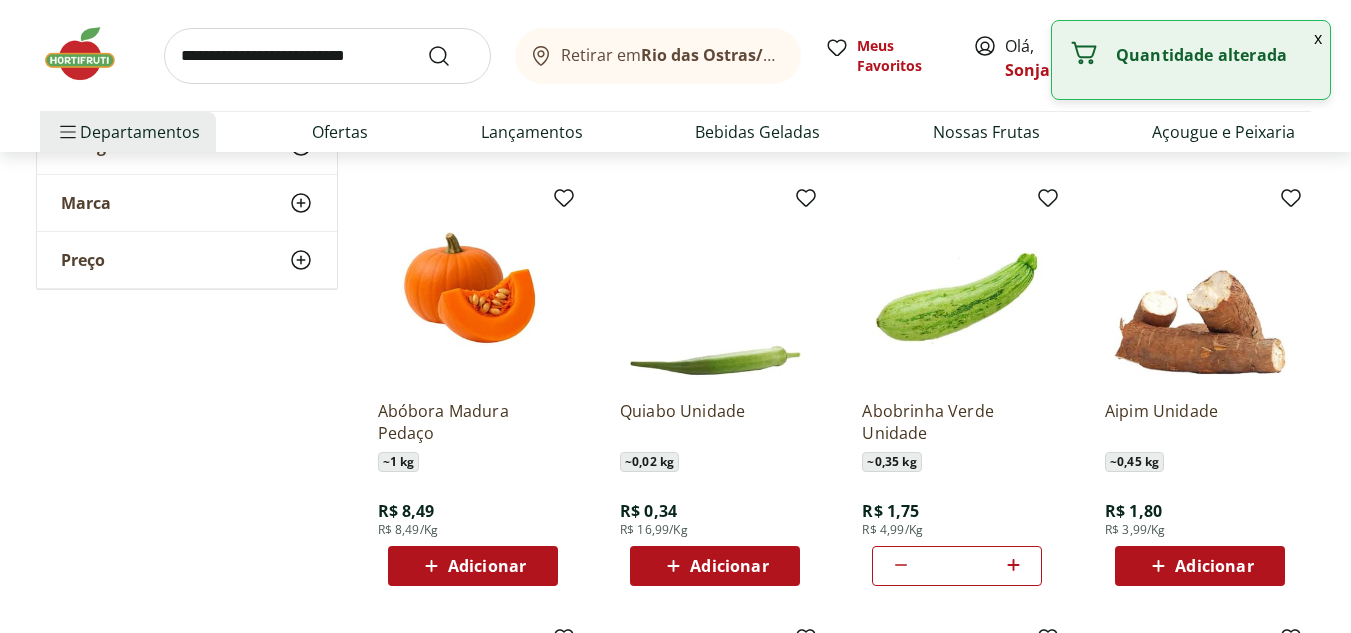 click 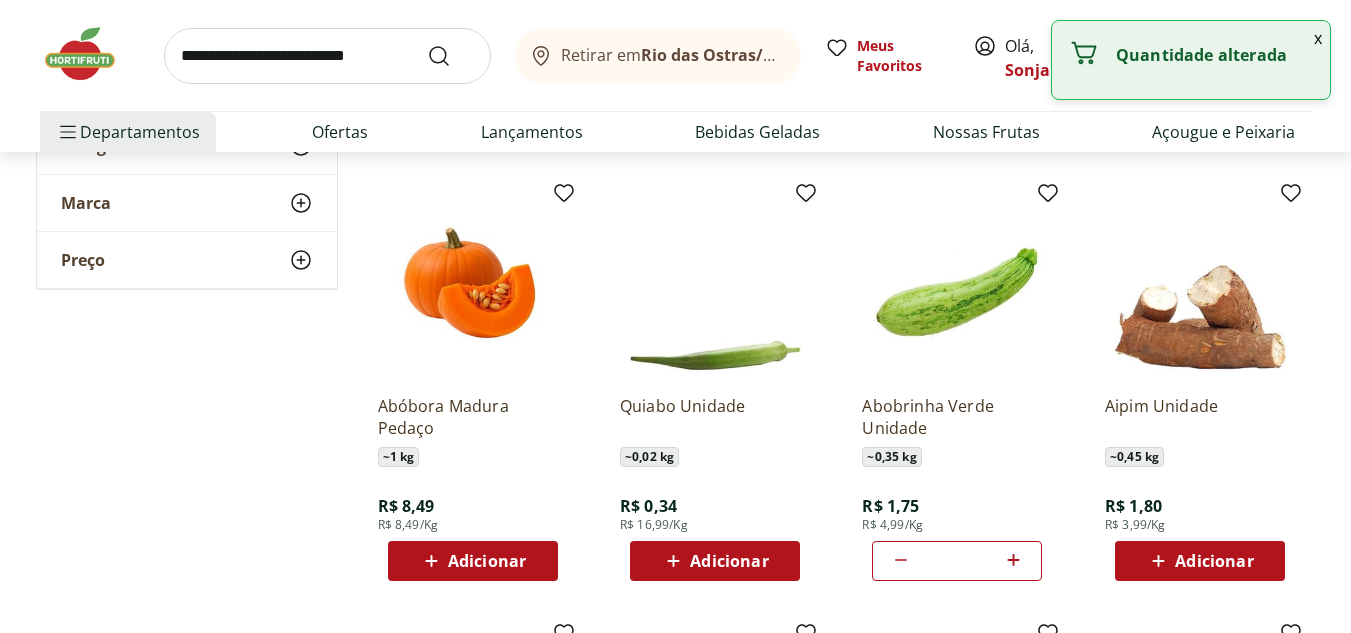 scroll, scrollTop: 1900, scrollLeft: 0, axis: vertical 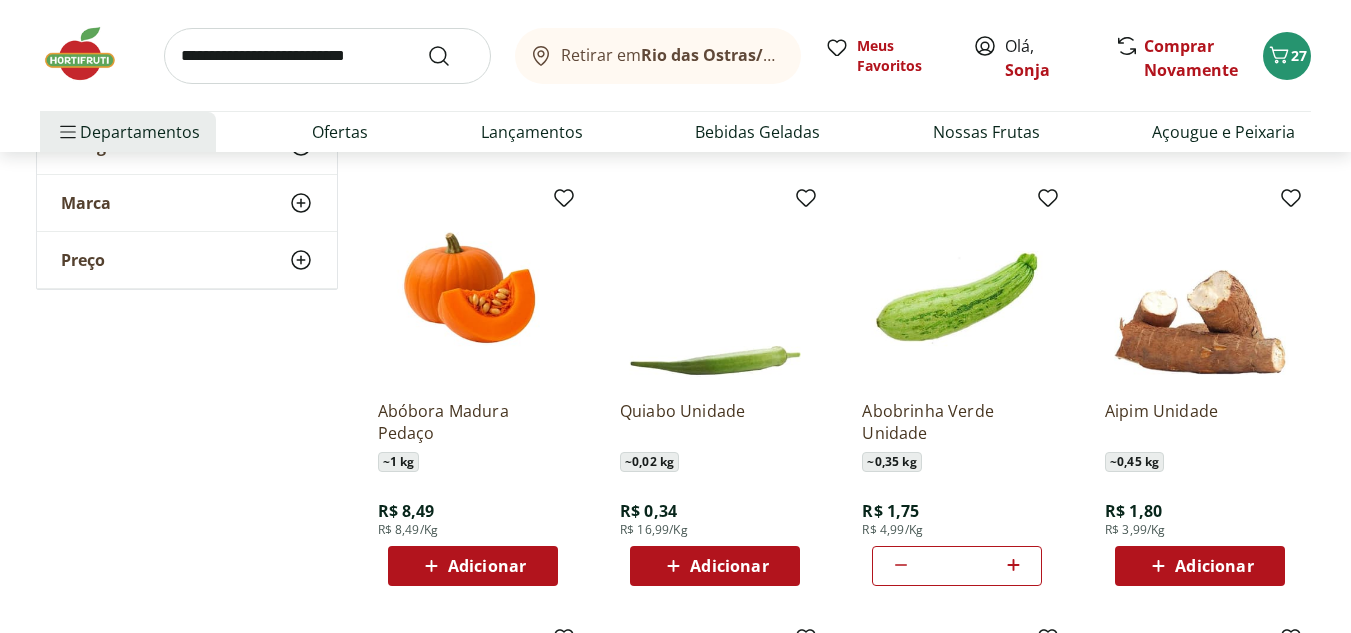 click on "Adicionar" at bounding box center (729, 566) 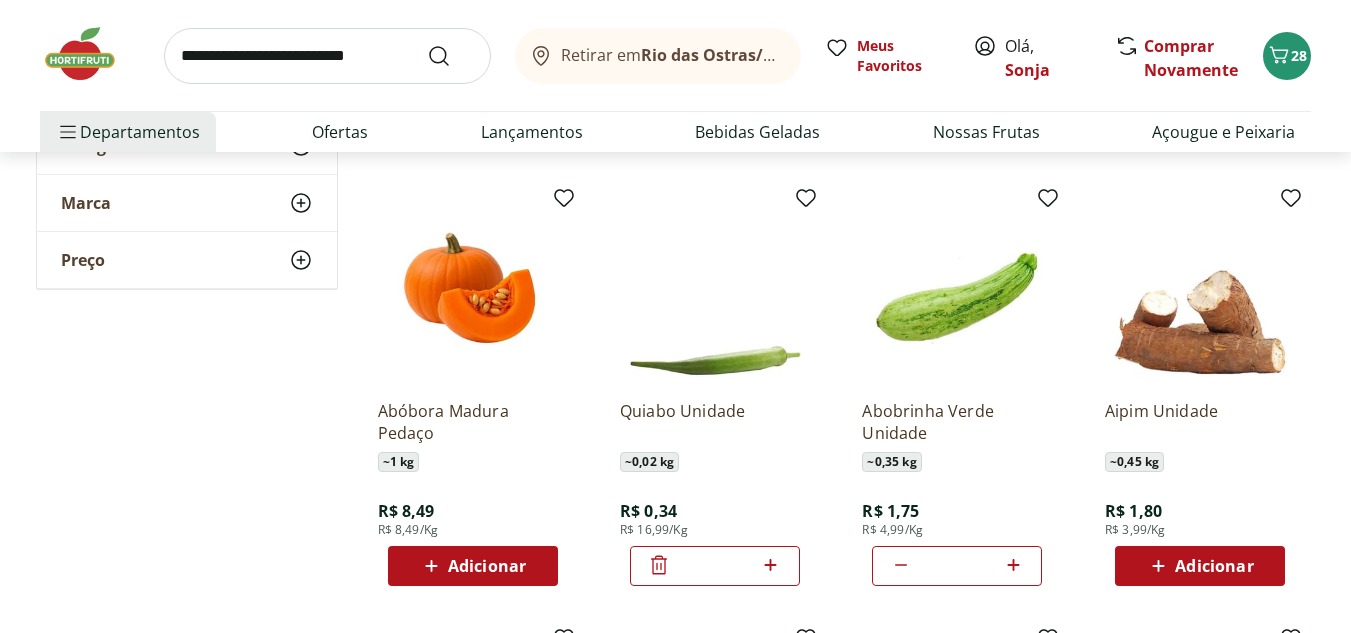 click 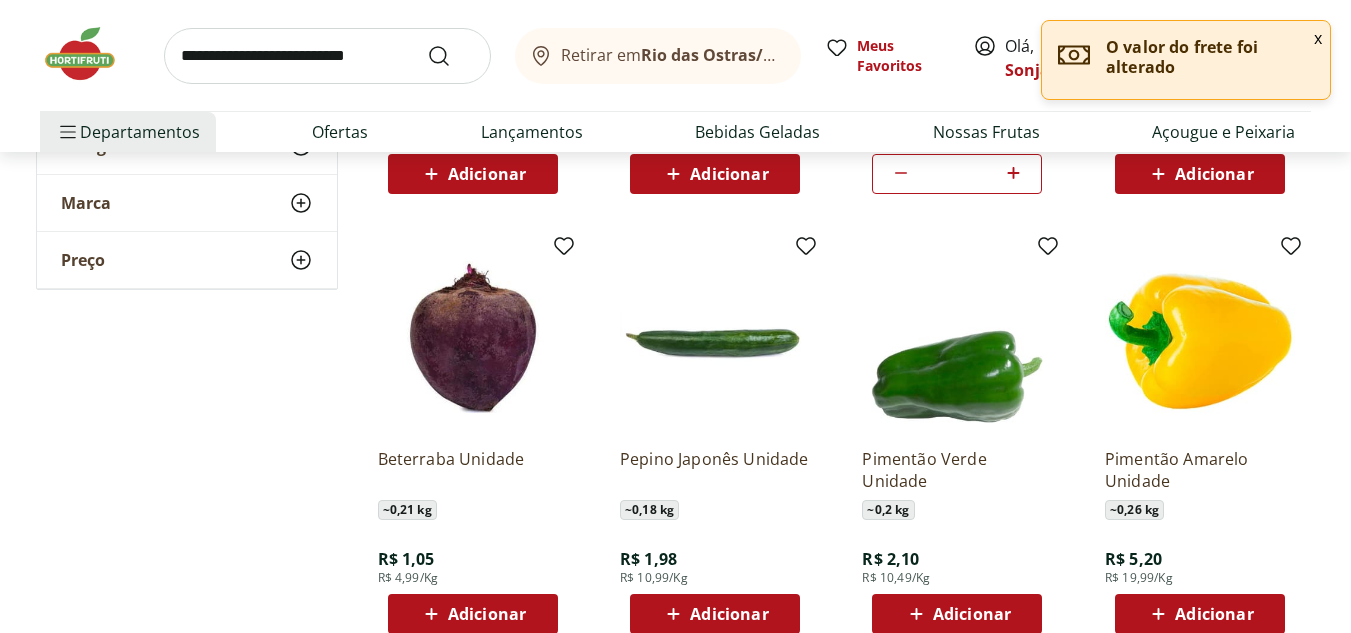 scroll, scrollTop: 2300, scrollLeft: 0, axis: vertical 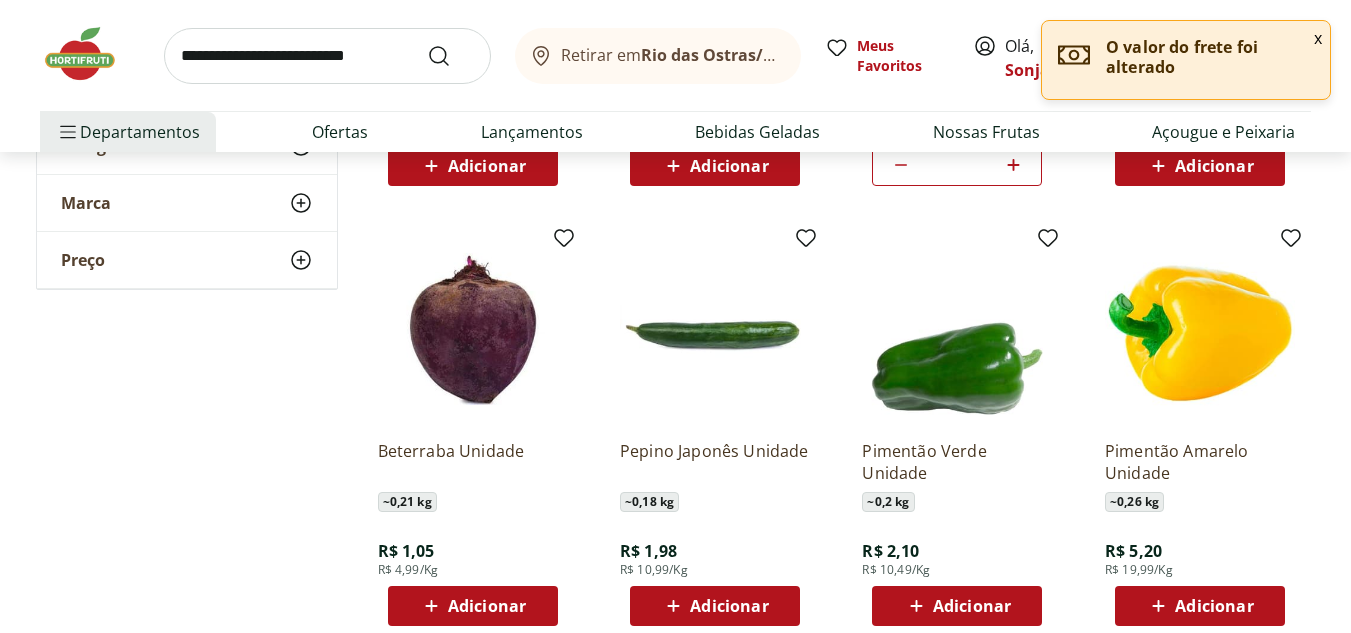 click on "Adicionar" at bounding box center (472, 606) 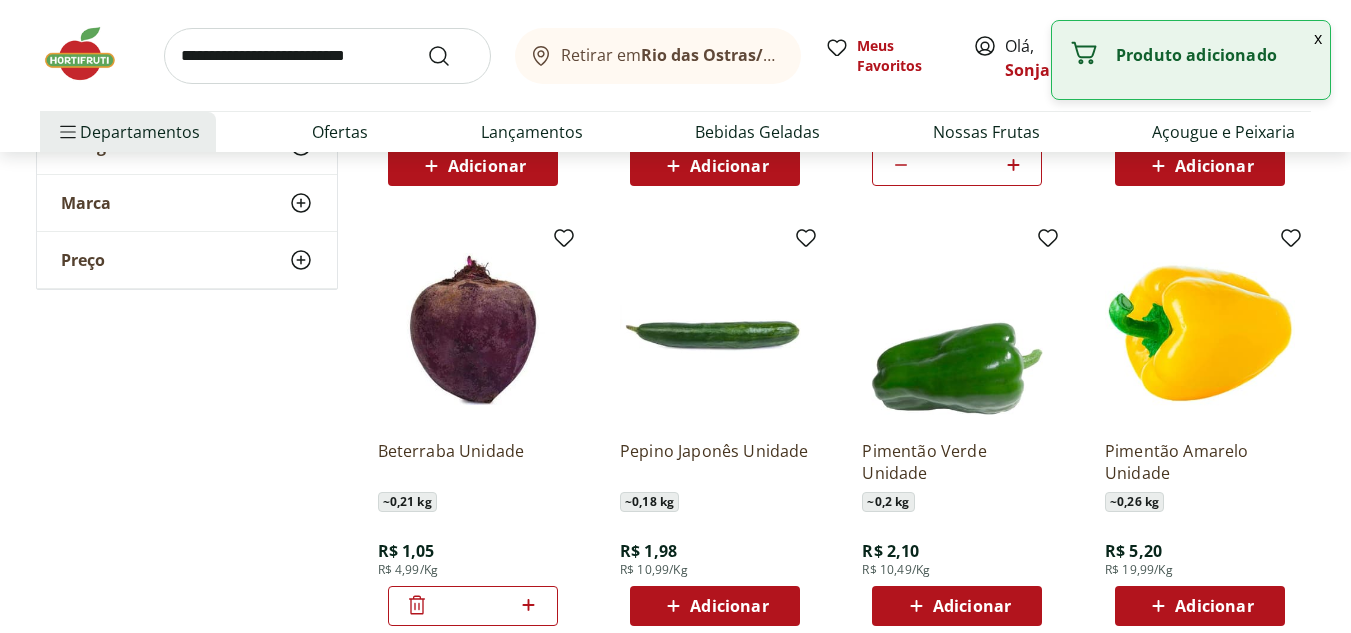 click 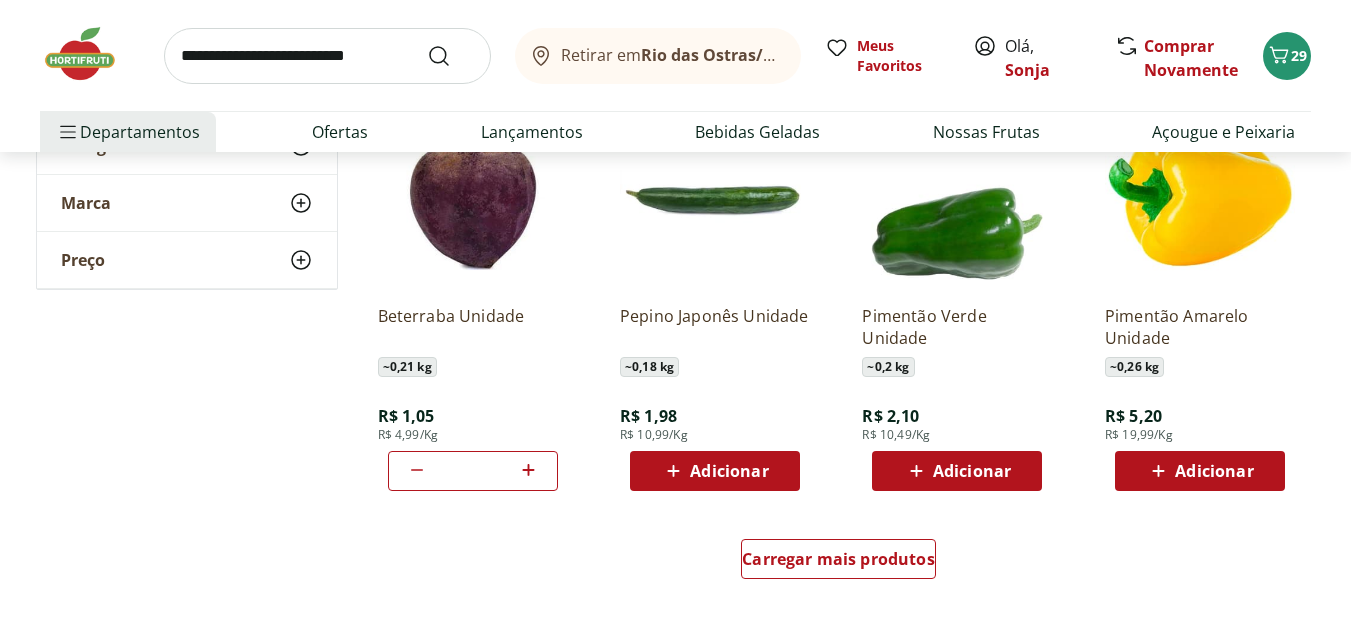 scroll, scrollTop: 2400, scrollLeft: 0, axis: vertical 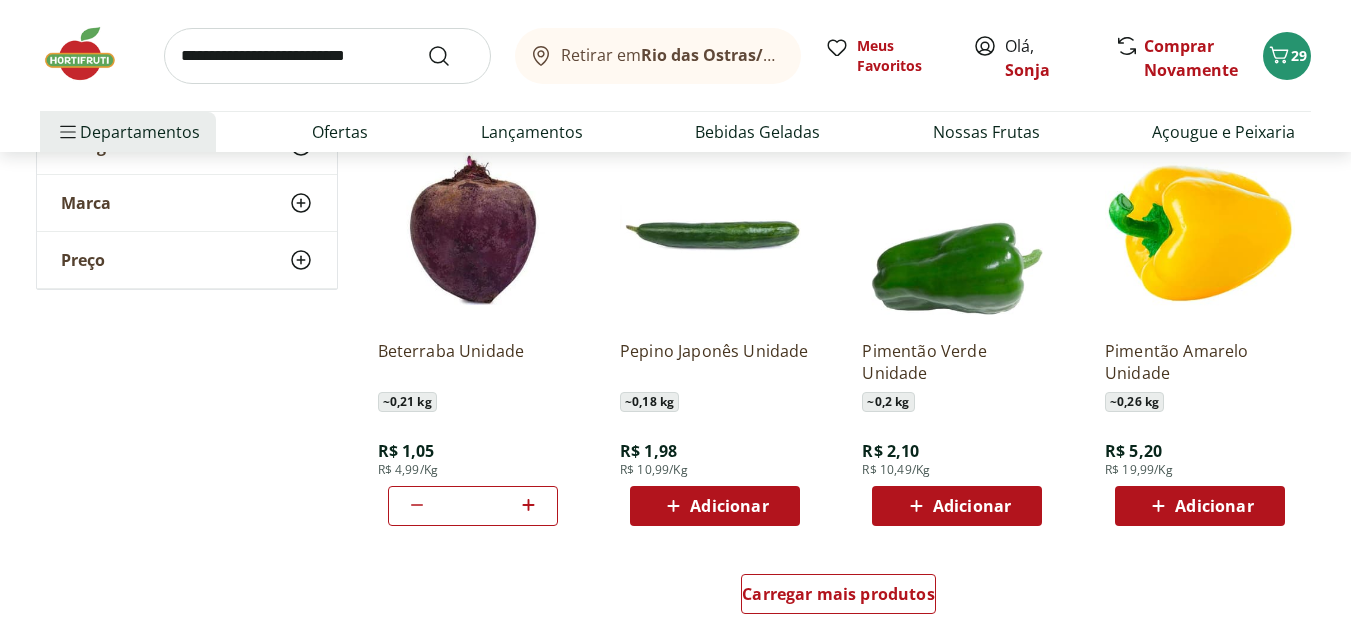 click on "Adicionar" at bounding box center [729, 506] 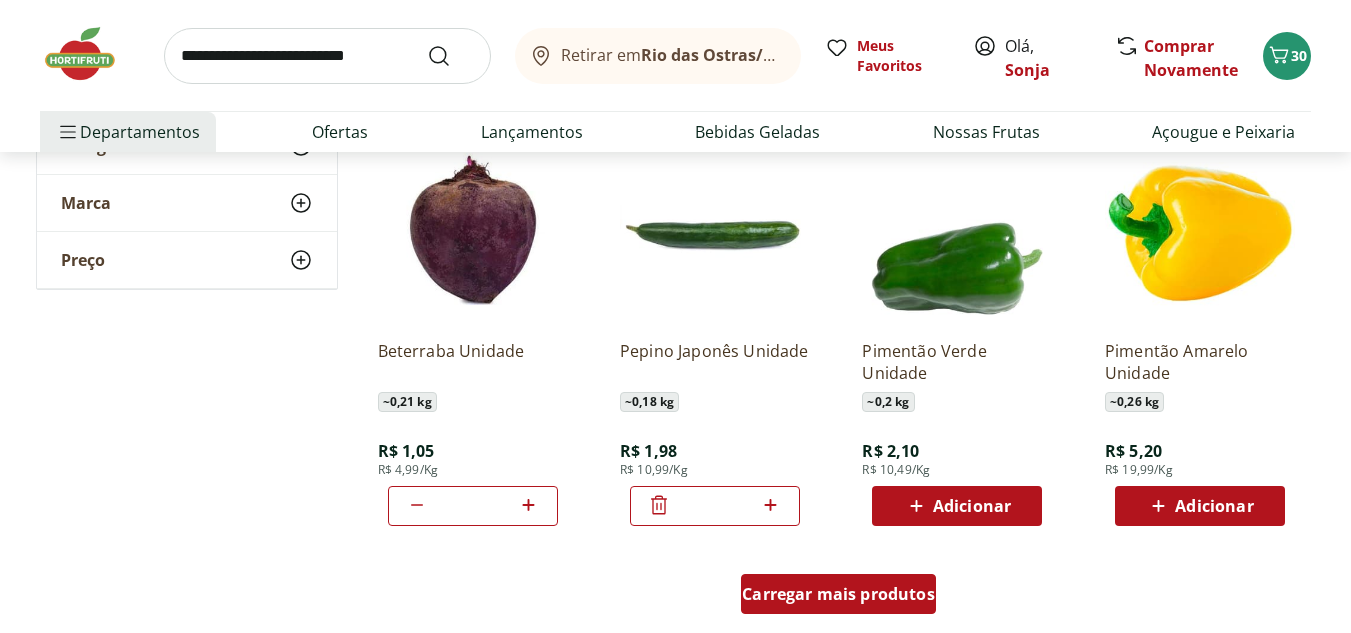 click on "Carregar mais produtos" at bounding box center (838, 594) 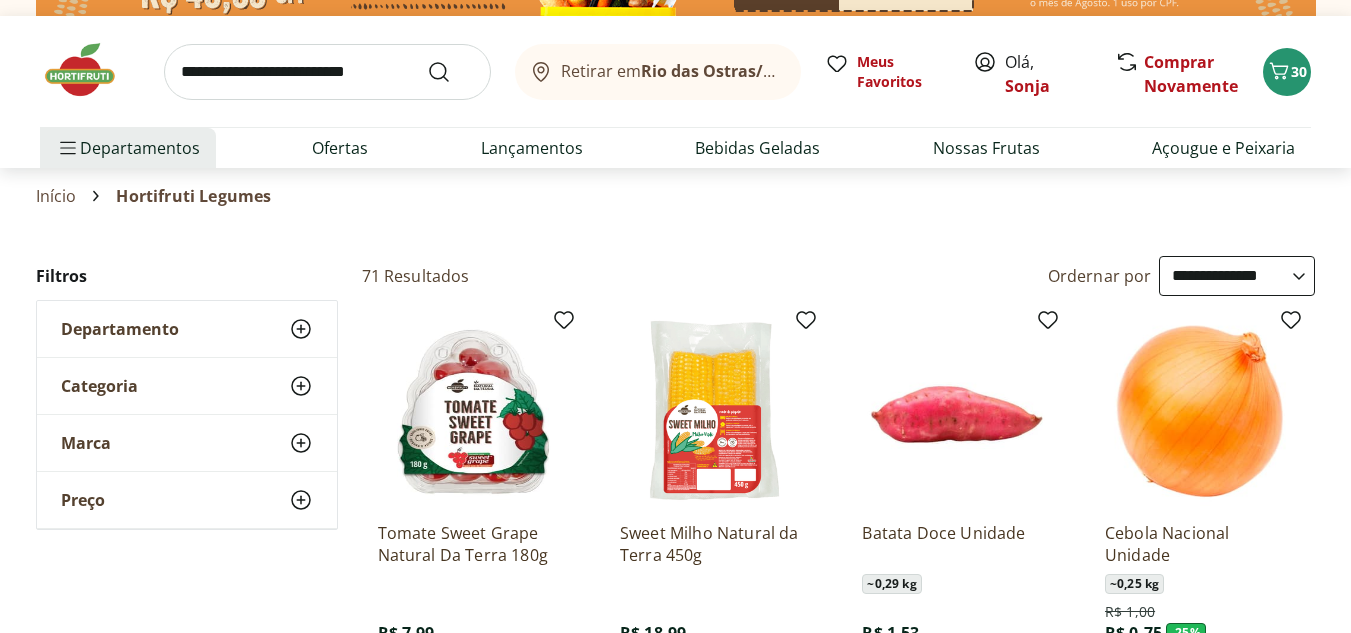 scroll, scrollTop: 0, scrollLeft: 0, axis: both 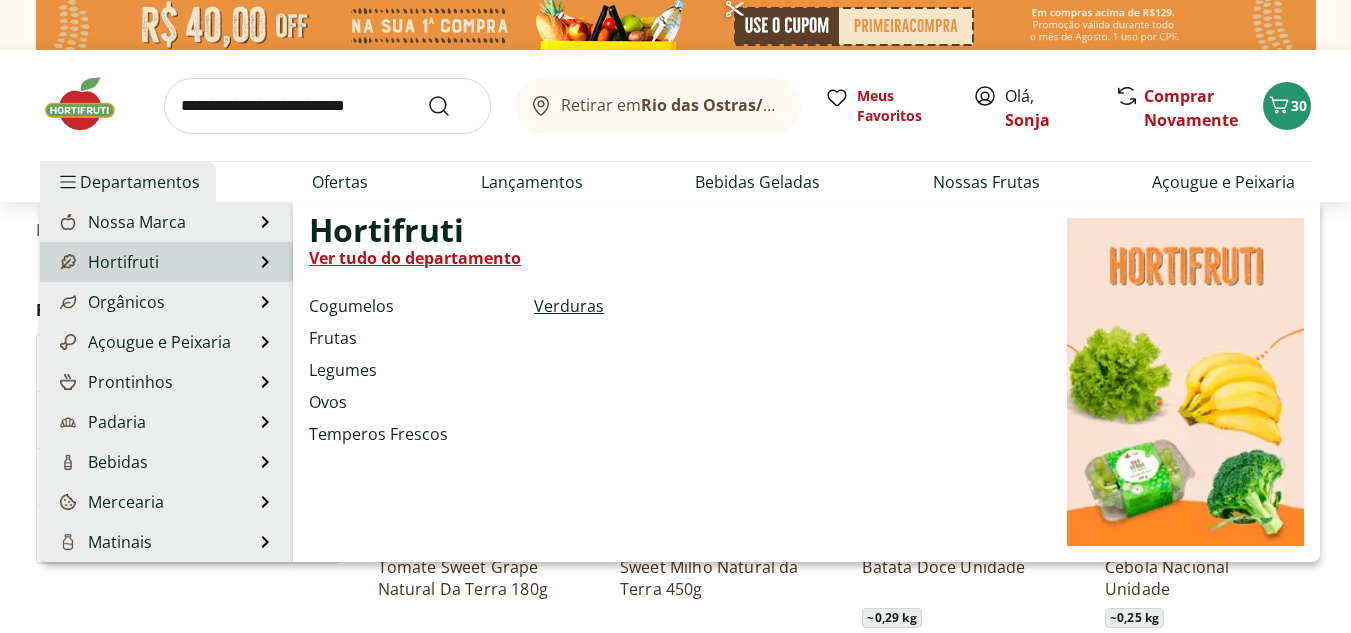 click on "Verduras" at bounding box center [569, 306] 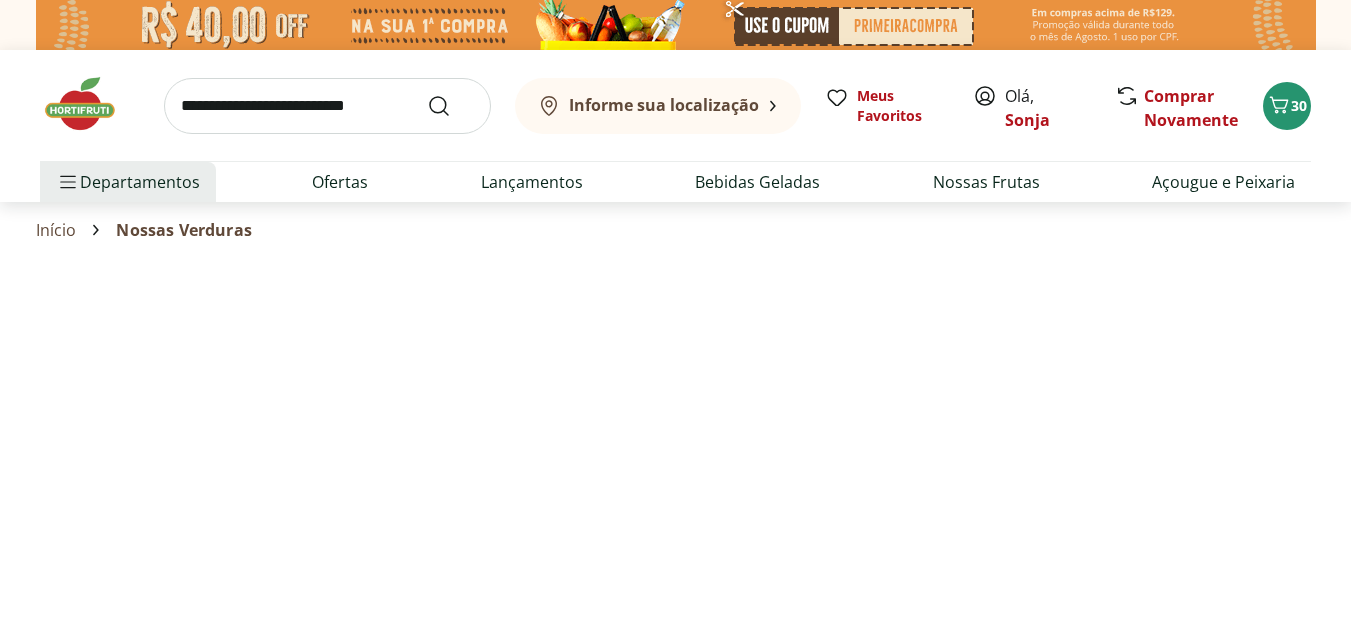 select on "**********" 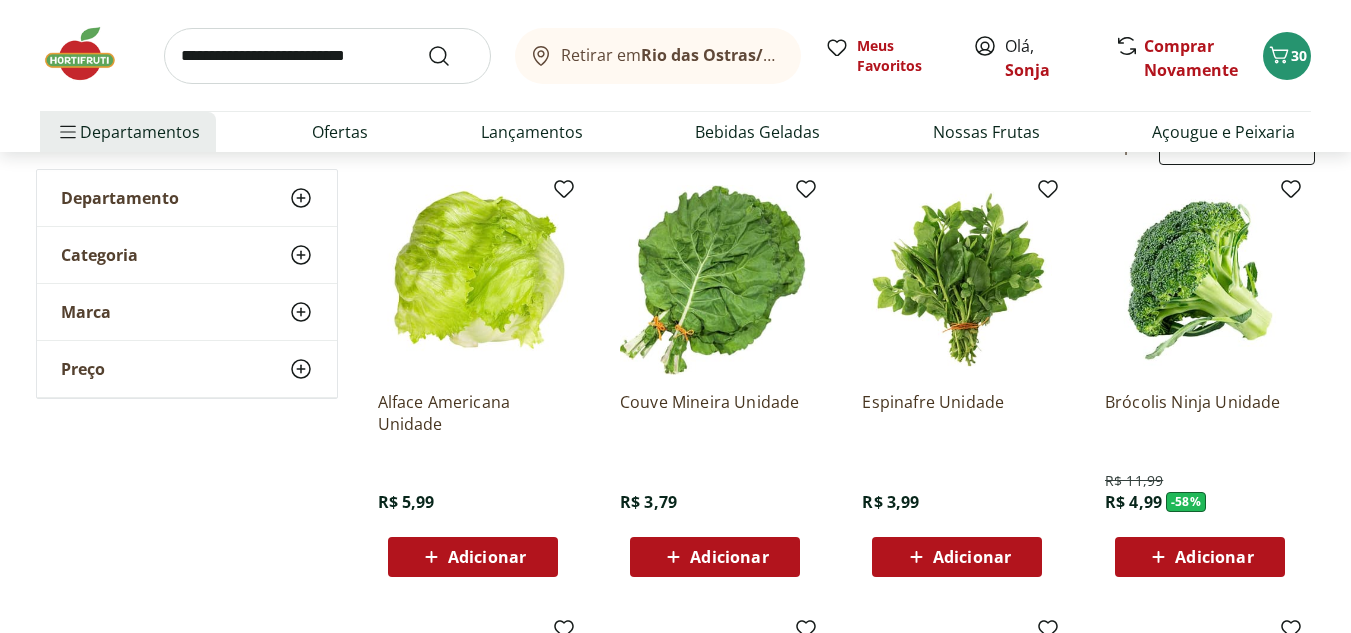 scroll, scrollTop: 200, scrollLeft: 0, axis: vertical 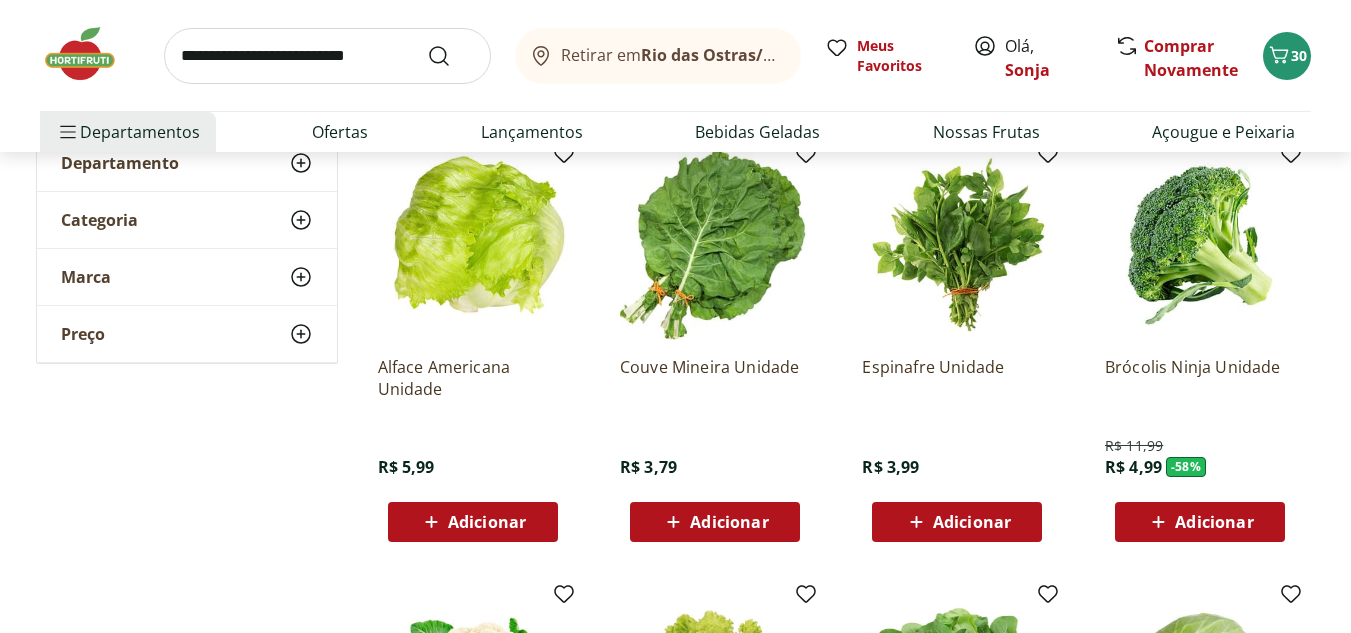 click on "Adicionar" at bounding box center (1214, 522) 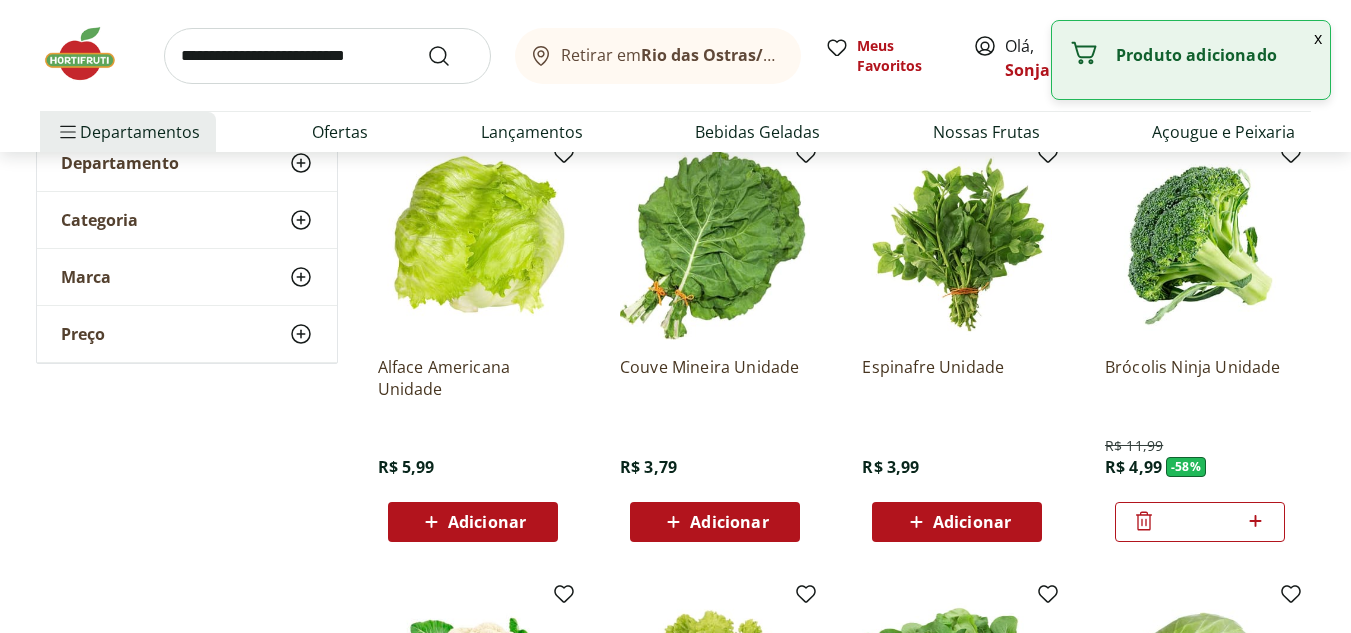 click 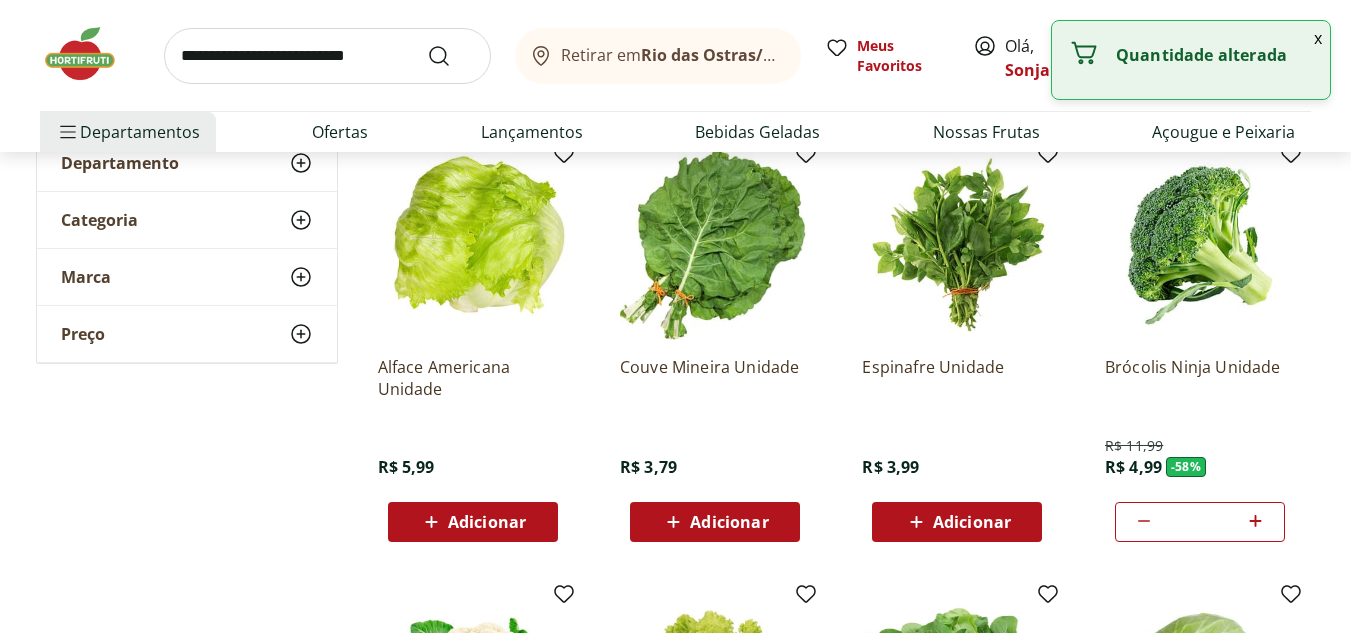 click 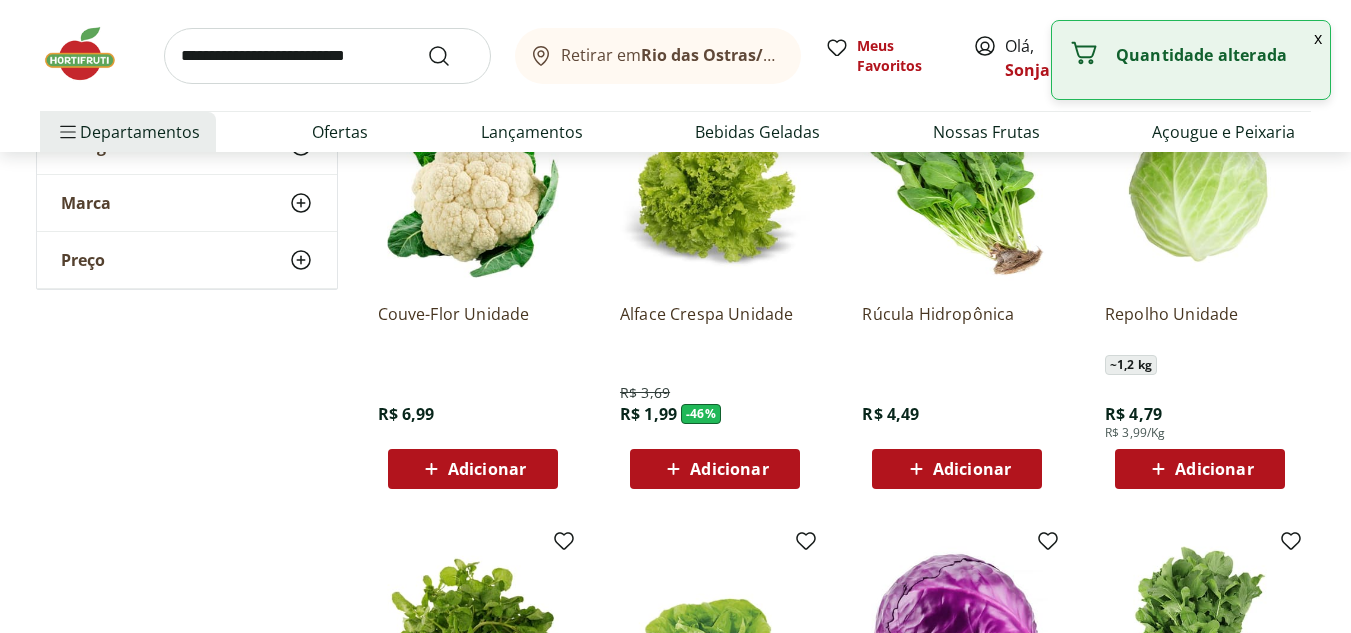 scroll, scrollTop: 700, scrollLeft: 0, axis: vertical 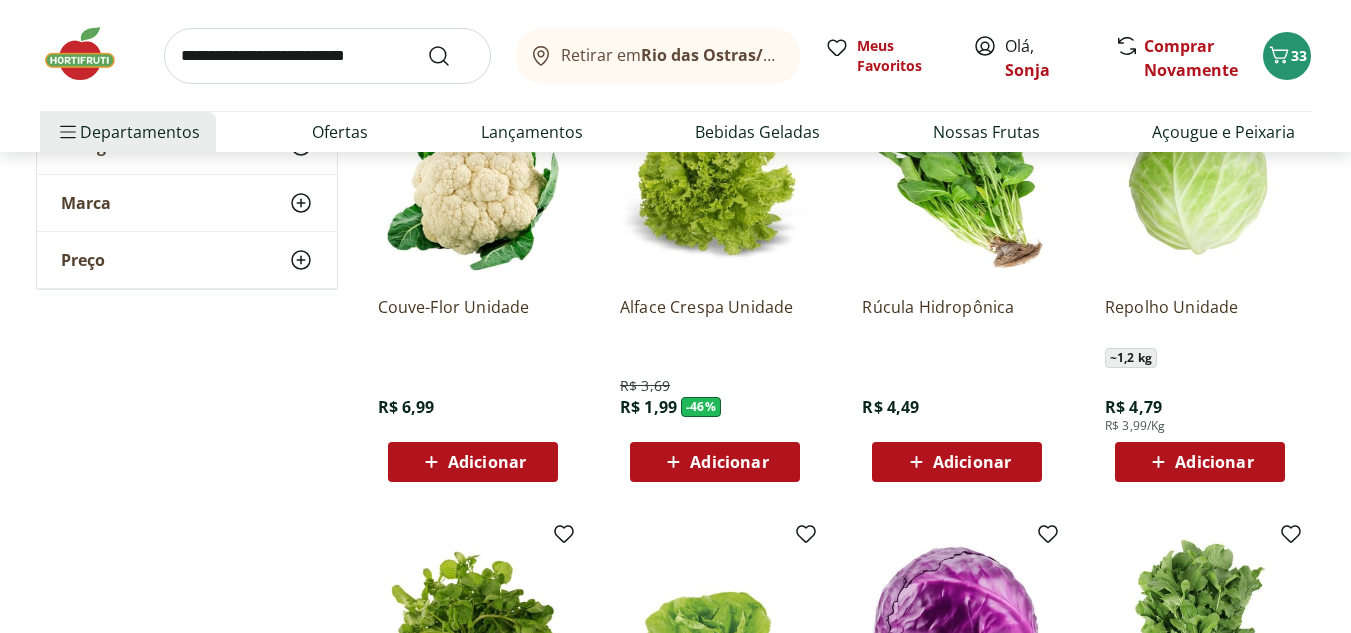 click on "Adicionar" at bounding box center [487, 462] 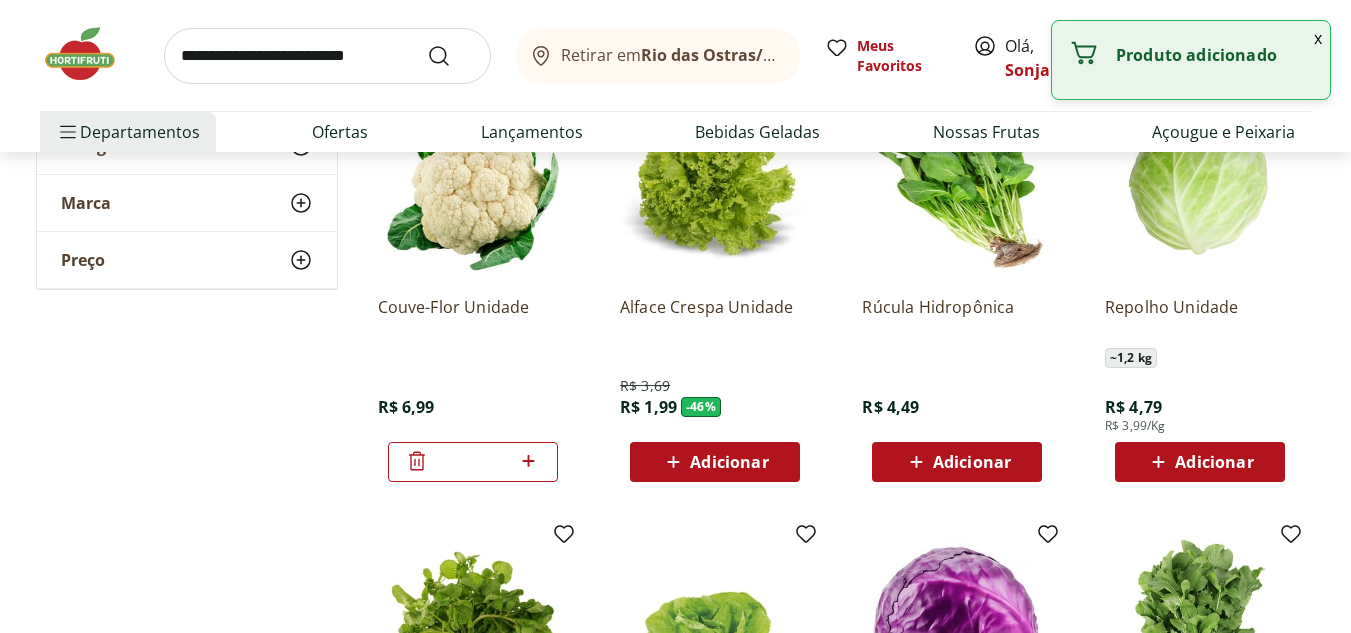 click 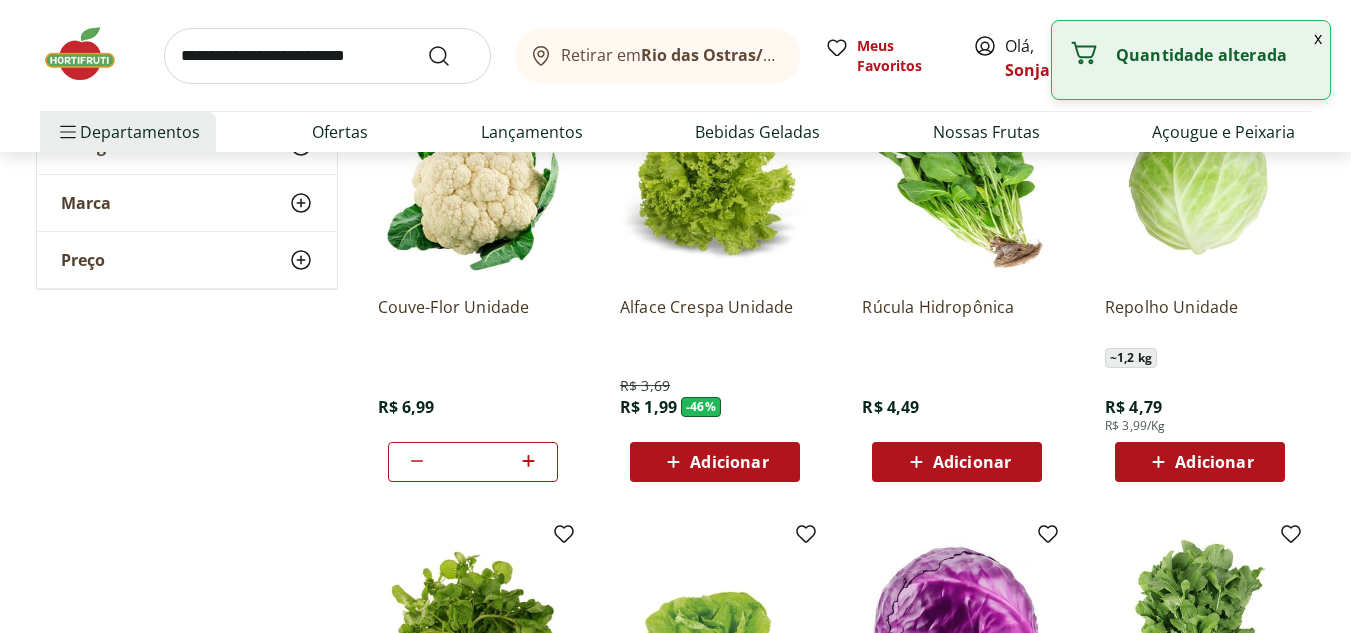 click 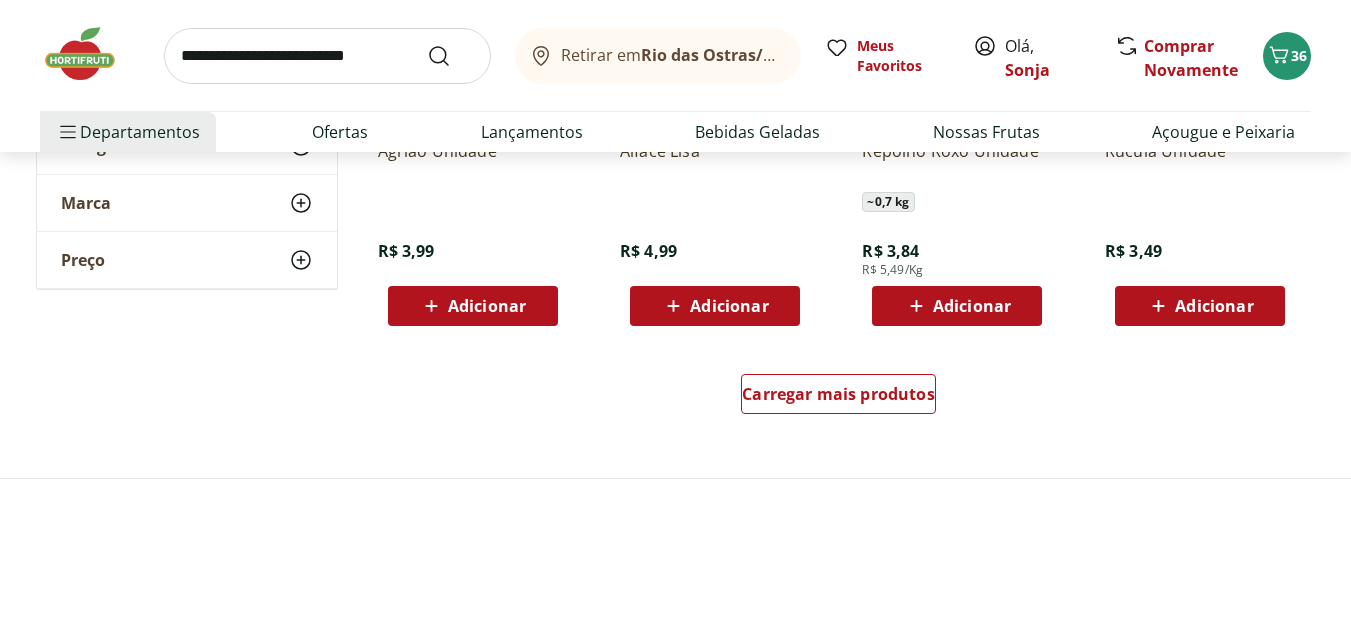 scroll, scrollTop: 1300, scrollLeft: 0, axis: vertical 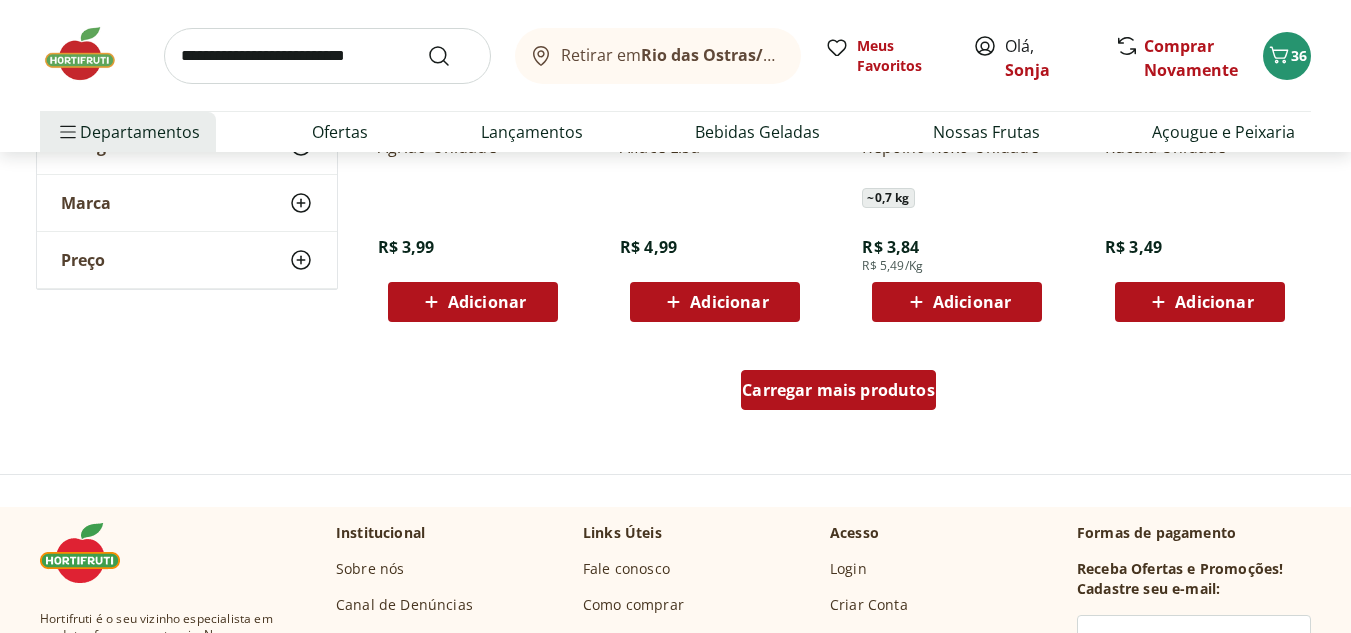 click on "Carregar mais produtos" at bounding box center (838, 390) 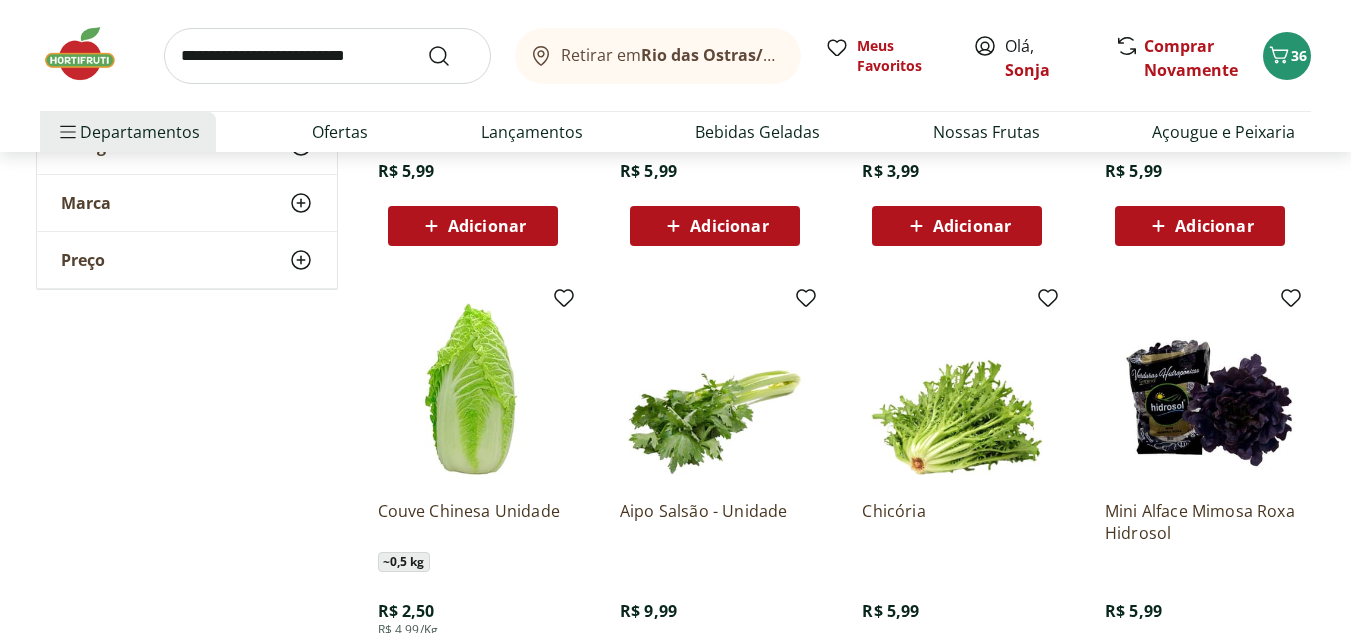 scroll, scrollTop: 1900, scrollLeft: 0, axis: vertical 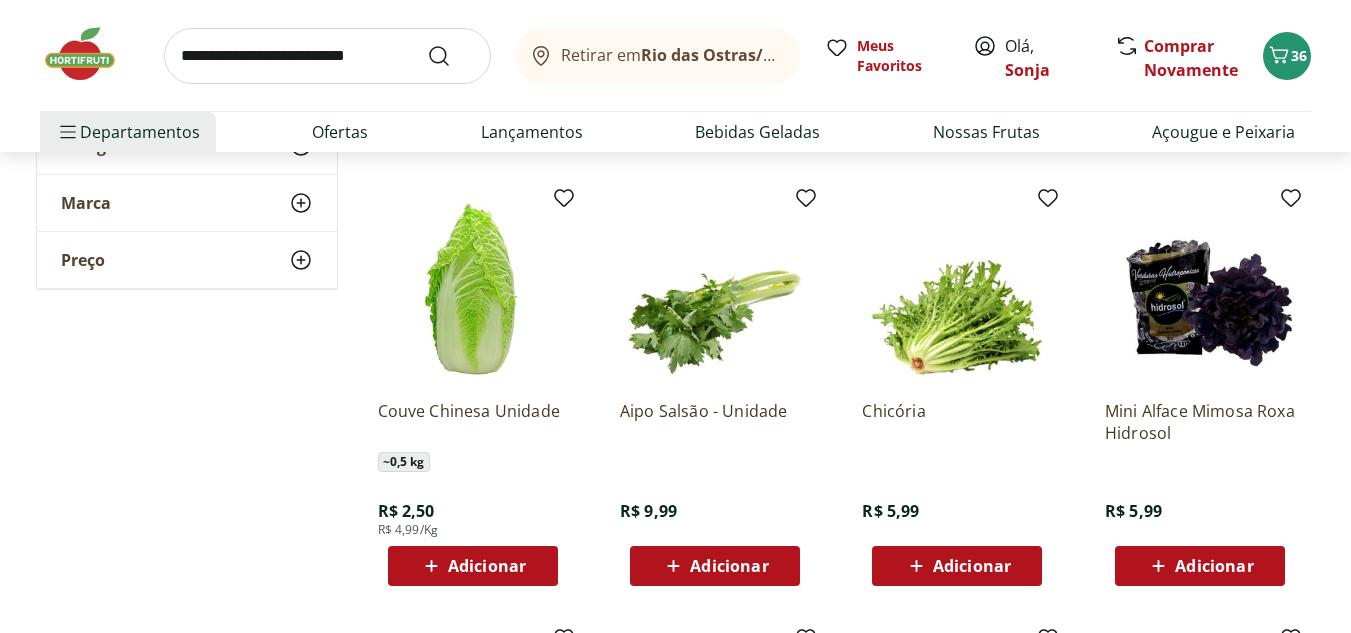 click on "Adicionar" at bounding box center [1214, 566] 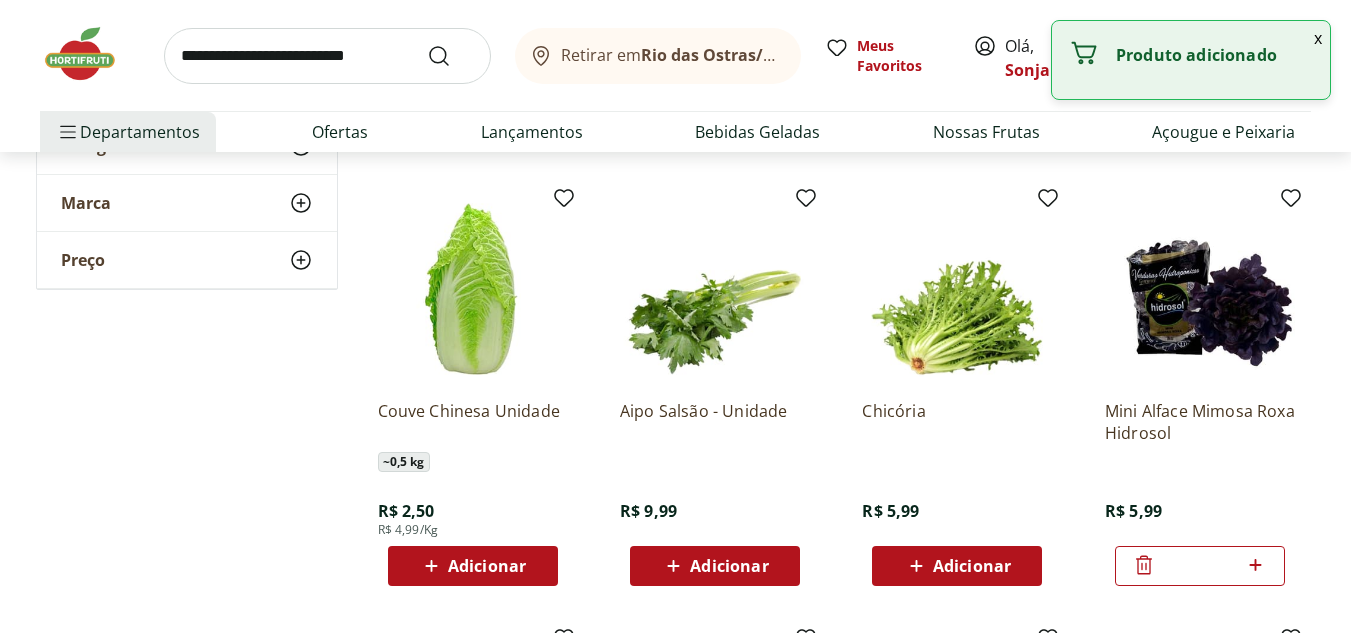 click 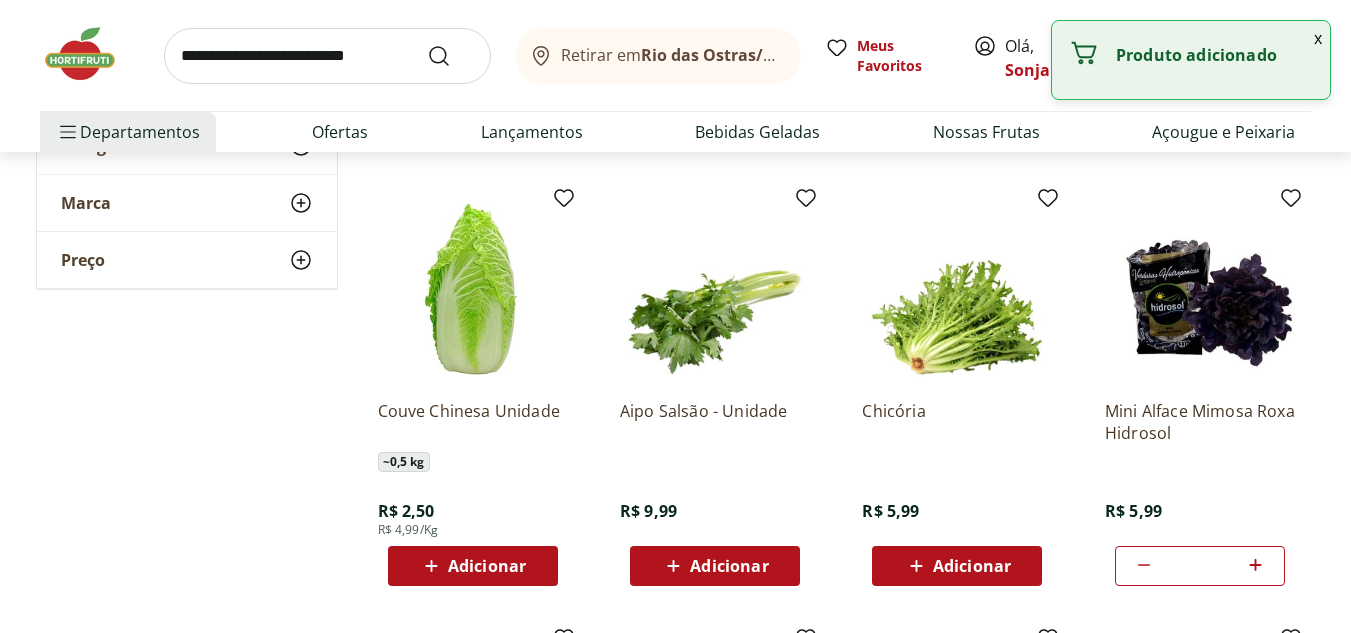 type on "*" 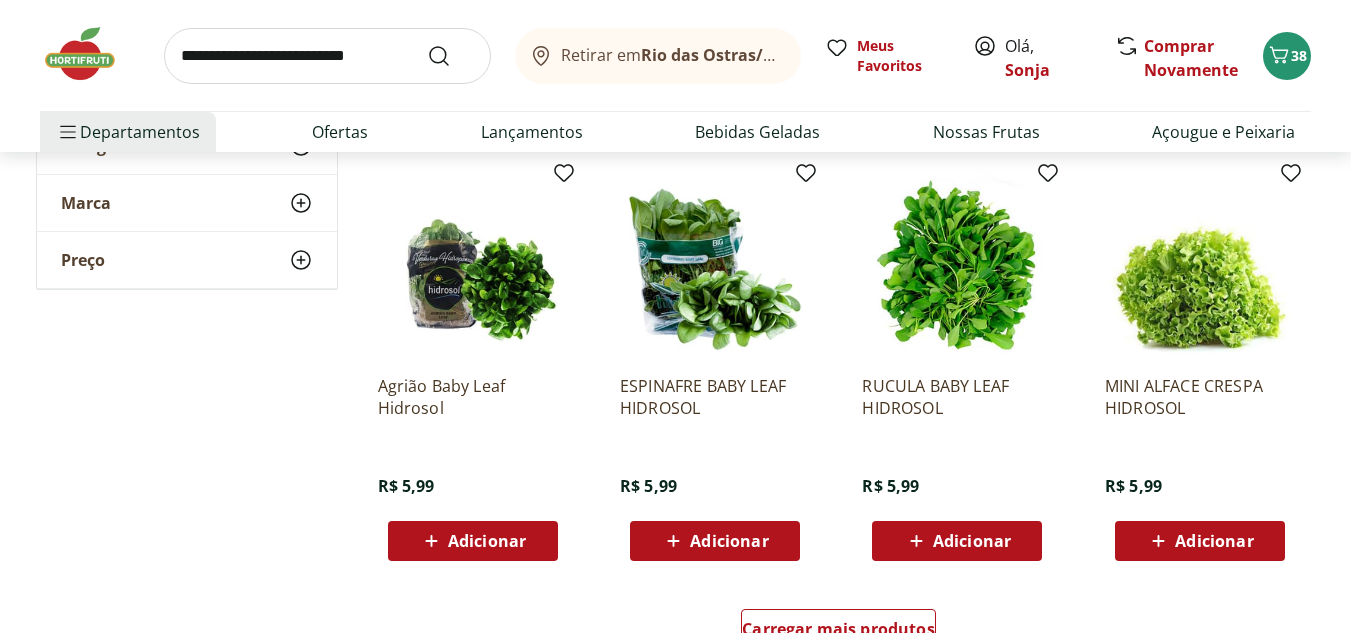scroll, scrollTop: 2400, scrollLeft: 0, axis: vertical 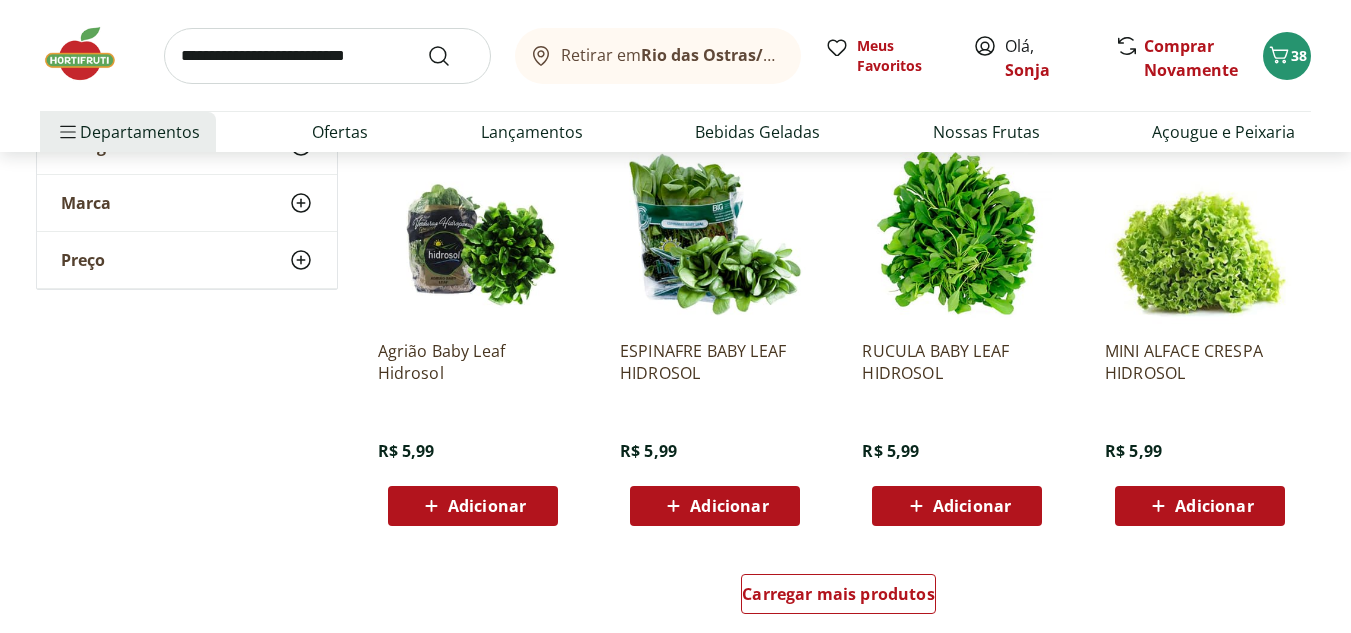 click on "Adicionar" at bounding box center (1214, 506) 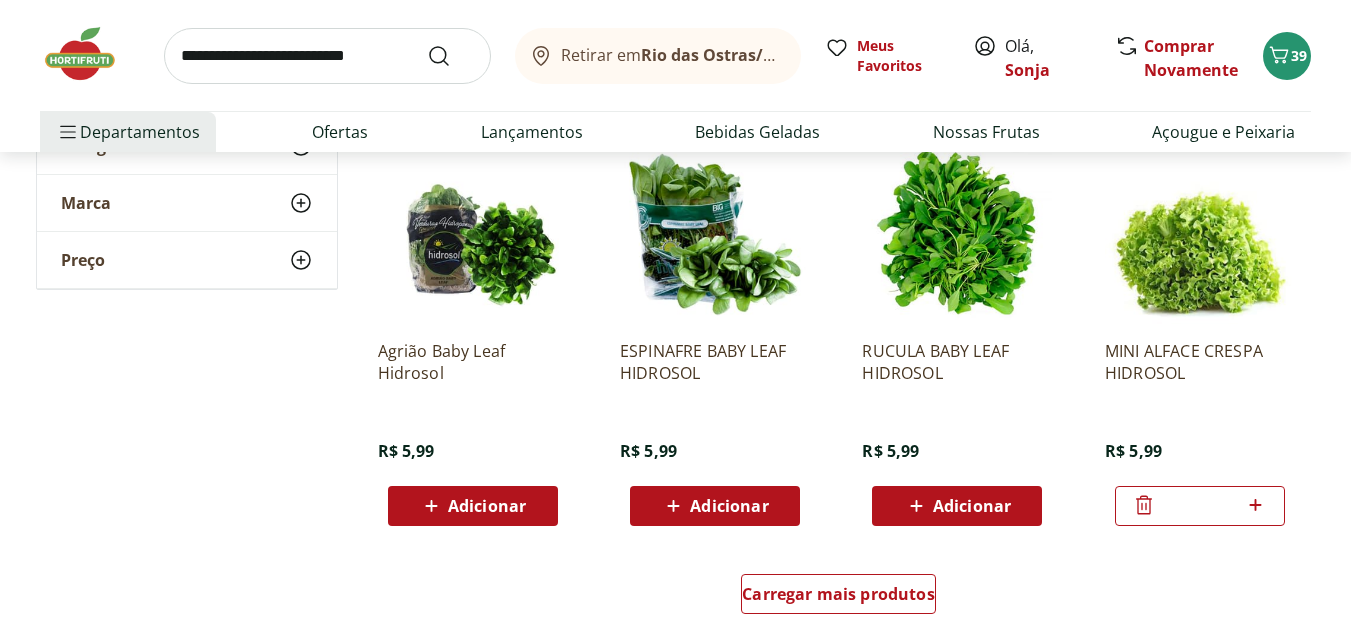 click 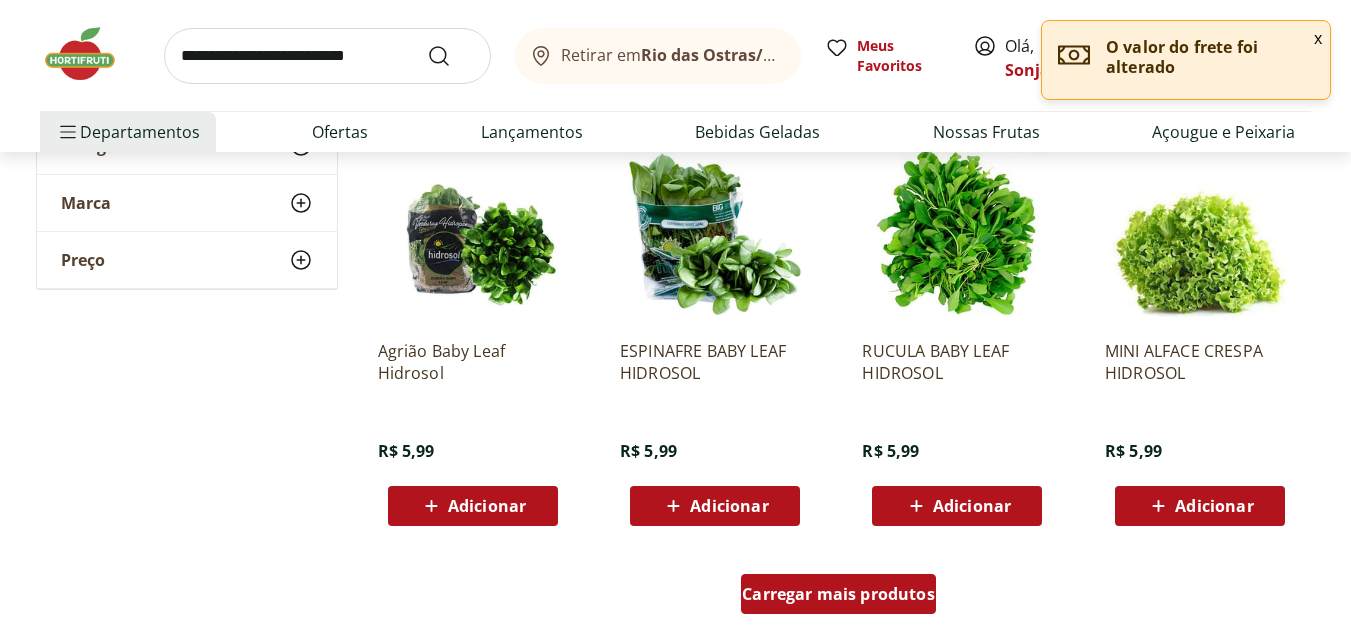 click on "Carregar mais produtos" at bounding box center (838, 594) 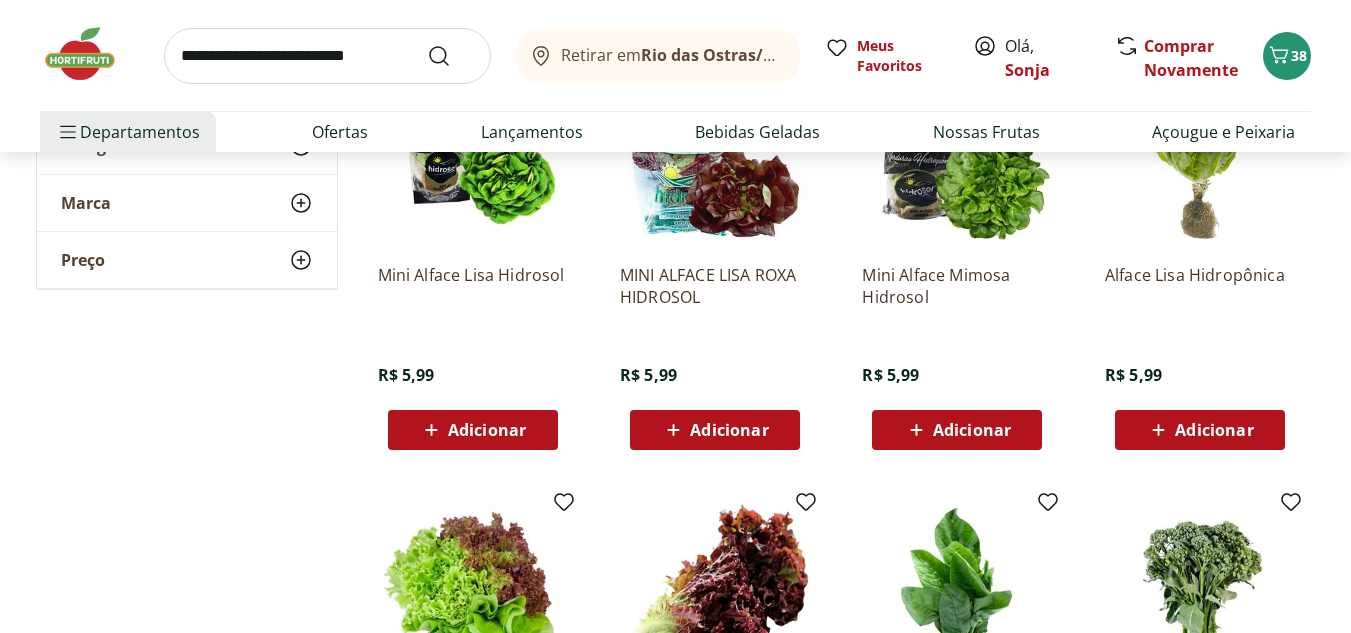 scroll, scrollTop: 3200, scrollLeft: 0, axis: vertical 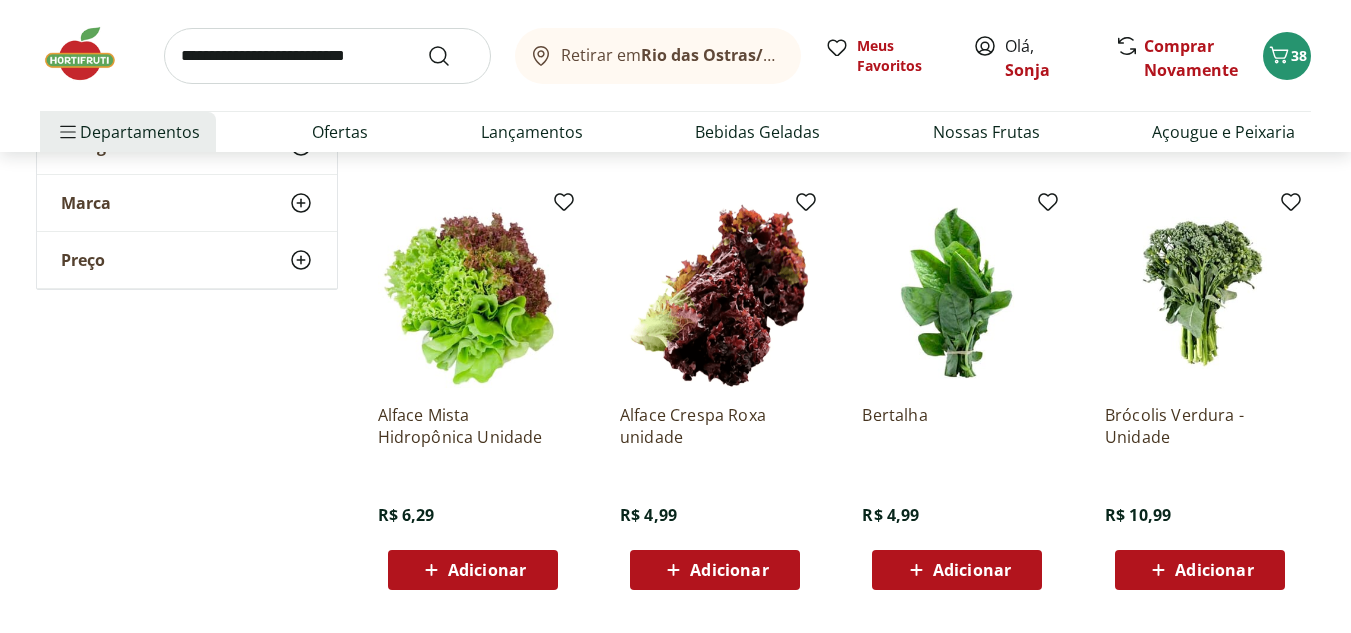 click on "Adicionar" at bounding box center [487, 570] 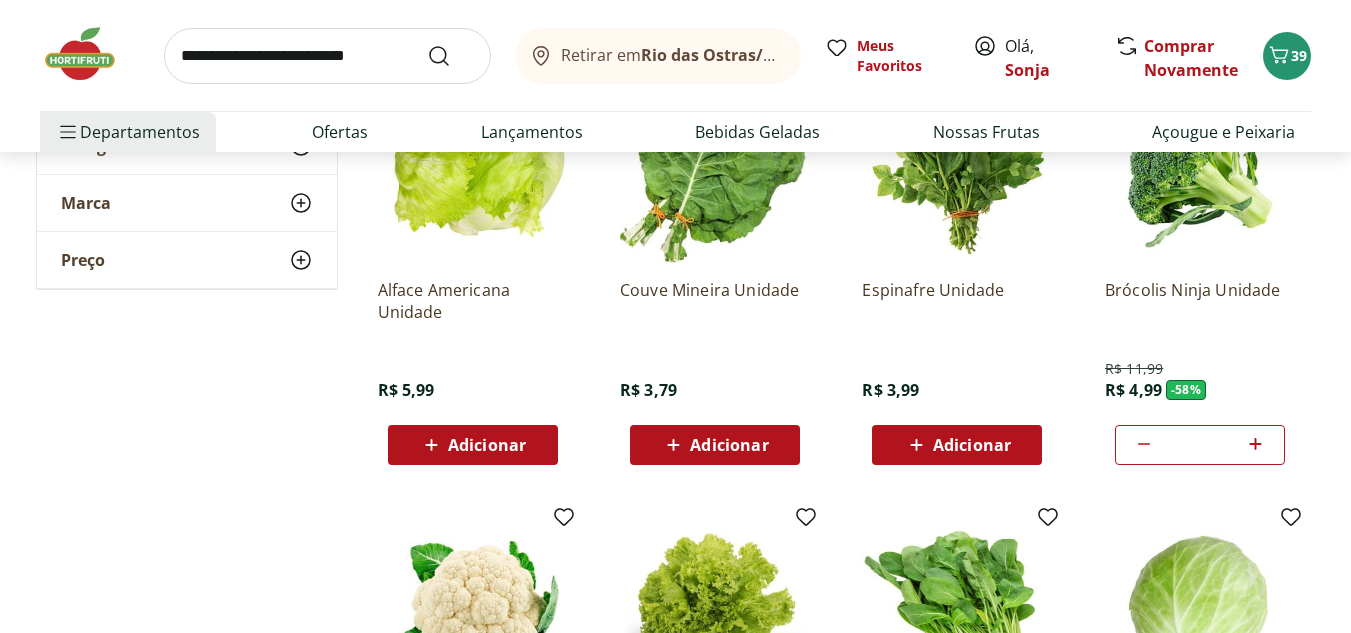 scroll, scrollTop: 0, scrollLeft: 0, axis: both 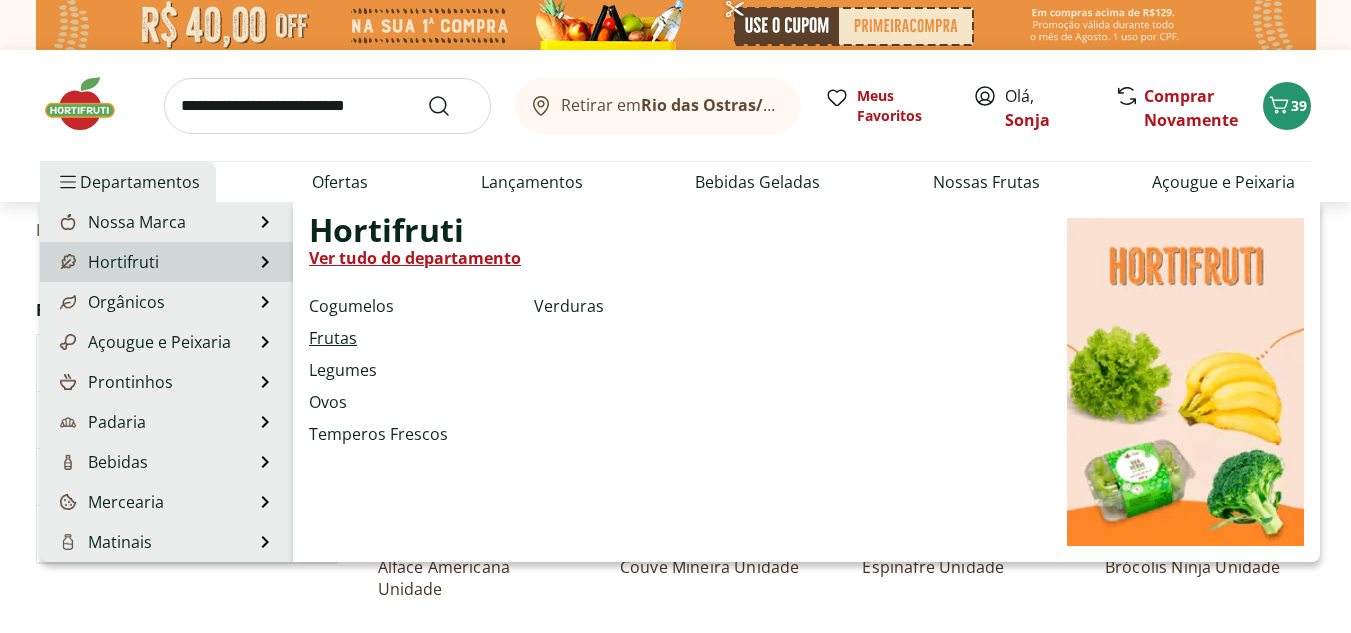 click on "Frutas" at bounding box center (333, 338) 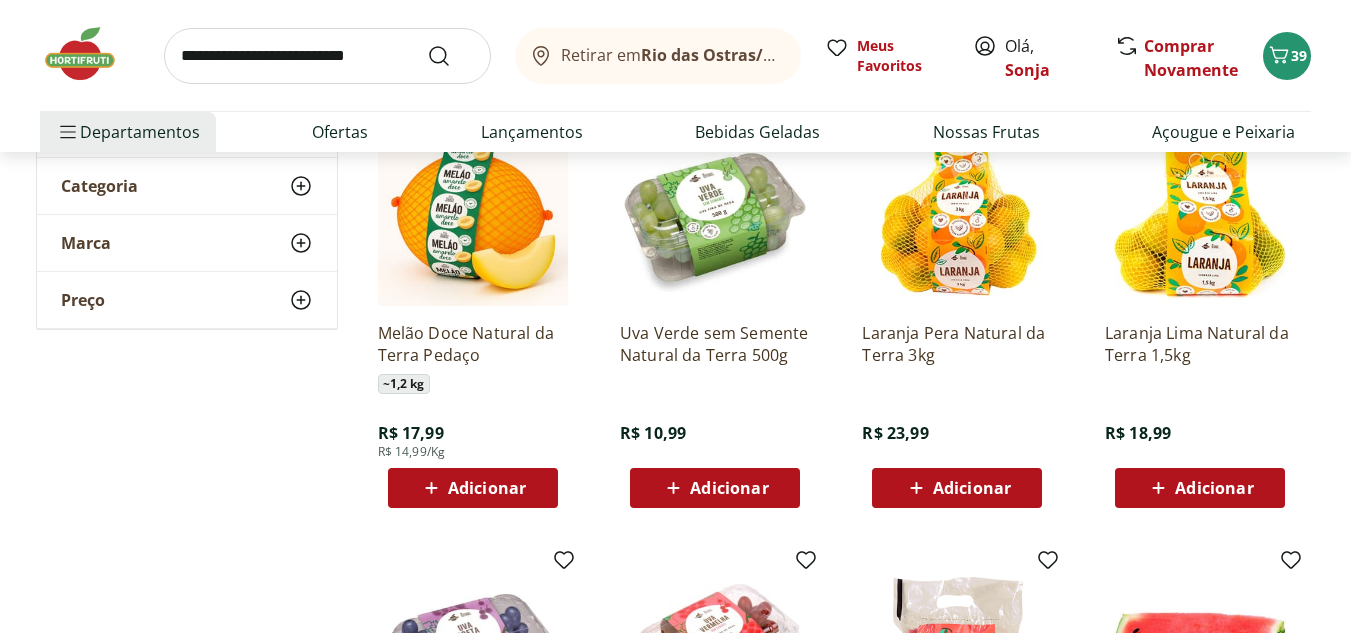scroll, scrollTop: 200, scrollLeft: 0, axis: vertical 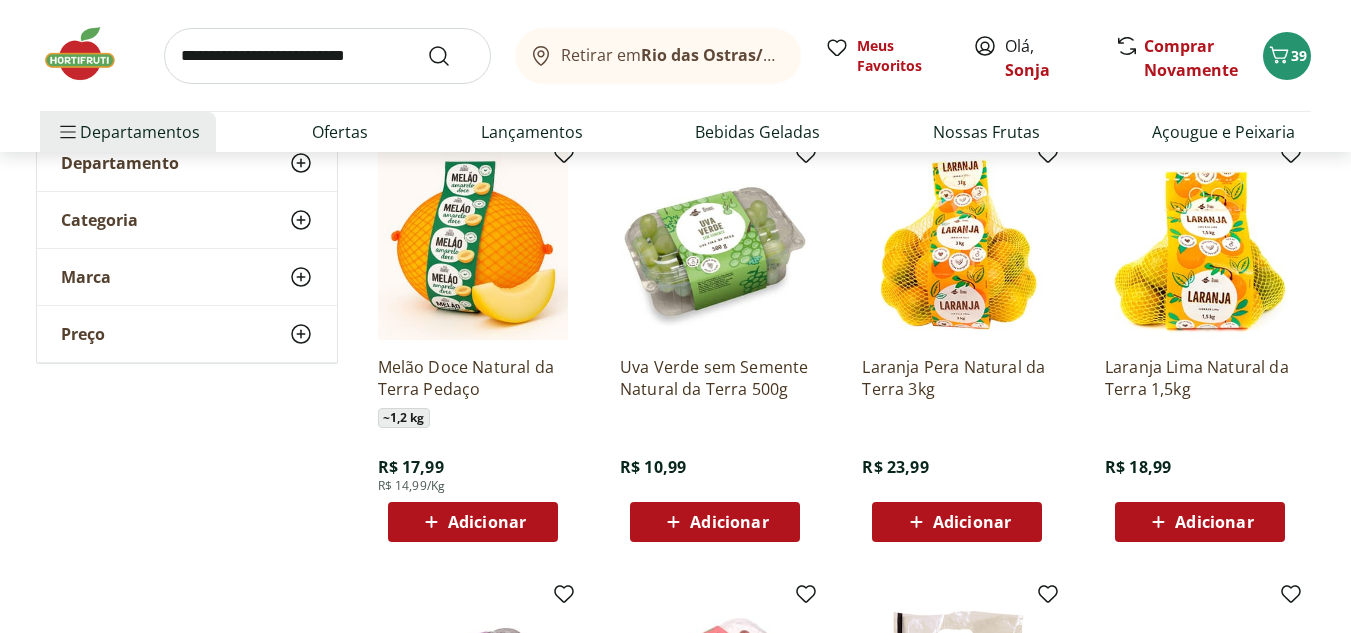 click on "Adicionar" at bounding box center [729, 522] 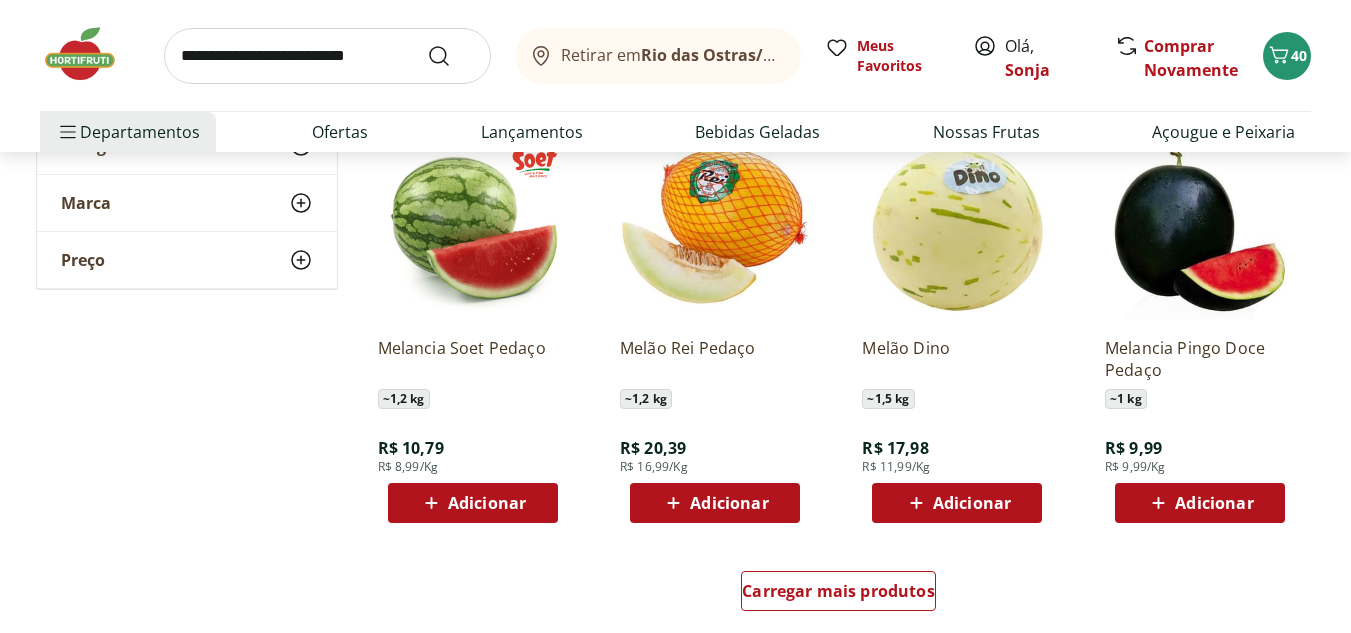 scroll, scrollTop: 1100, scrollLeft: 0, axis: vertical 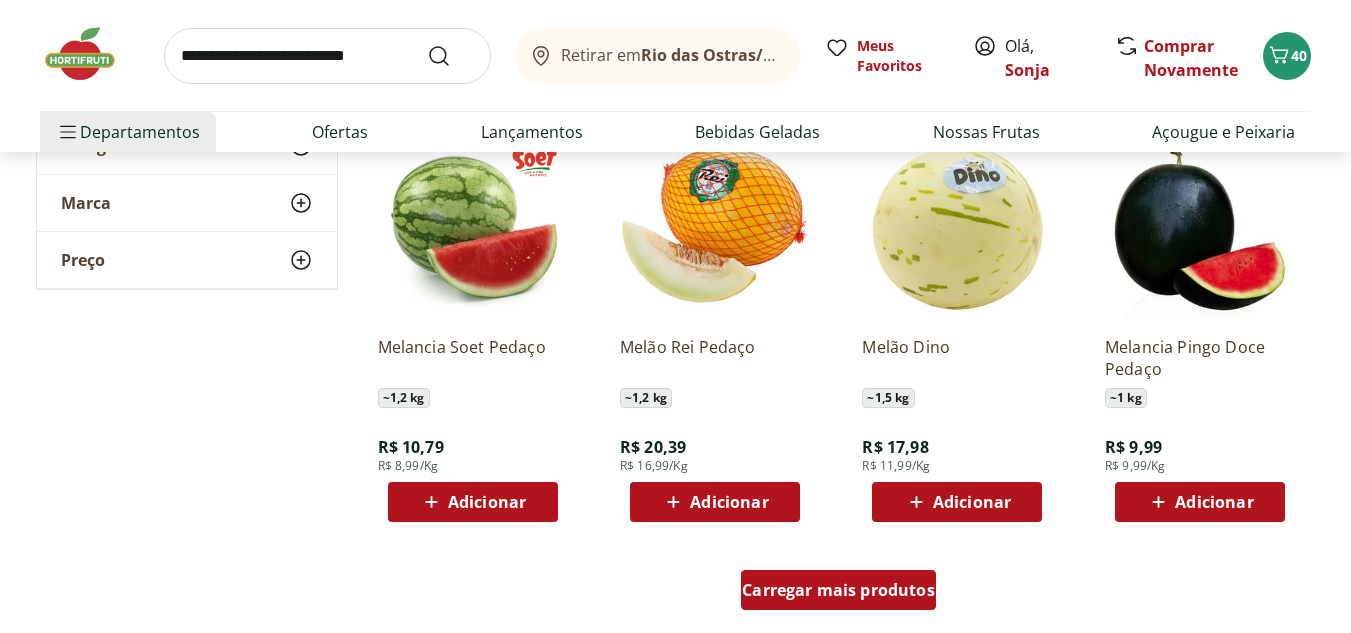 click on "Carregar mais produtos" at bounding box center (838, 590) 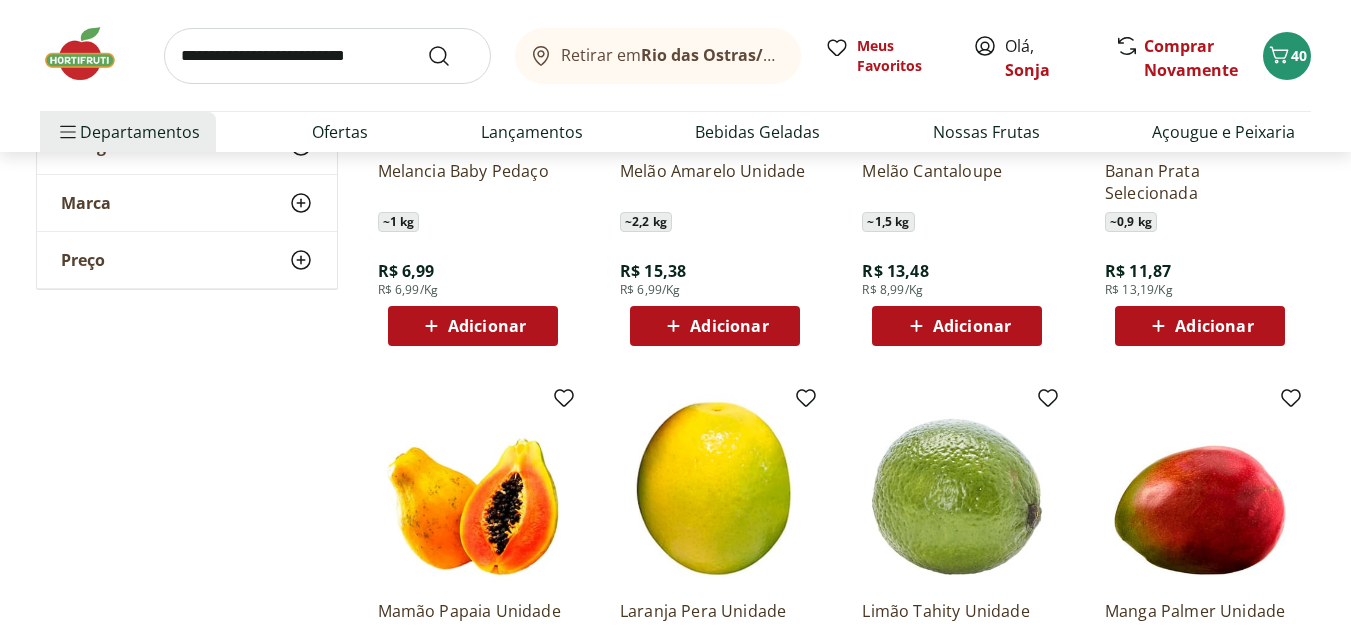 scroll, scrollTop: 1900, scrollLeft: 0, axis: vertical 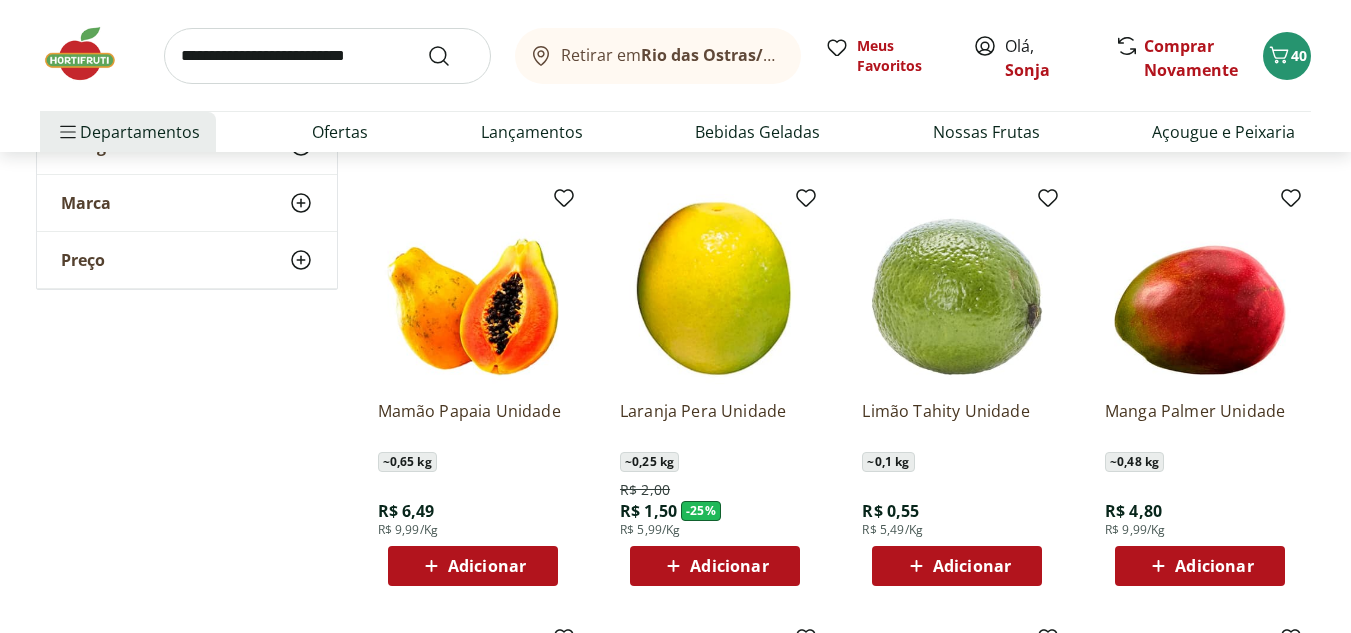 click on "Adicionar" at bounding box center (487, 566) 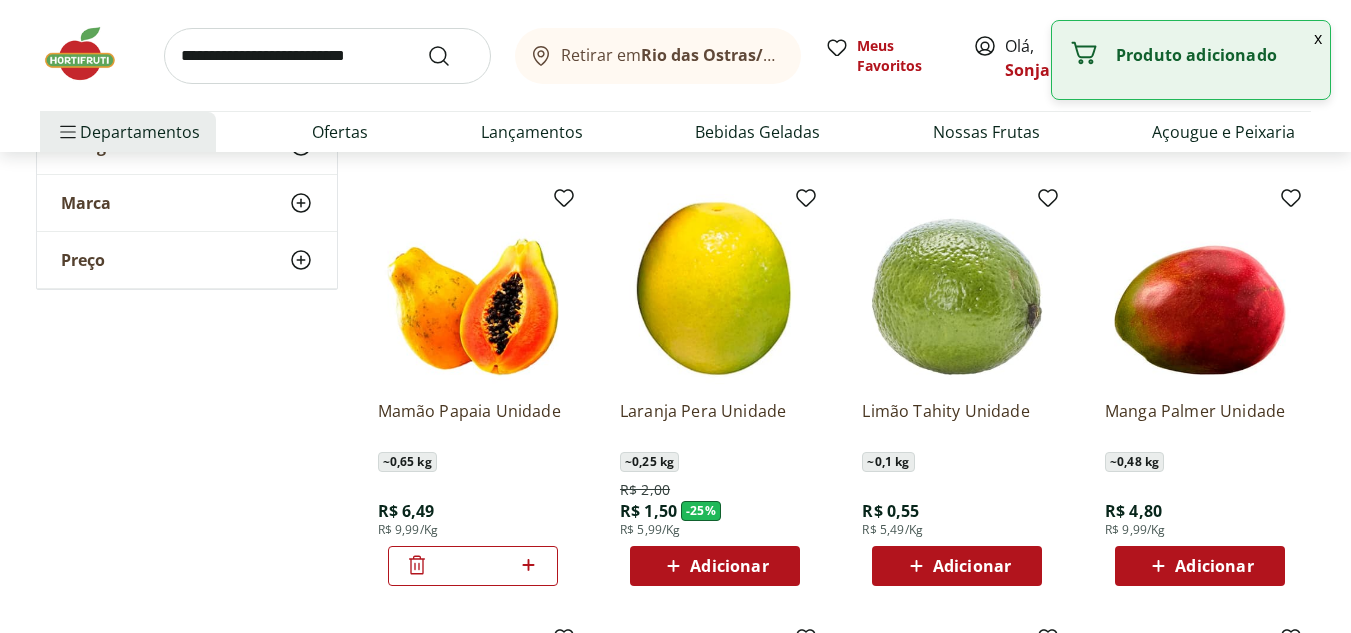 click 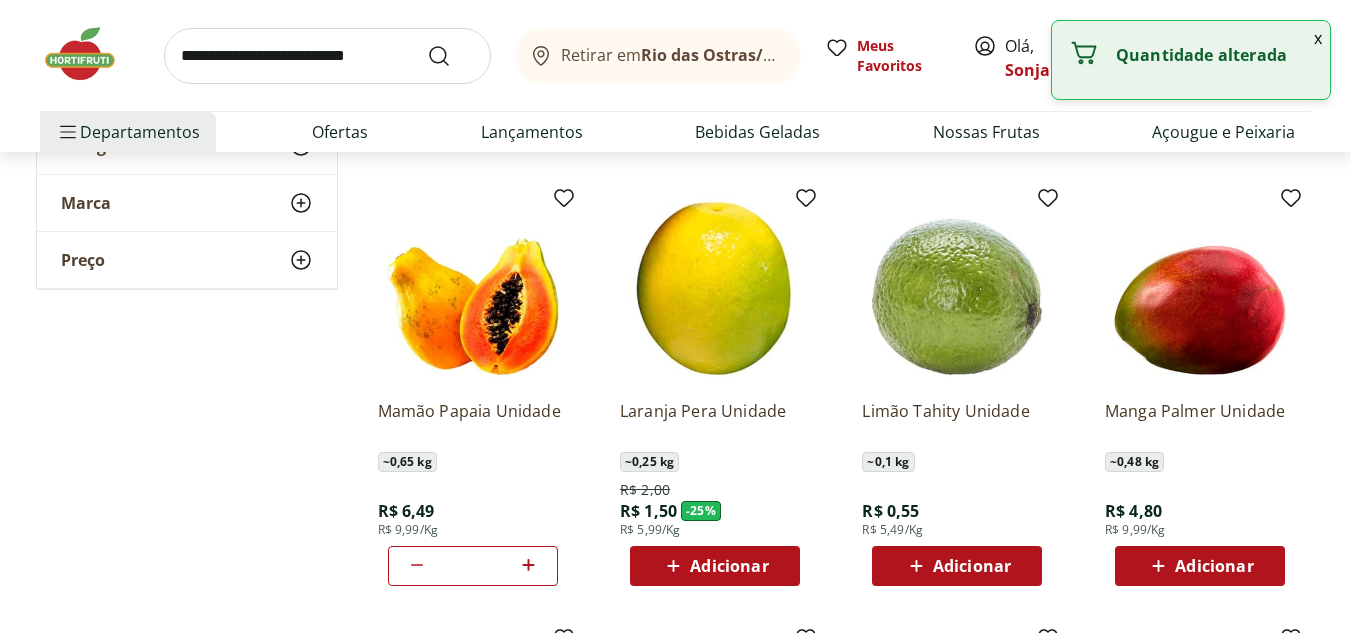 click 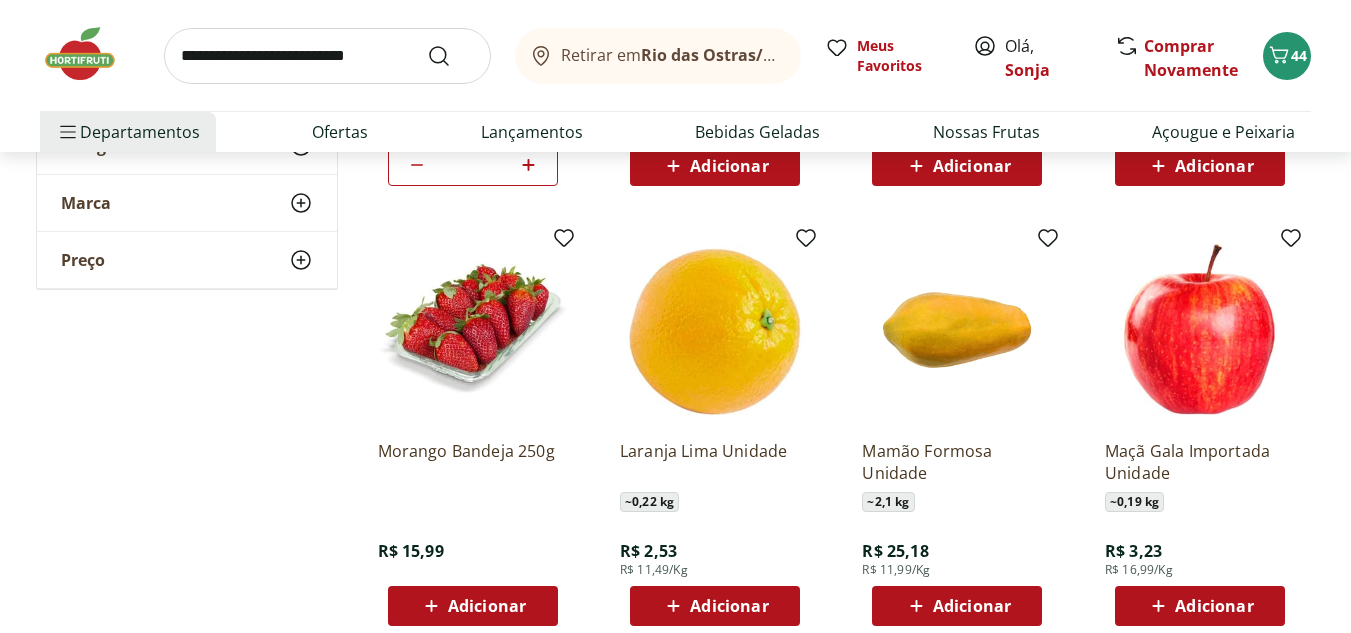 scroll, scrollTop: 2500, scrollLeft: 0, axis: vertical 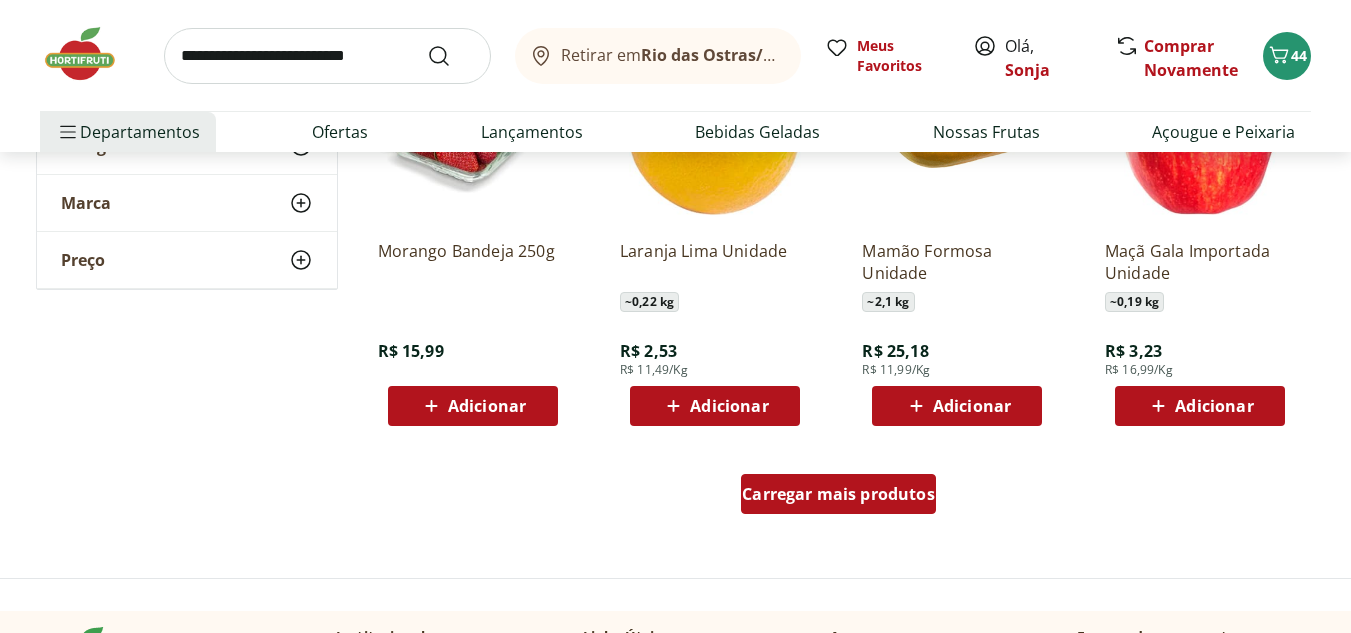 click on "Carregar mais produtos" at bounding box center (838, 494) 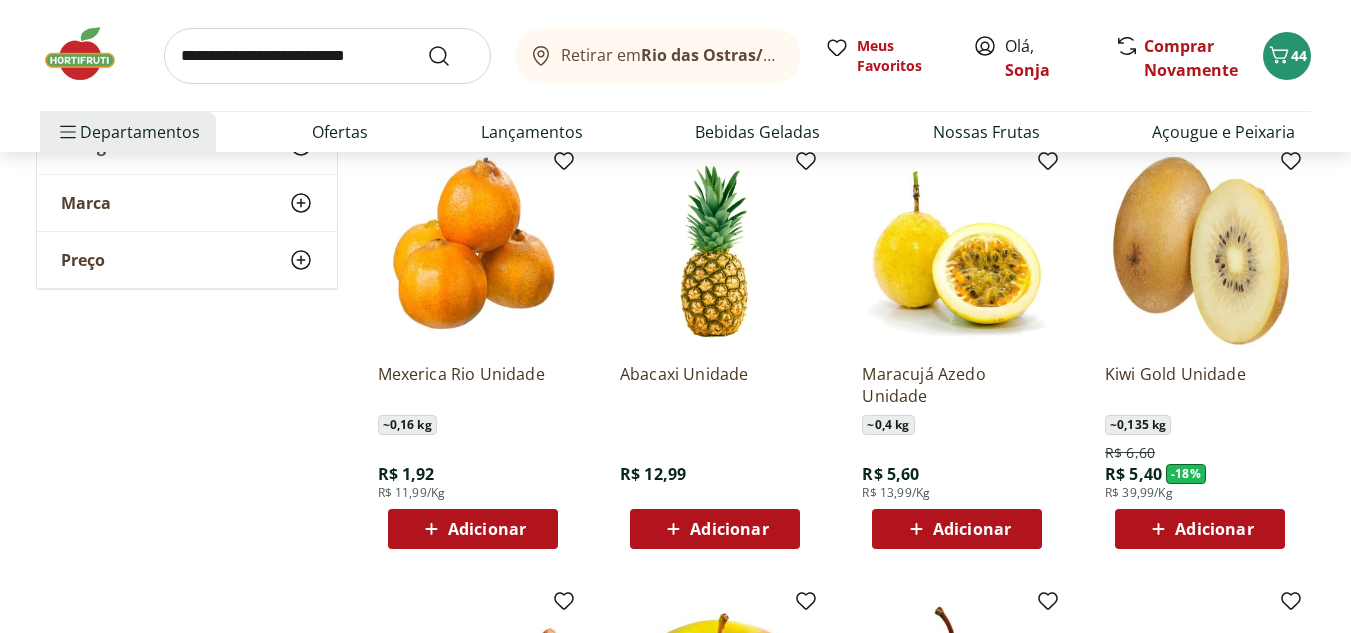scroll, scrollTop: 2800, scrollLeft: 0, axis: vertical 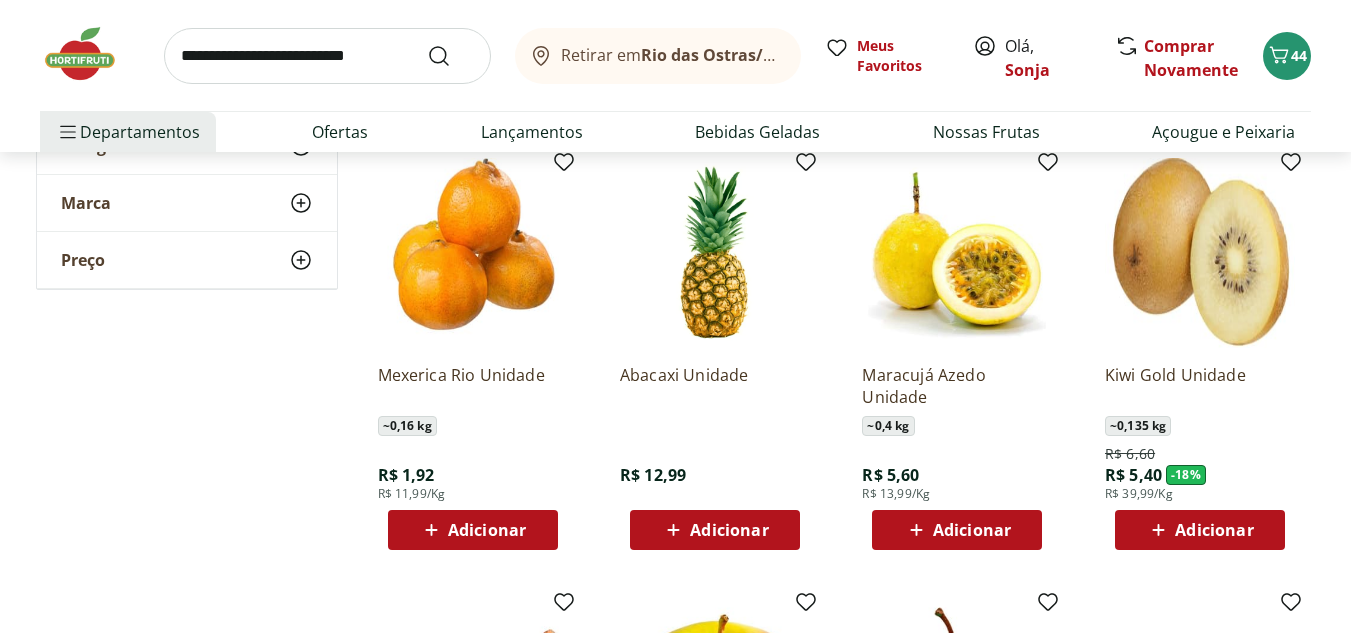 click on "Adicionar" at bounding box center [487, 530] 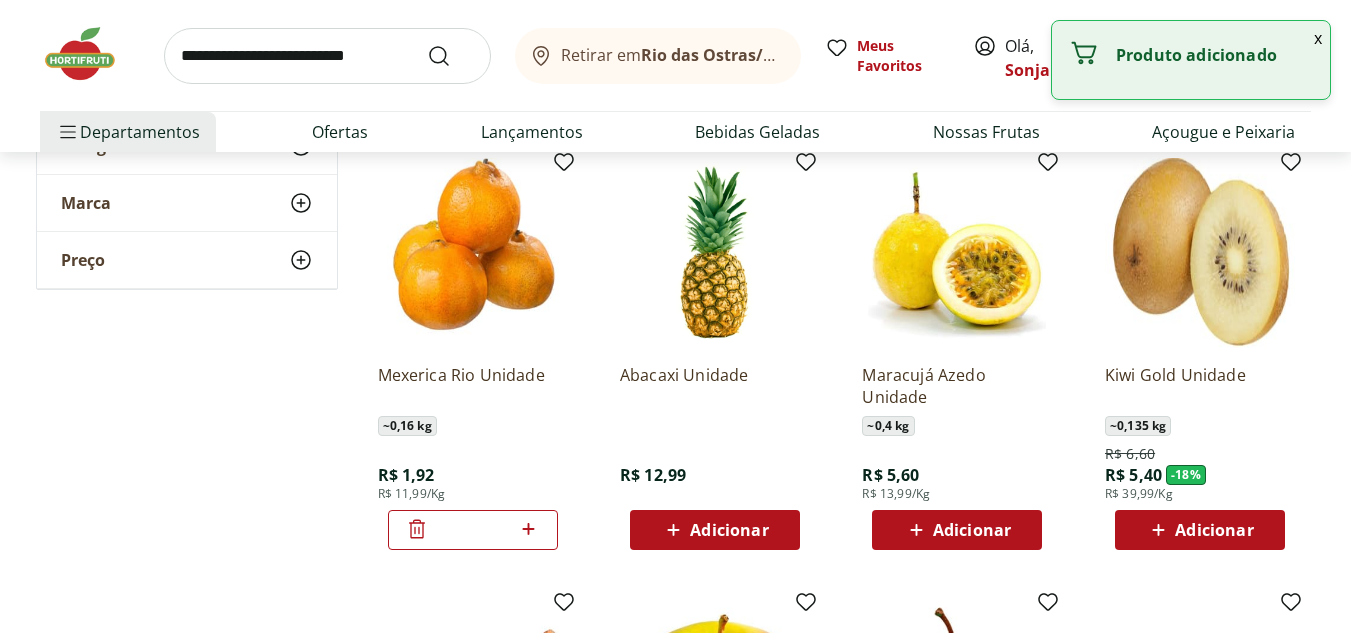 click 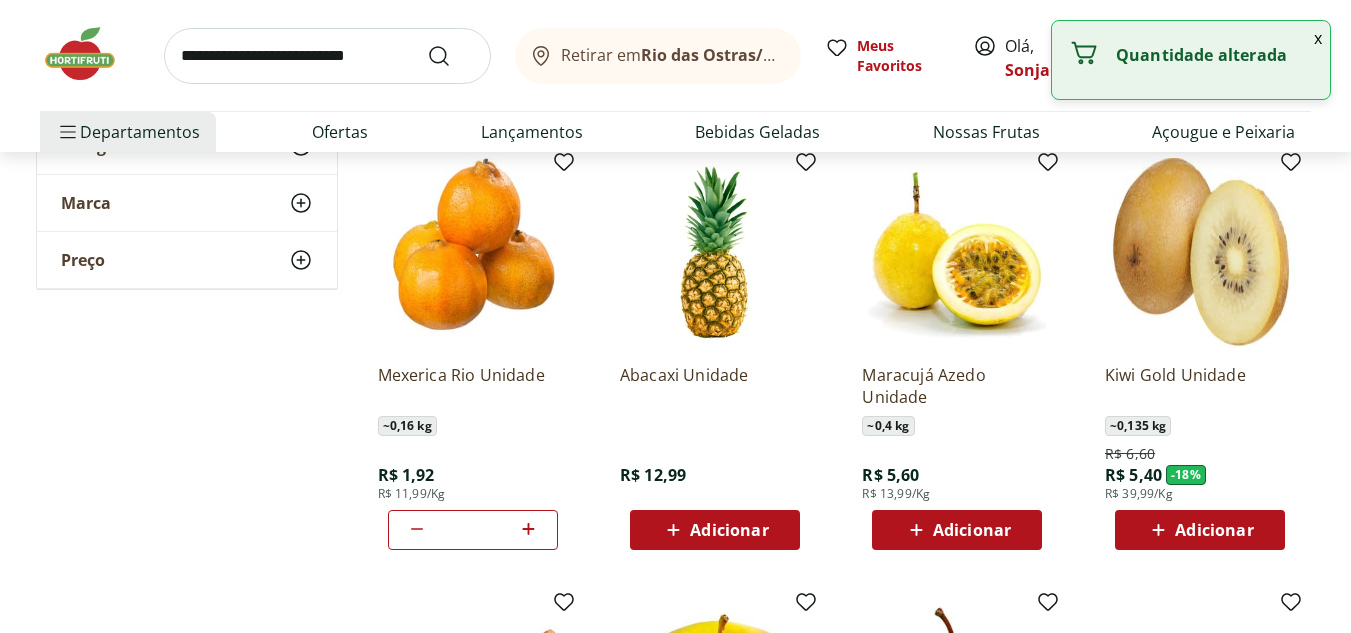 click 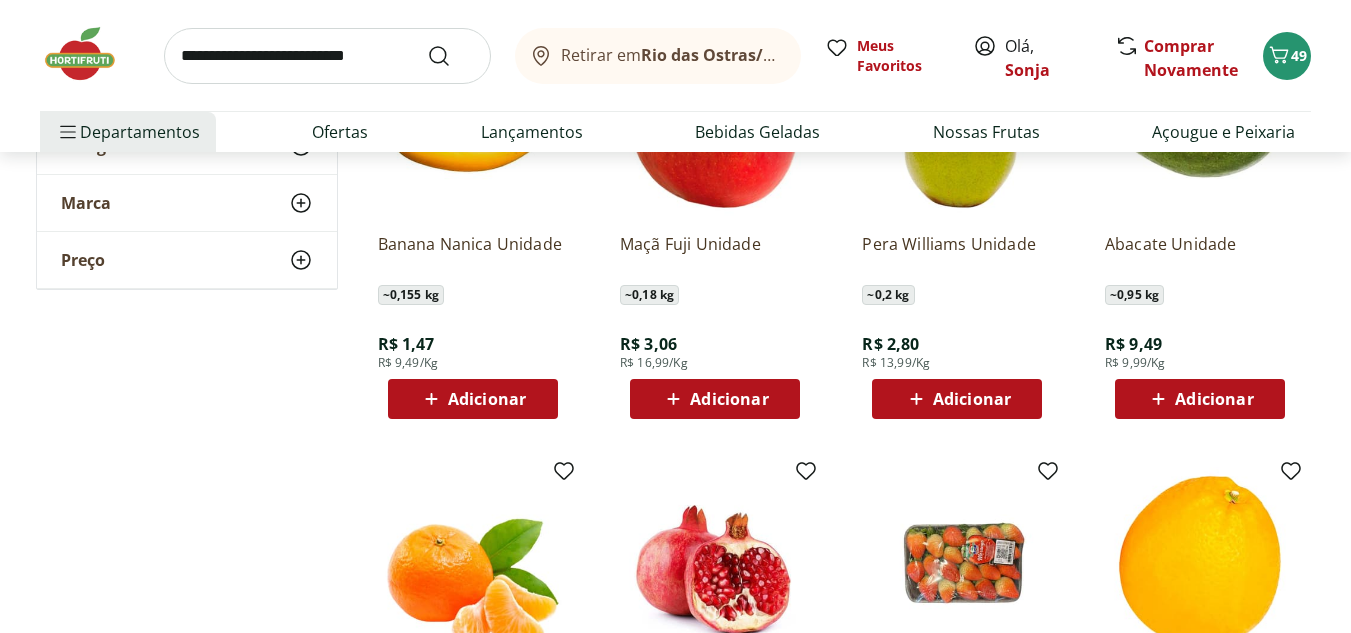 scroll, scrollTop: 3400, scrollLeft: 0, axis: vertical 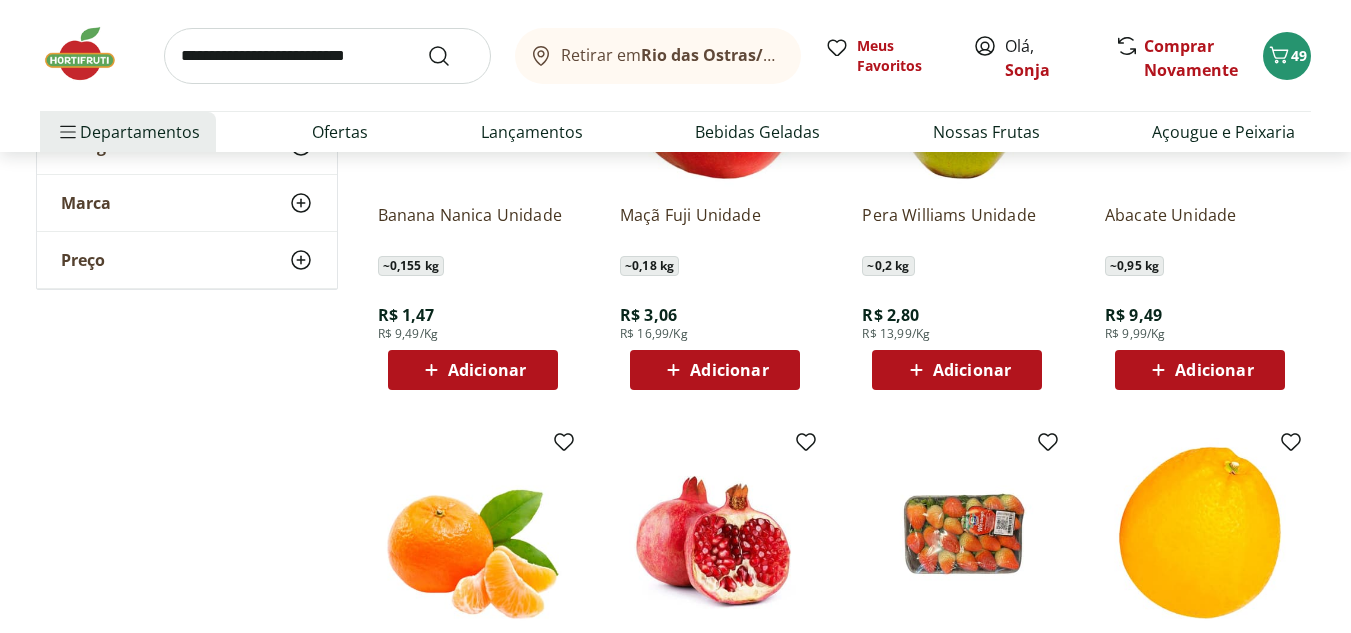 click on "Adicionar" at bounding box center (972, 370) 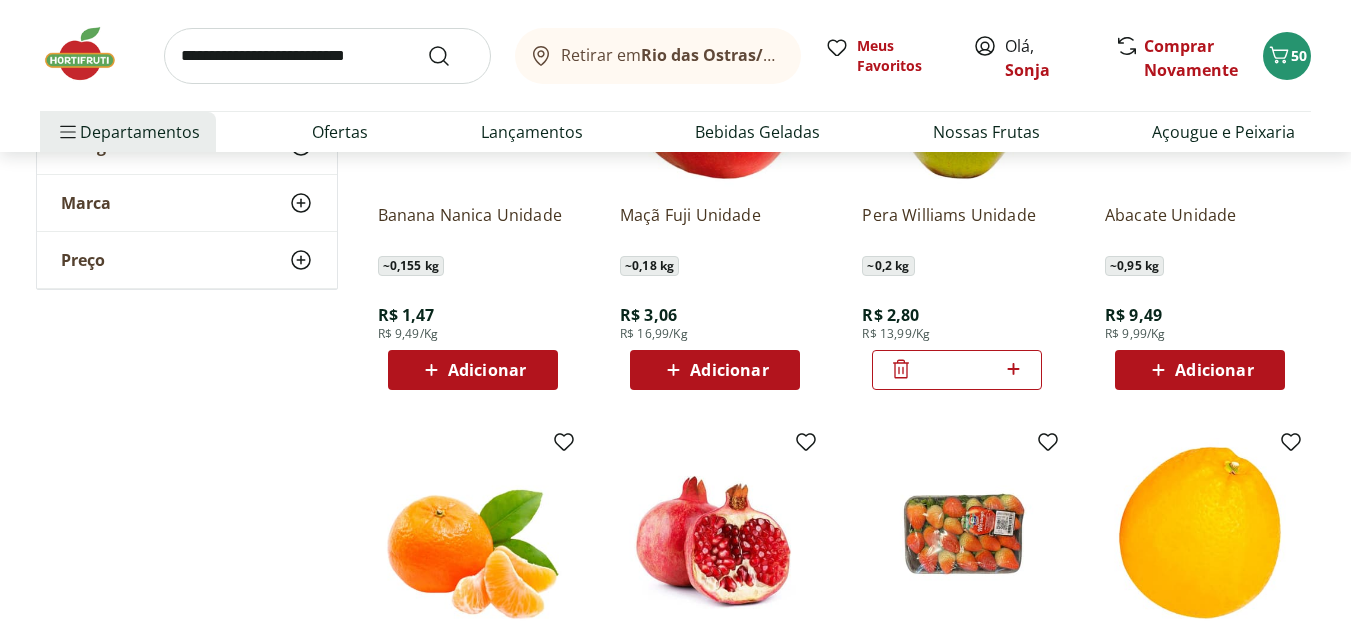 click 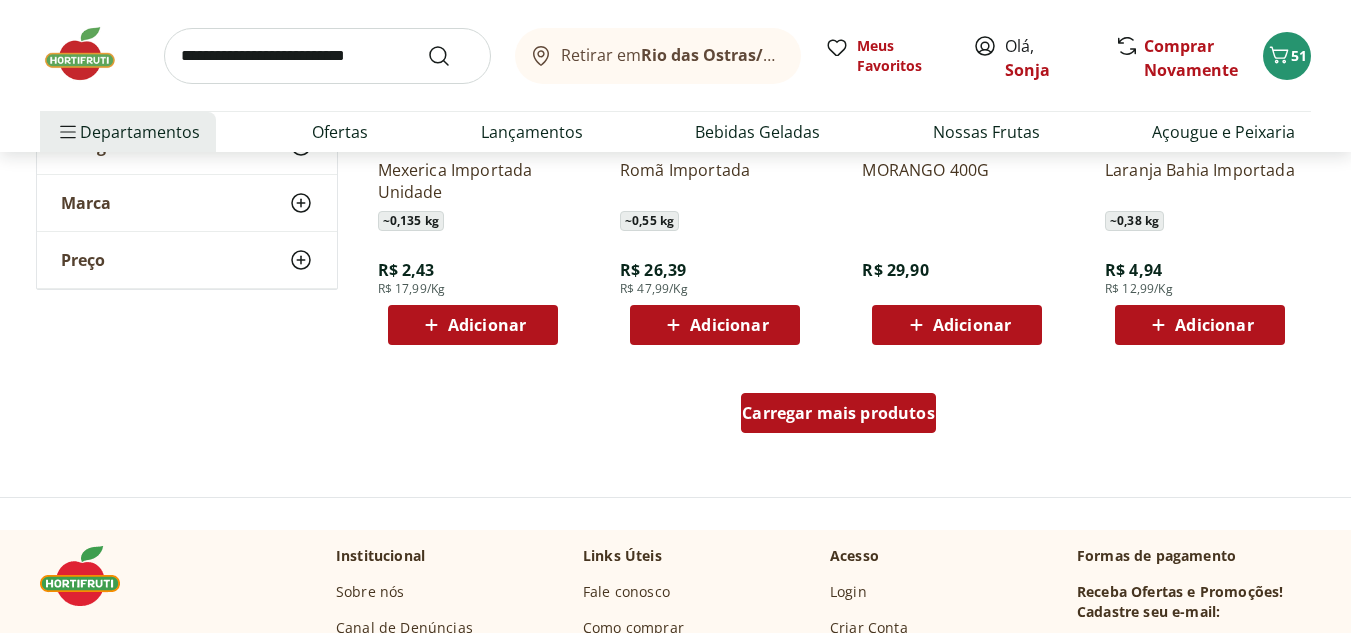 scroll, scrollTop: 3900, scrollLeft: 0, axis: vertical 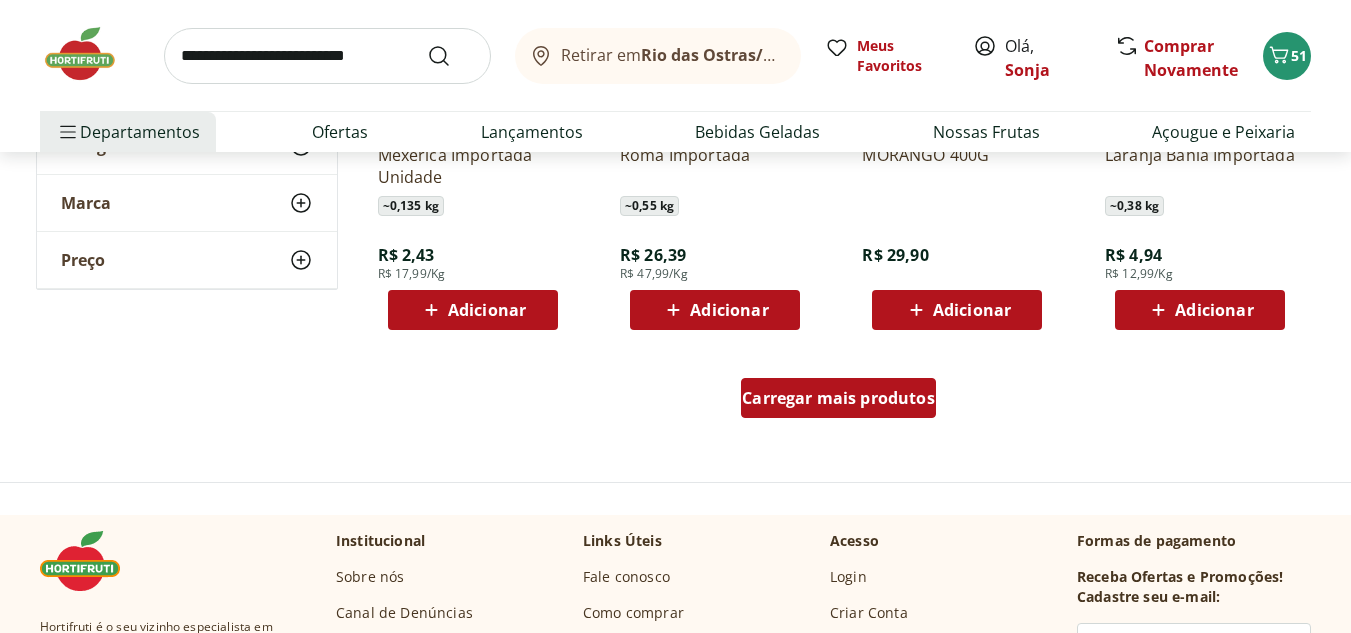 click on "Carregar mais produtos" at bounding box center (838, 398) 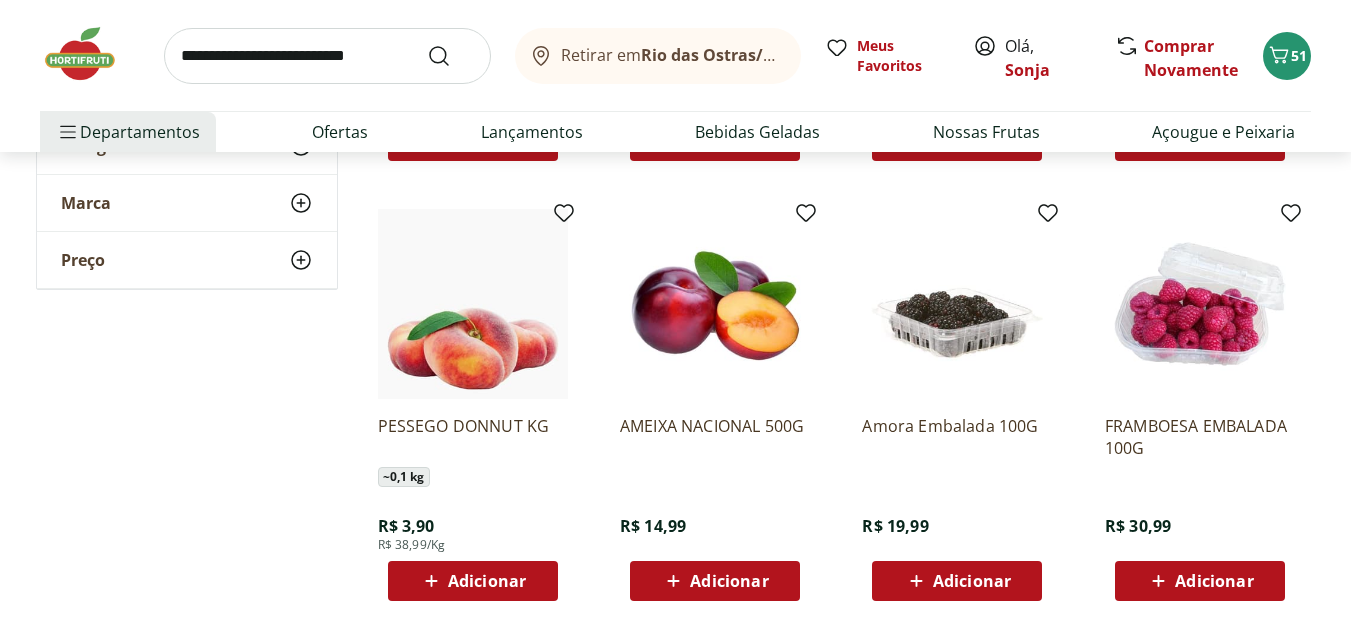 scroll, scrollTop: 4500, scrollLeft: 0, axis: vertical 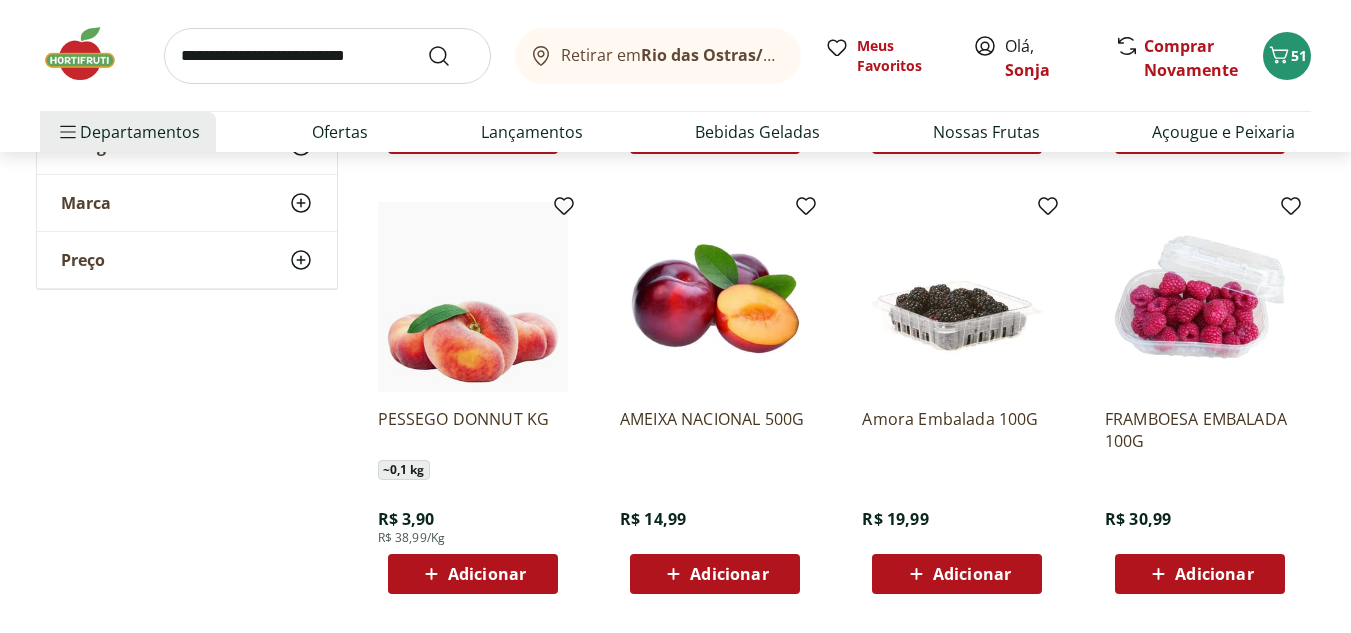 click on "Adicionar" at bounding box center [487, 574] 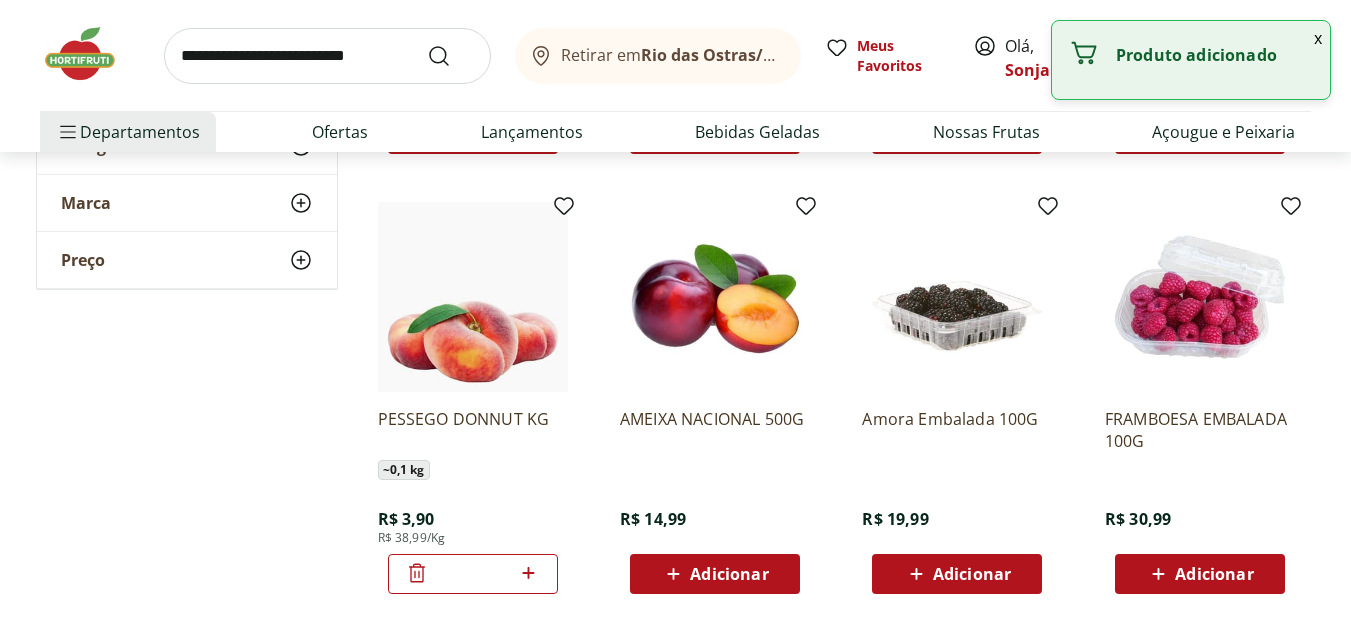 click 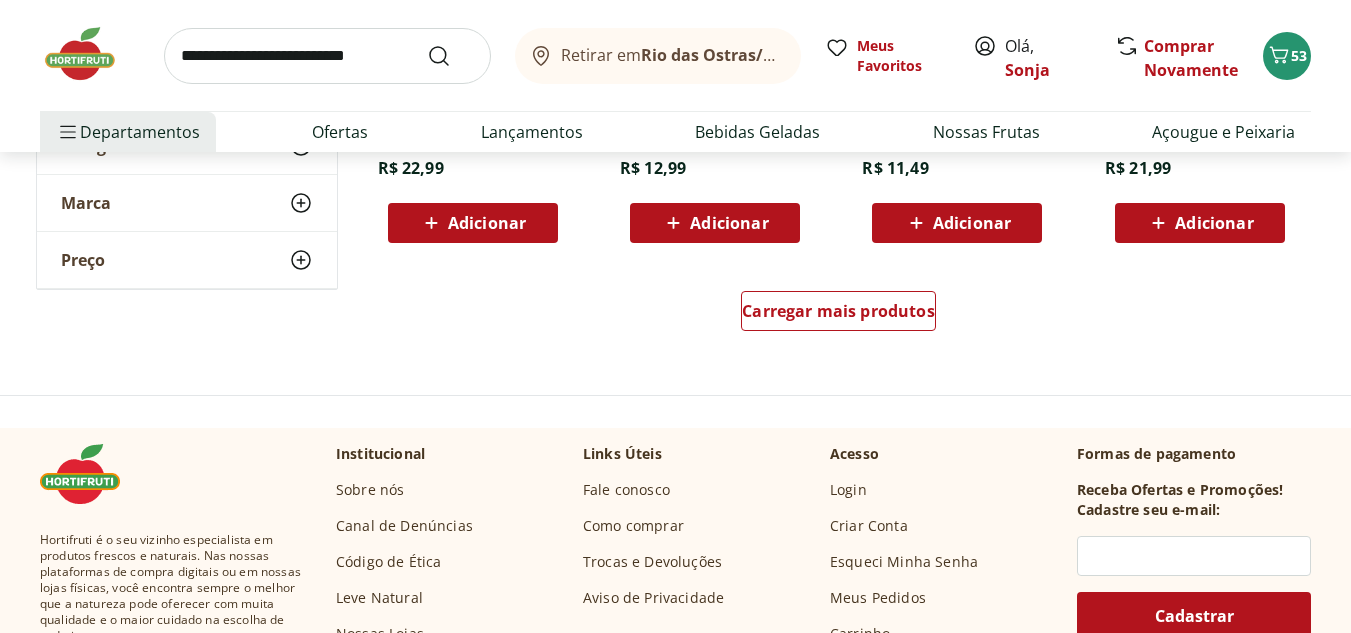 scroll, scrollTop: 5300, scrollLeft: 0, axis: vertical 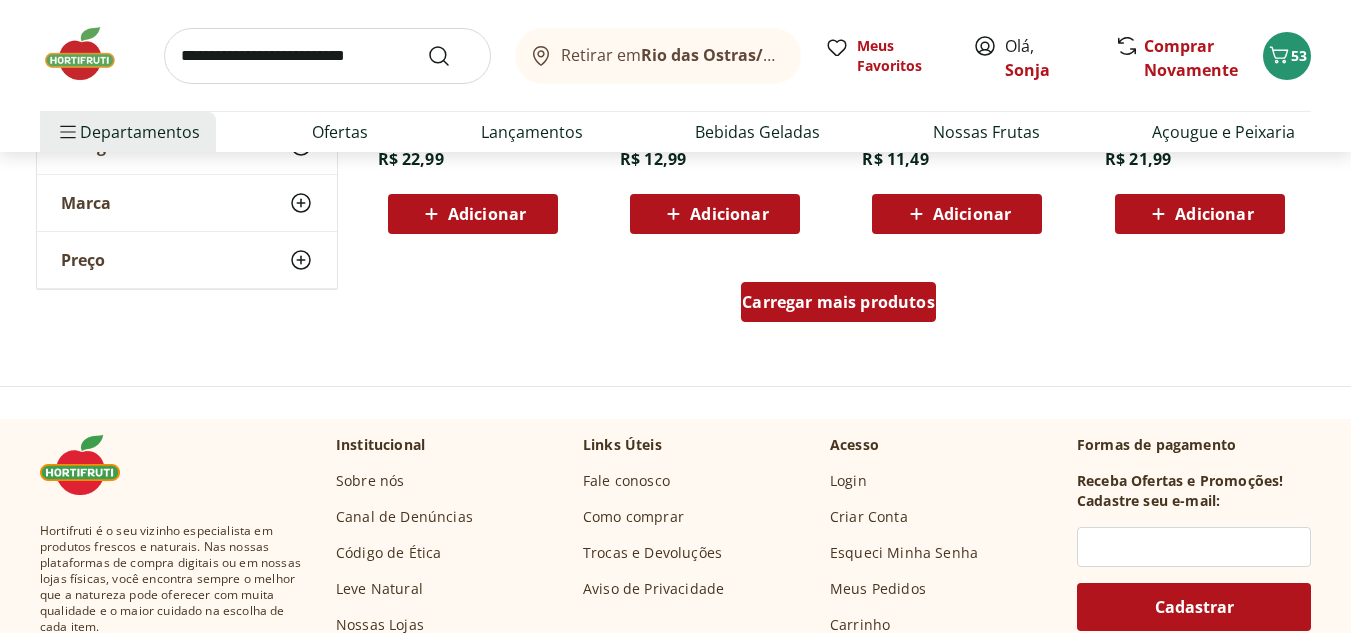 click on "Carregar mais produtos" at bounding box center (838, 302) 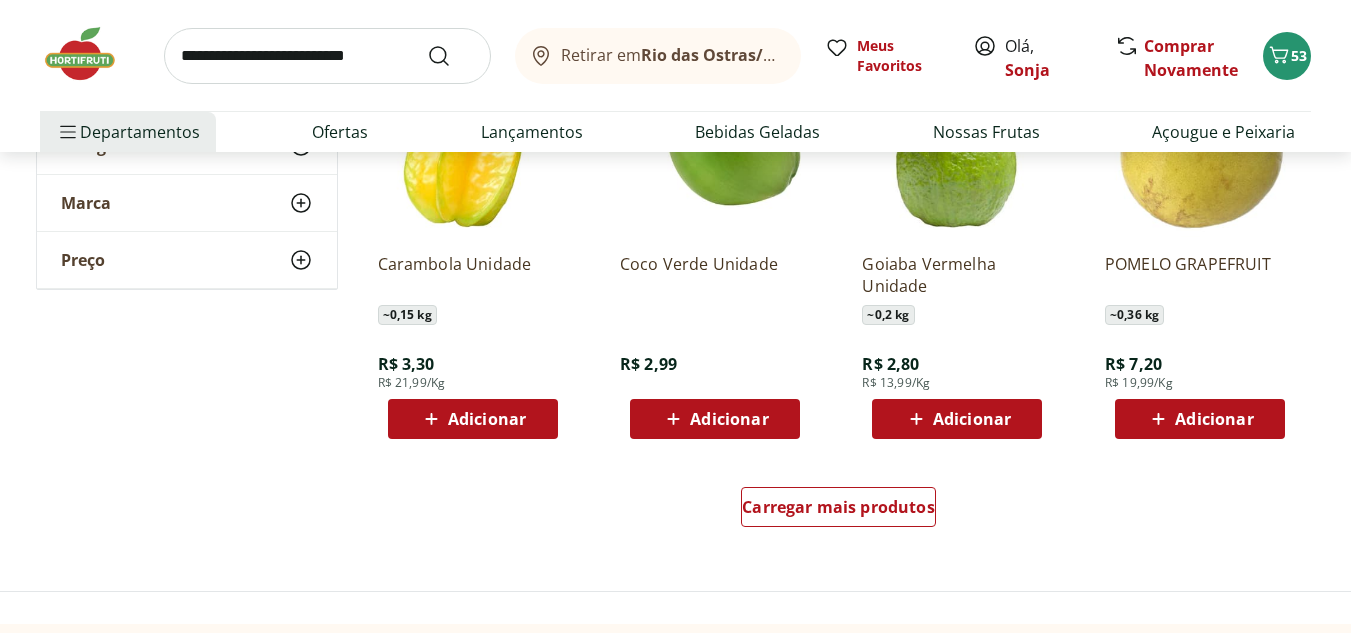 scroll, scrollTop: 6400, scrollLeft: 0, axis: vertical 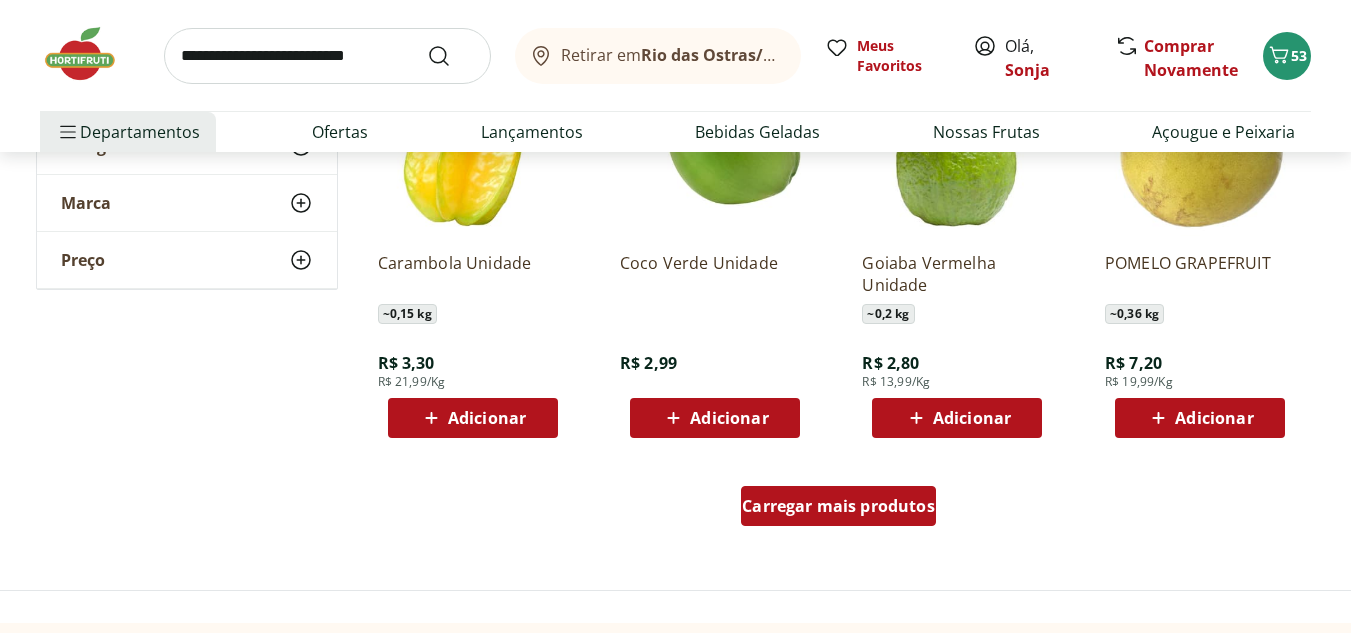 click on "Carregar mais produtos" at bounding box center [838, 506] 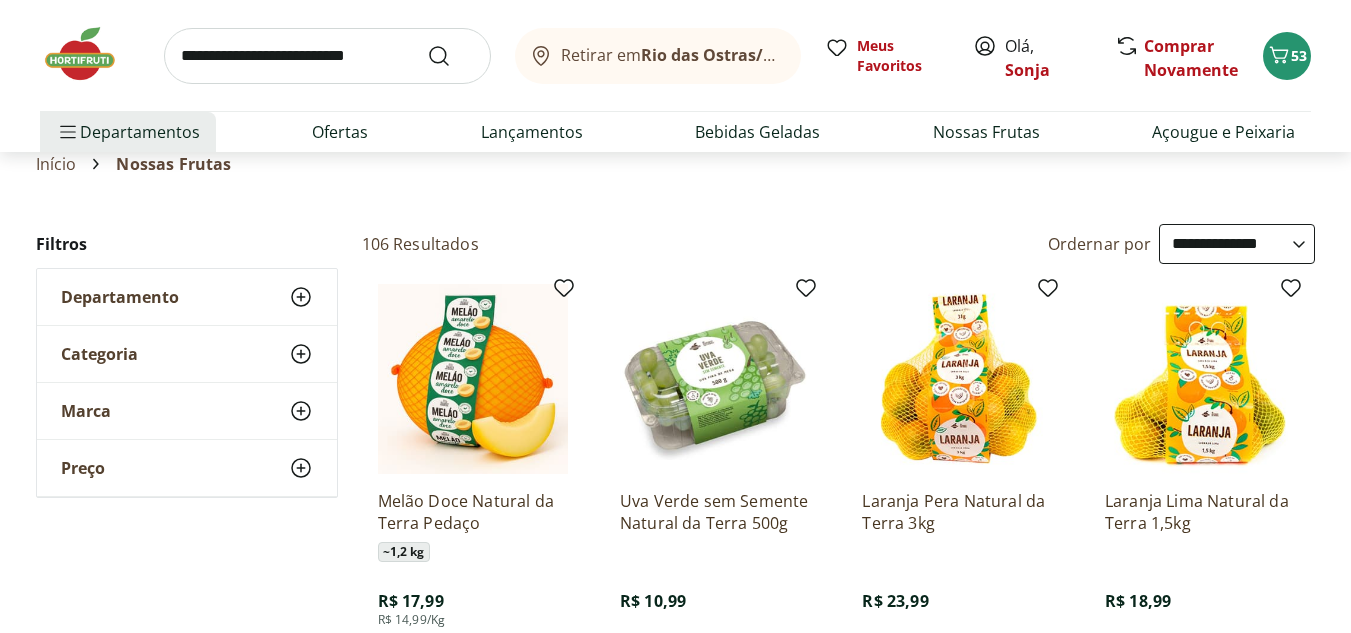 scroll, scrollTop: 0, scrollLeft: 0, axis: both 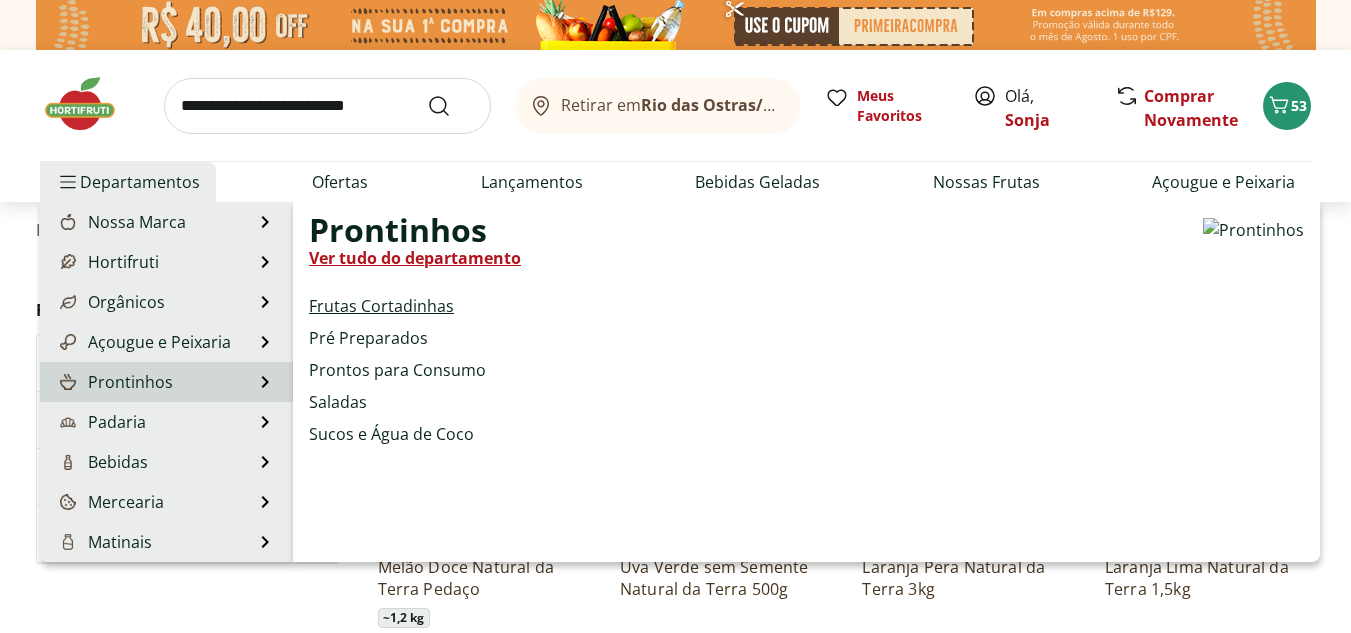 click on "Frutas Cortadinhas" at bounding box center (381, 306) 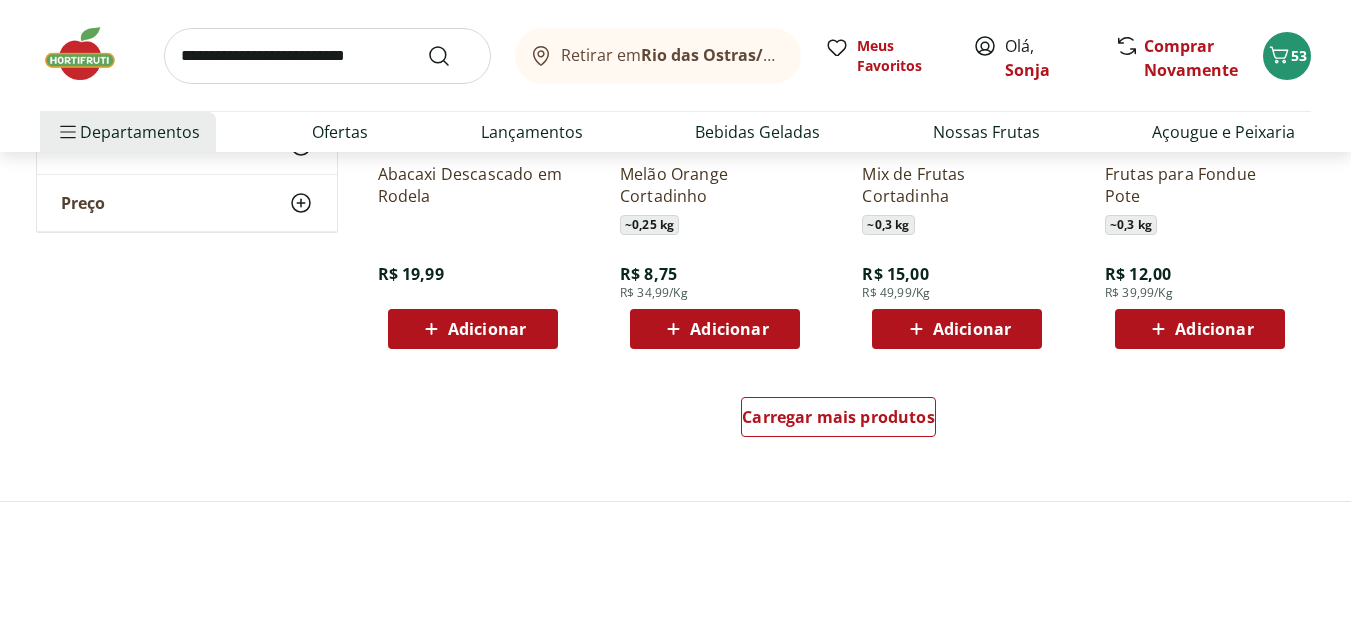 scroll, scrollTop: 1300, scrollLeft: 0, axis: vertical 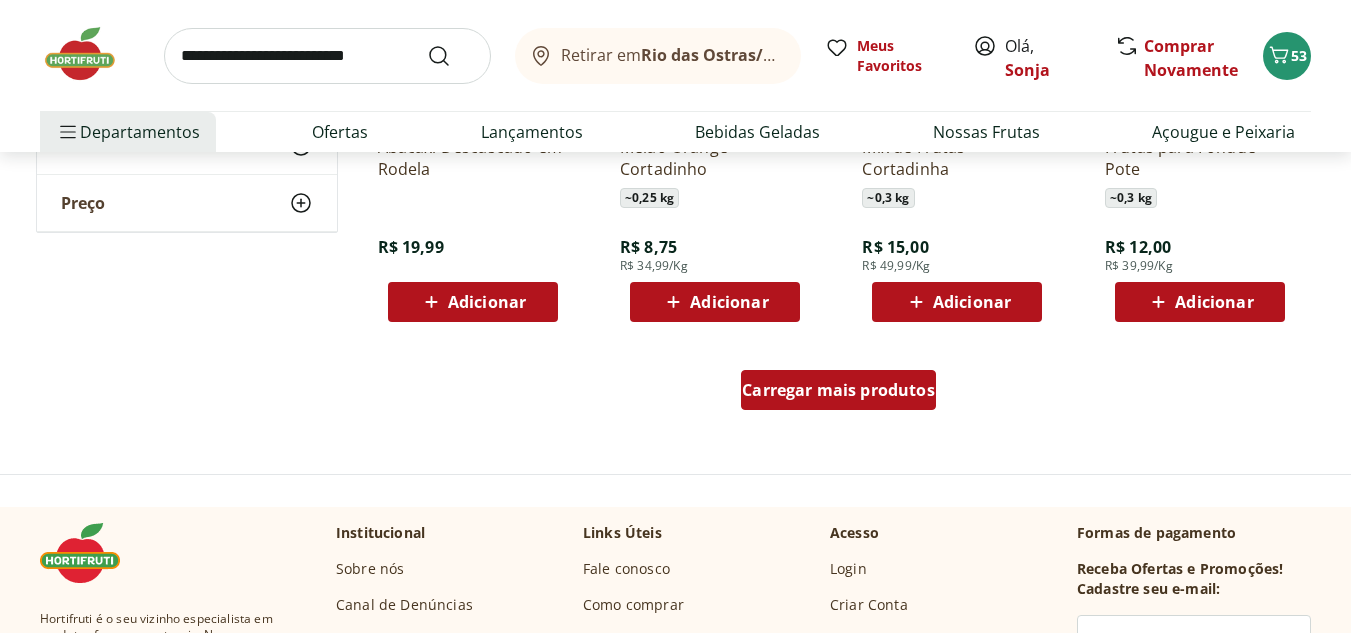 click on "Carregar mais produtos" at bounding box center (838, 390) 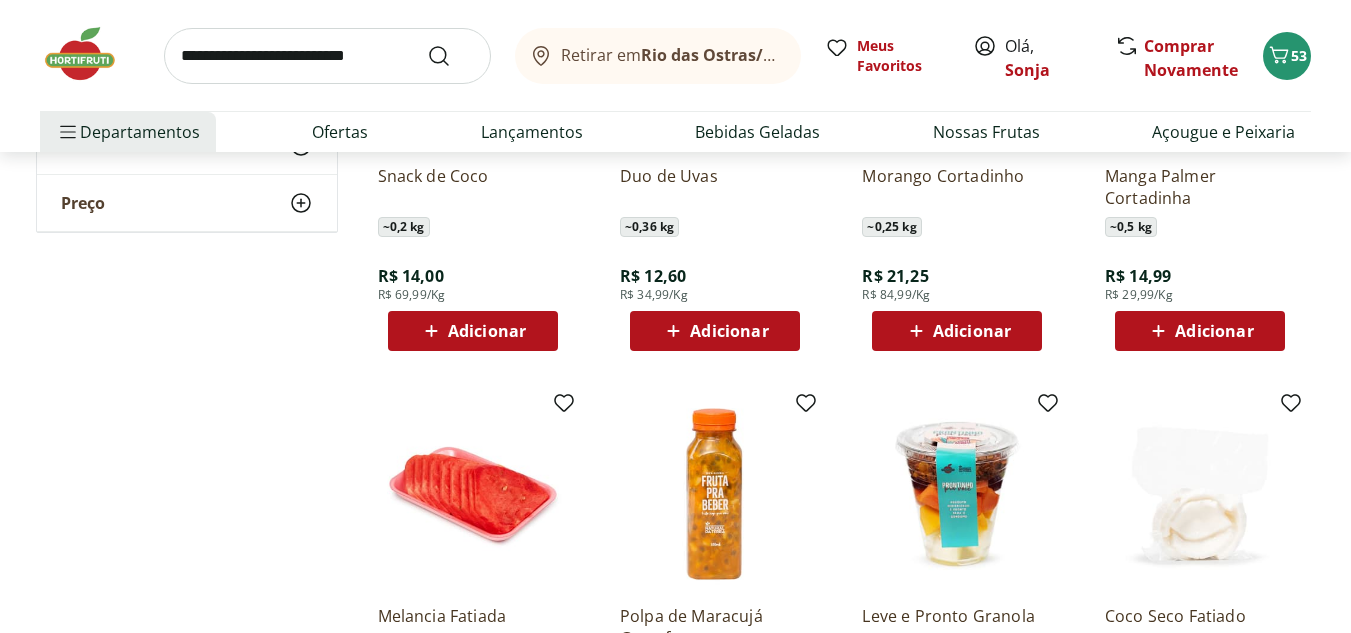 scroll, scrollTop: 1900, scrollLeft: 0, axis: vertical 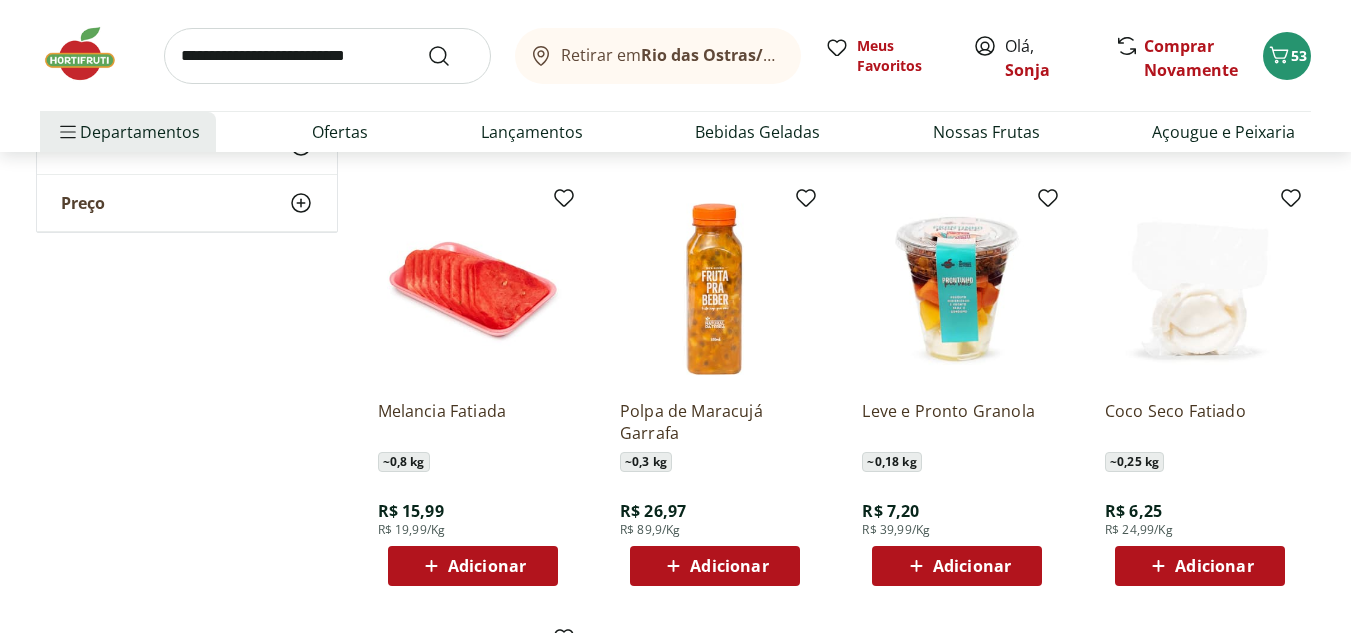 click on "Adicionar" at bounding box center (472, 566) 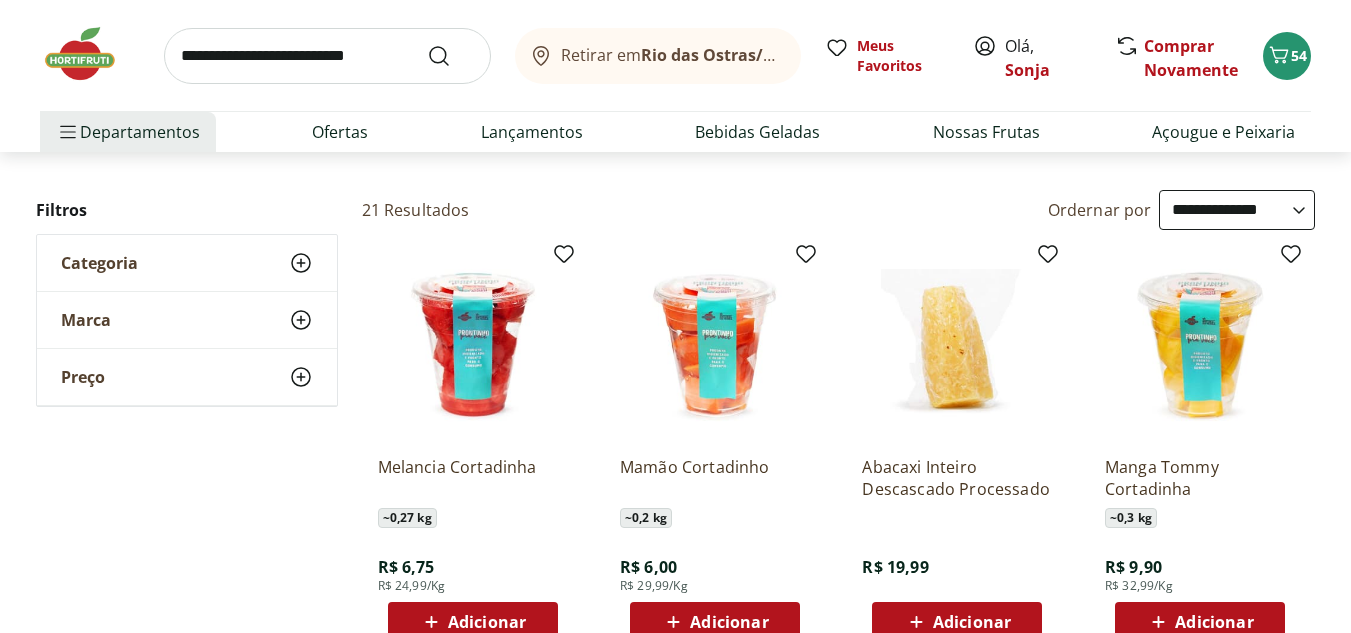 scroll, scrollTop: 0, scrollLeft: 0, axis: both 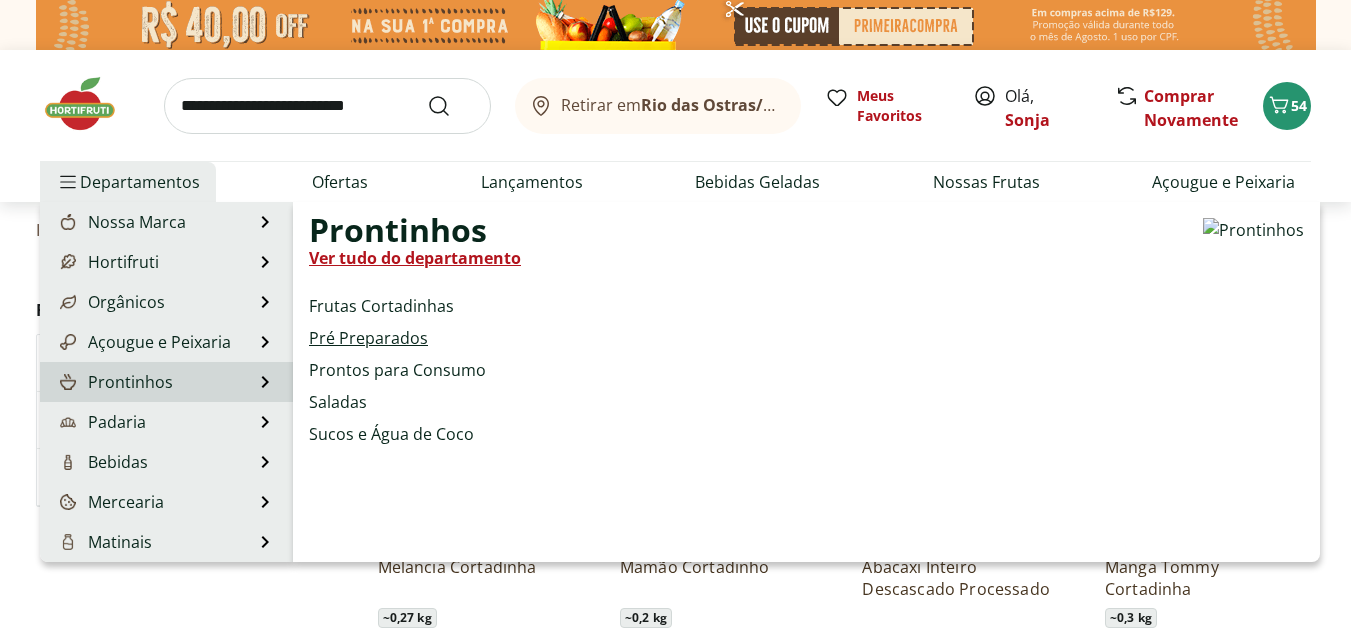 click on "Pré Preparados" at bounding box center [368, 338] 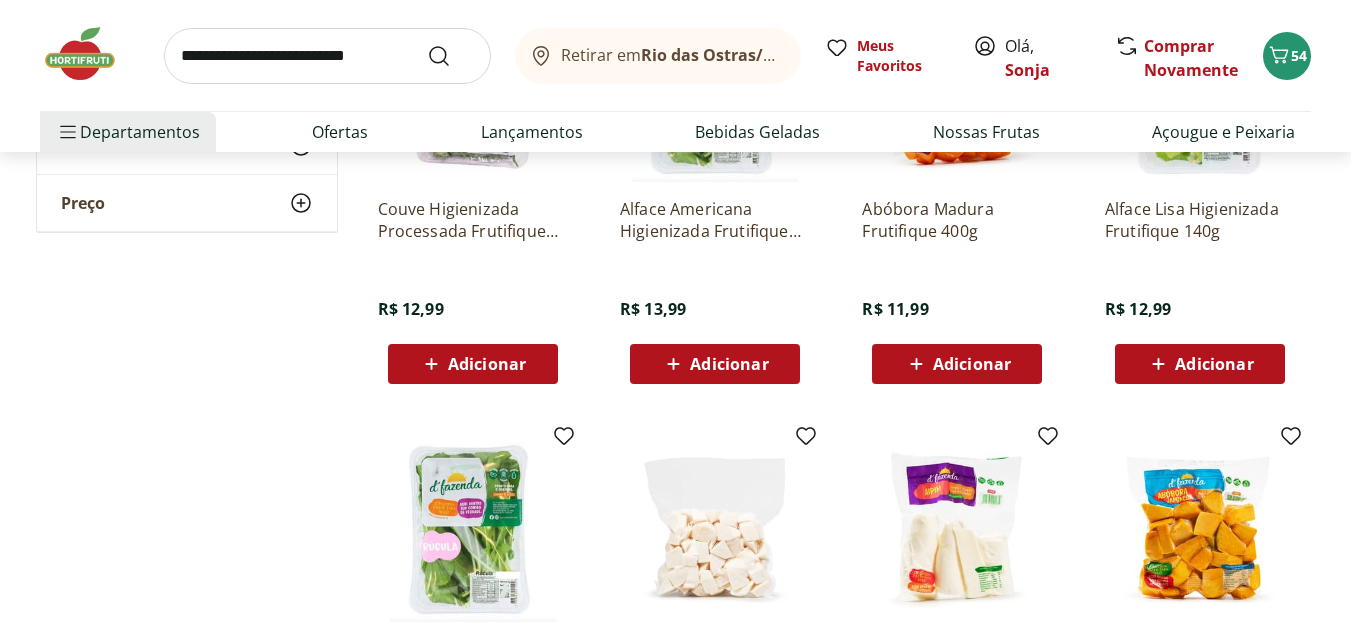 scroll, scrollTop: 300, scrollLeft: 0, axis: vertical 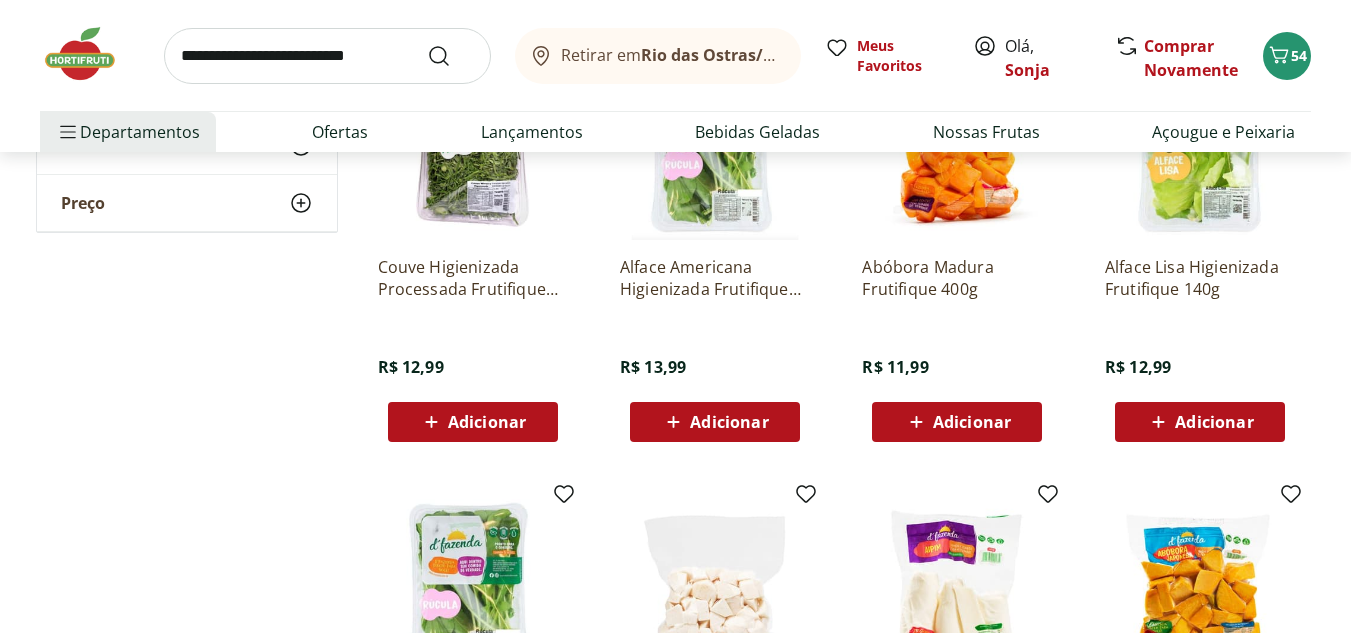 click on "Adicionar" at bounding box center (972, 422) 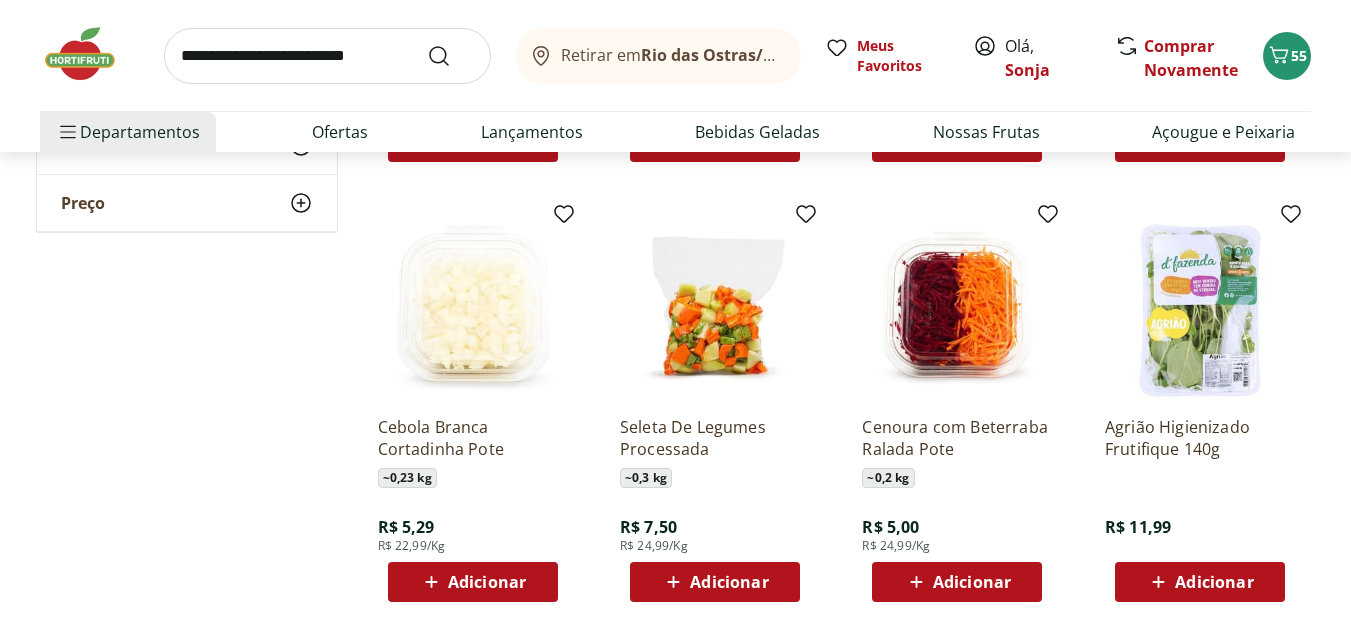 scroll, scrollTop: 1100, scrollLeft: 0, axis: vertical 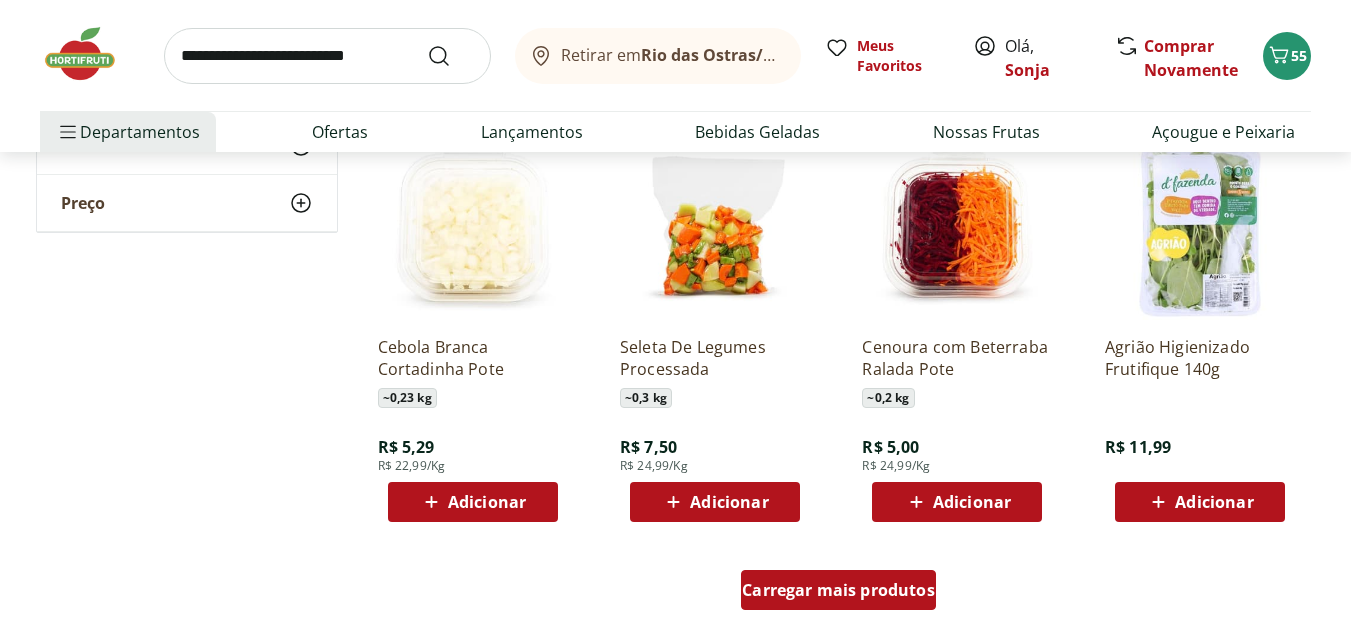 click on "Carregar mais produtos" at bounding box center (838, 590) 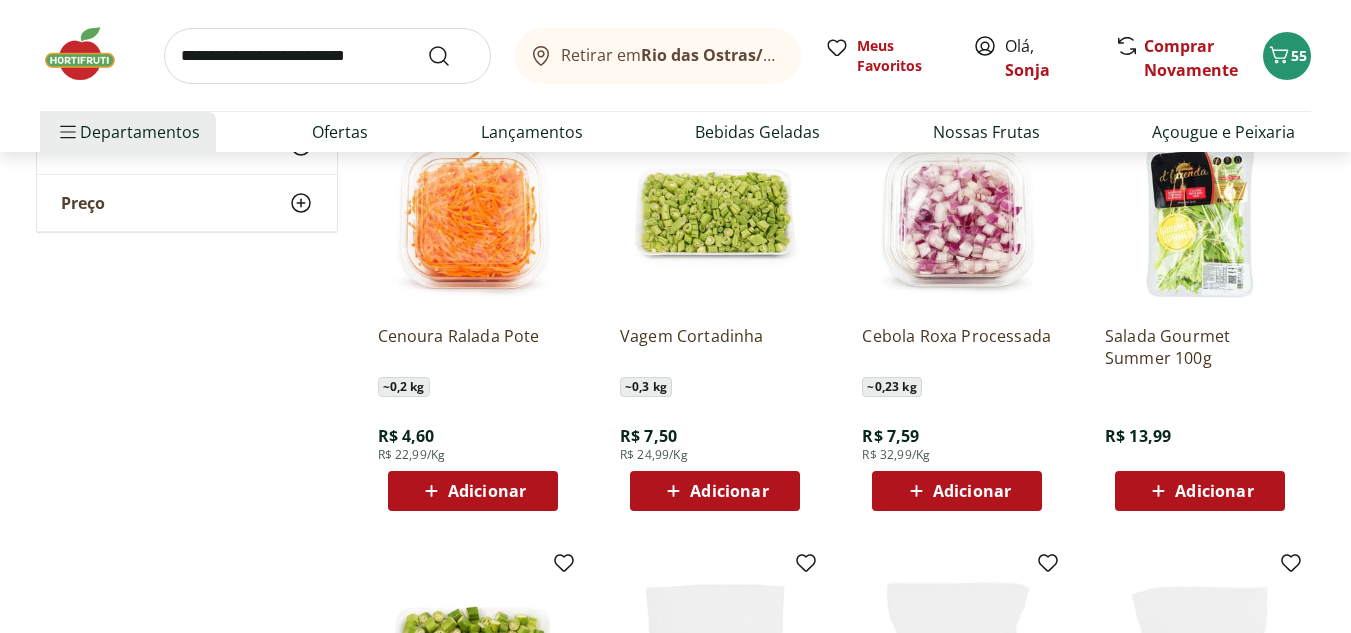 scroll, scrollTop: 1500, scrollLeft: 0, axis: vertical 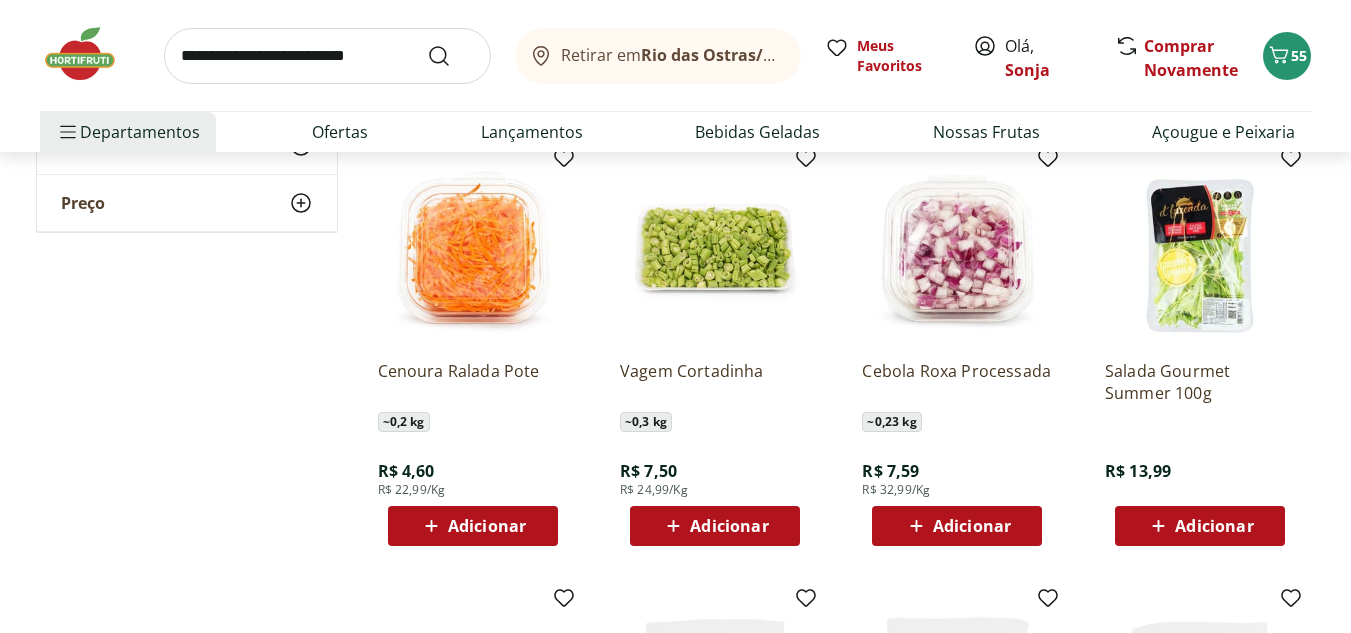 click on "Adicionar" at bounding box center (729, 526) 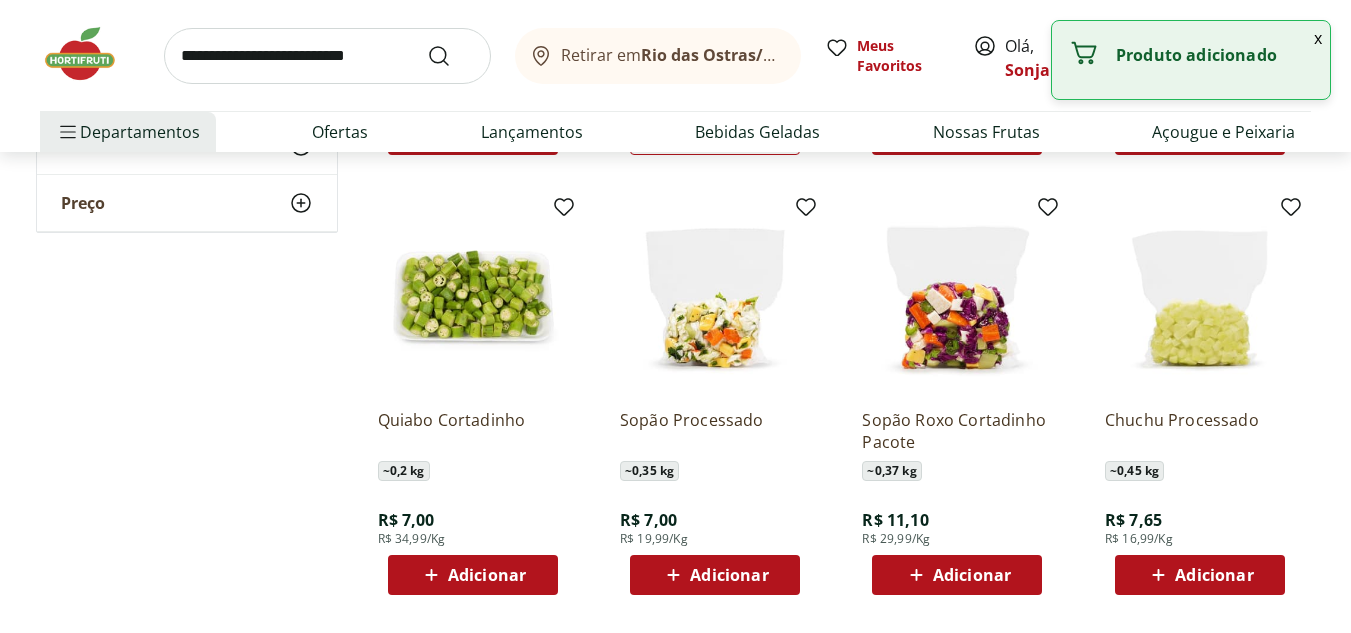 scroll, scrollTop: 1900, scrollLeft: 0, axis: vertical 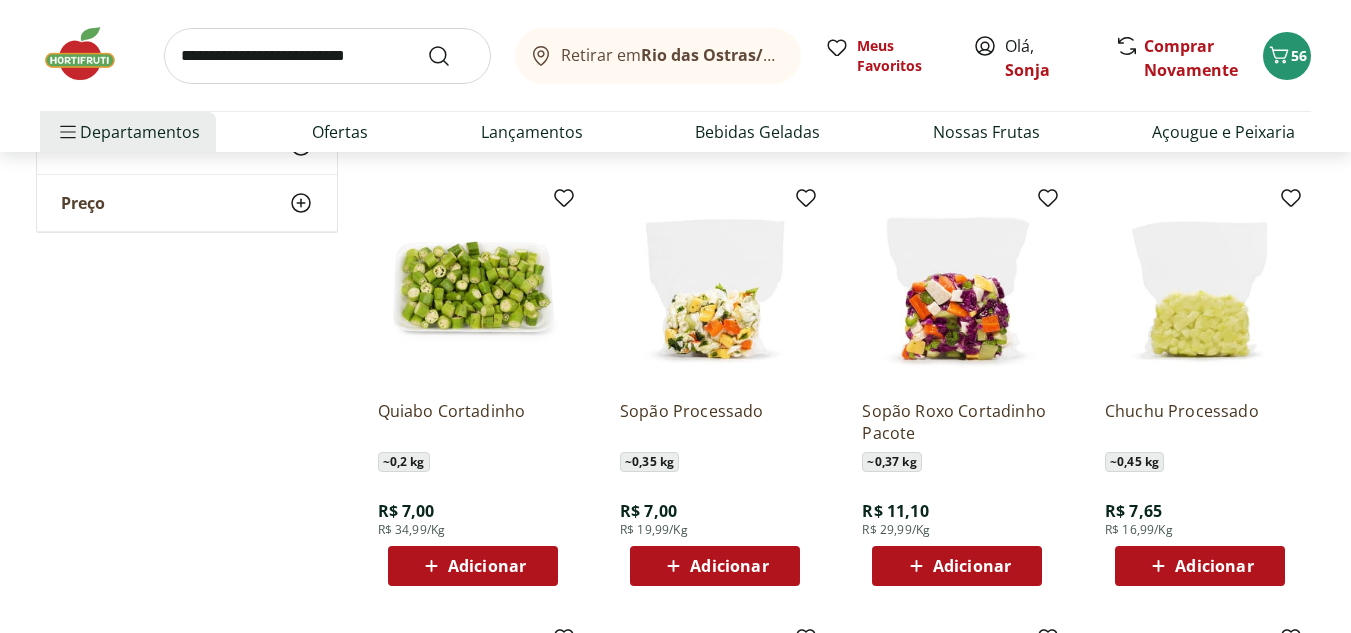 click on "Adicionar" at bounding box center [487, 566] 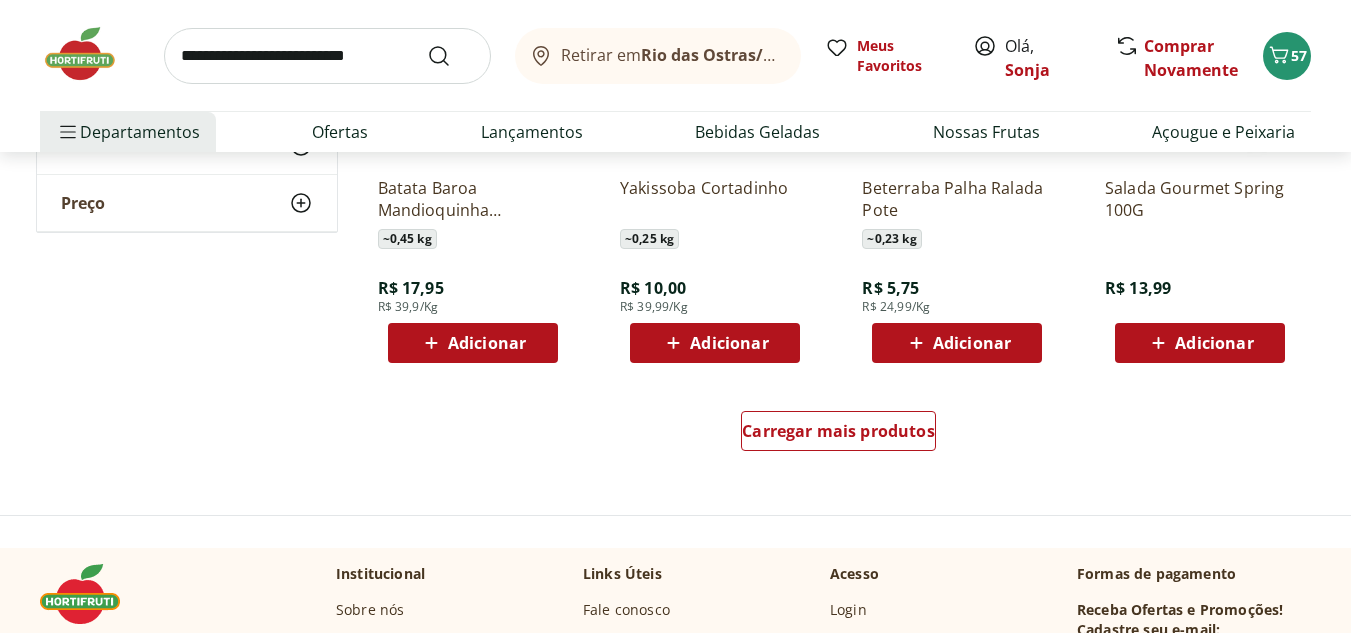 scroll, scrollTop: 2600, scrollLeft: 0, axis: vertical 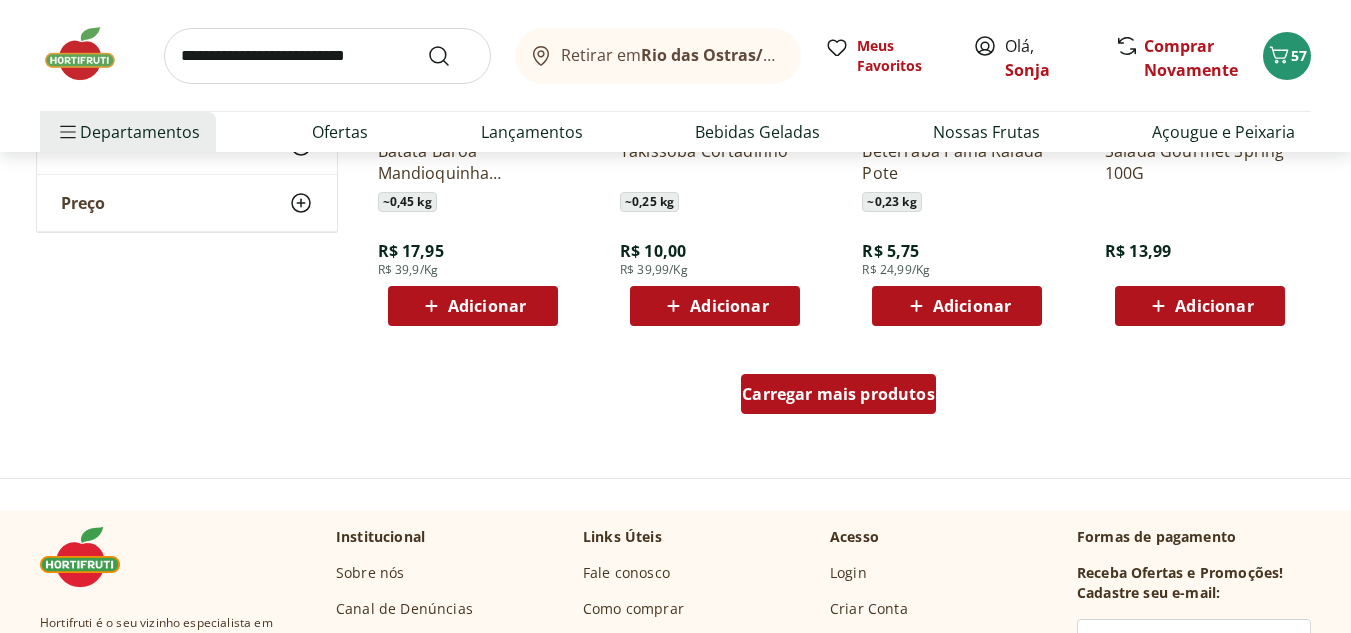 click on "Carregar mais produtos" at bounding box center [838, 394] 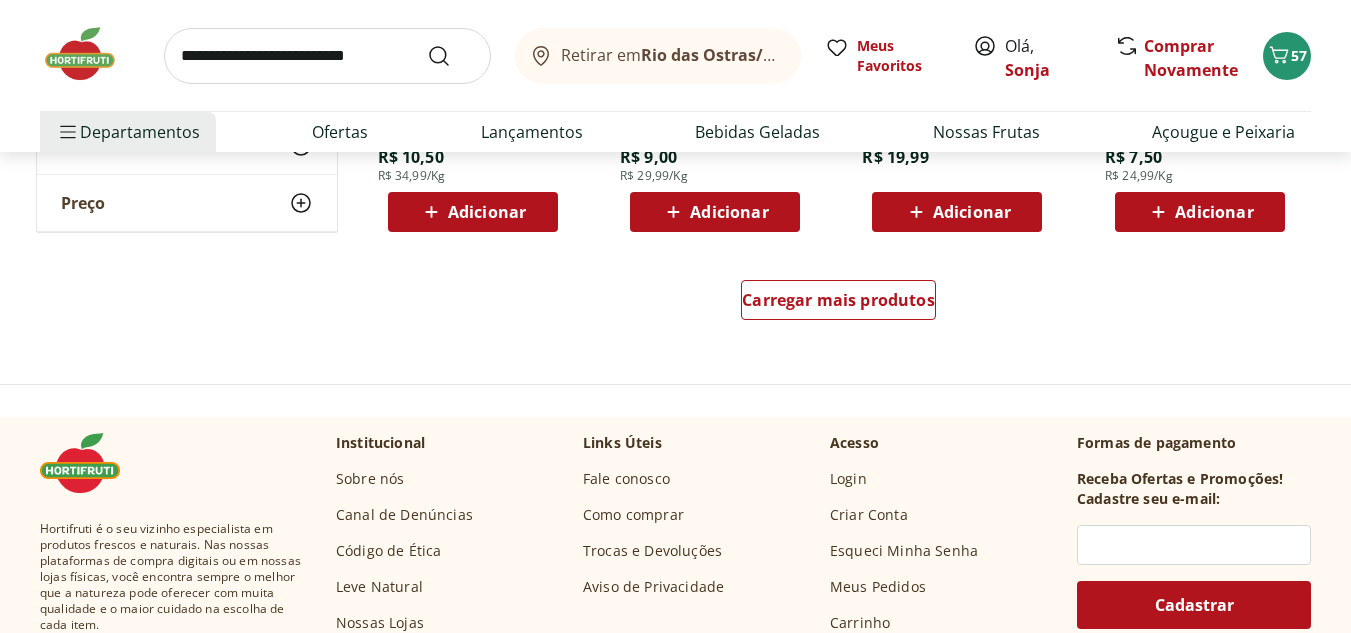 scroll, scrollTop: 4000, scrollLeft: 0, axis: vertical 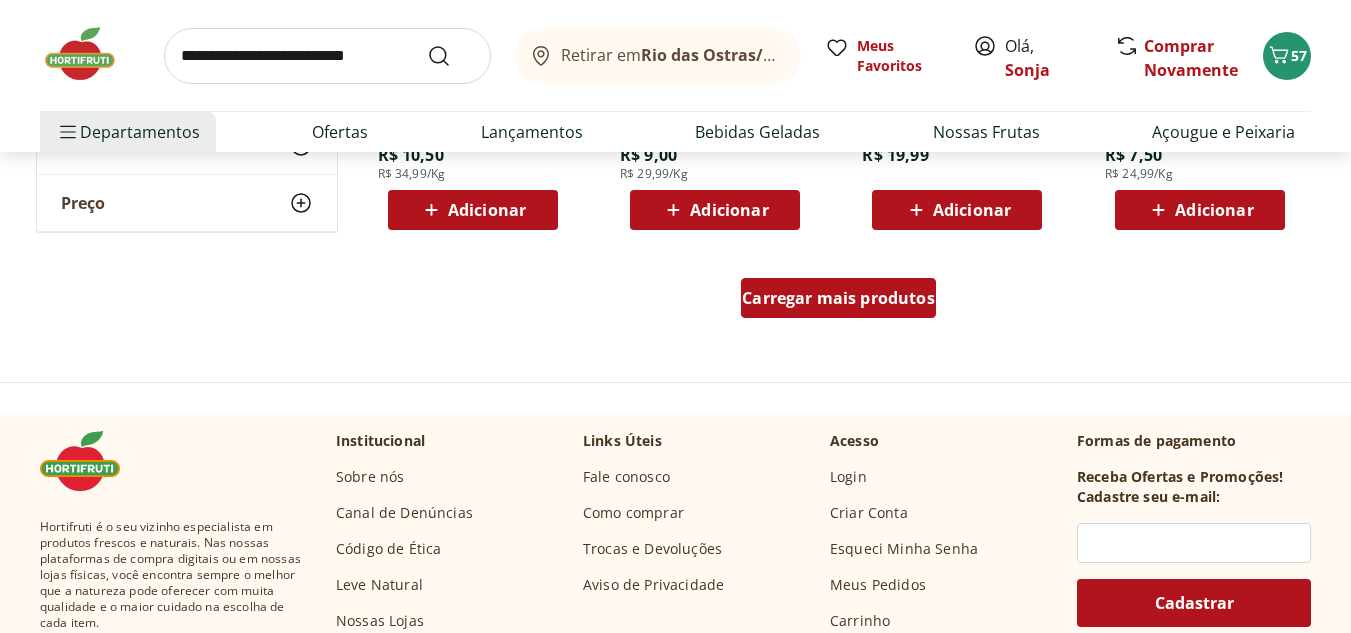 click on "Carregar mais produtos" at bounding box center (838, 298) 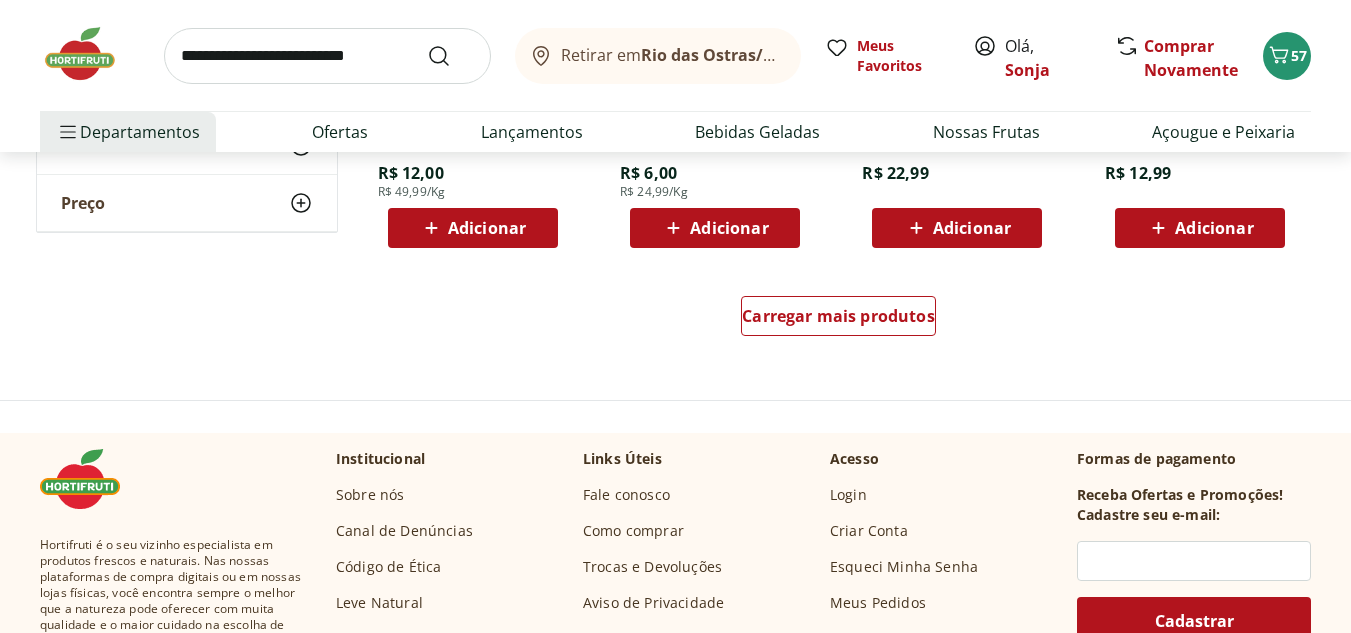 scroll, scrollTop: 5300, scrollLeft: 0, axis: vertical 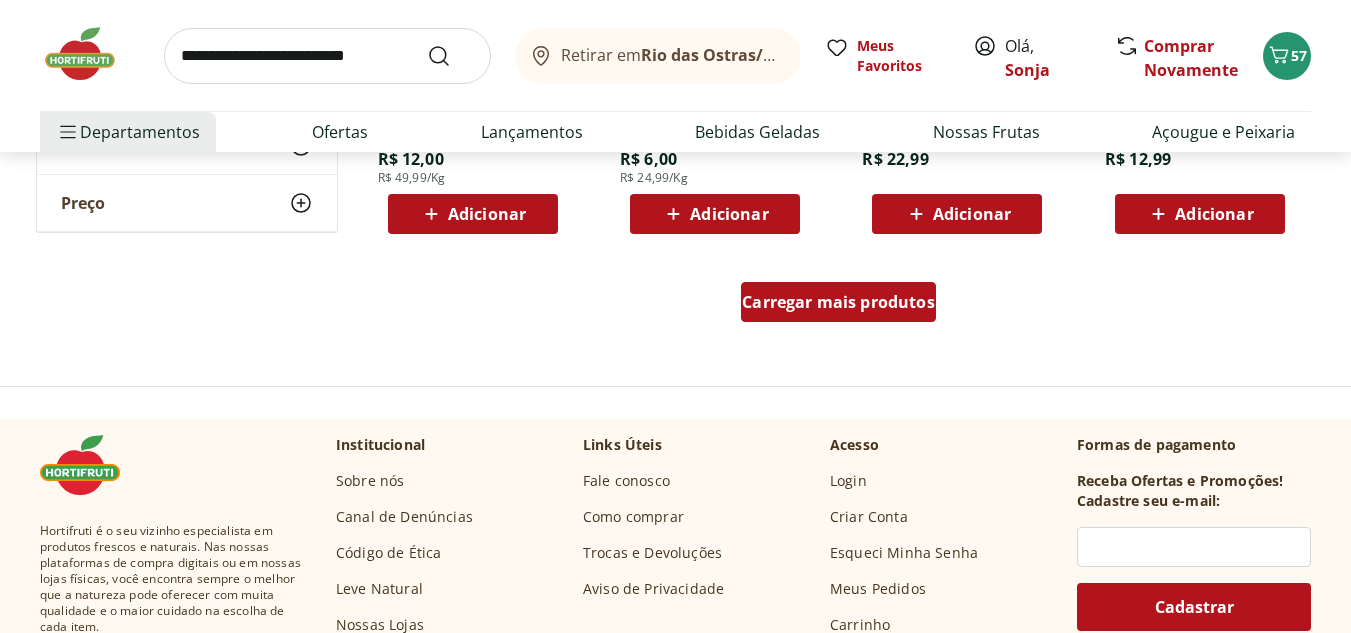 click on "Carregar mais produtos" at bounding box center (838, 302) 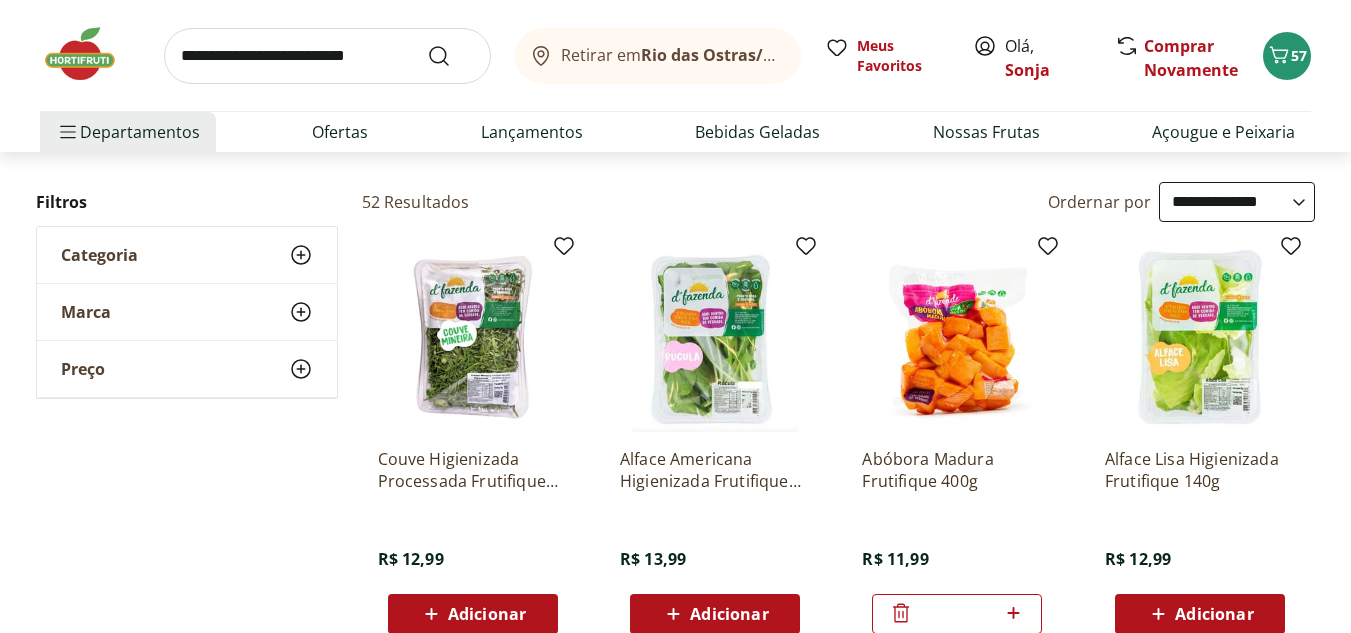 scroll, scrollTop: 0, scrollLeft: 0, axis: both 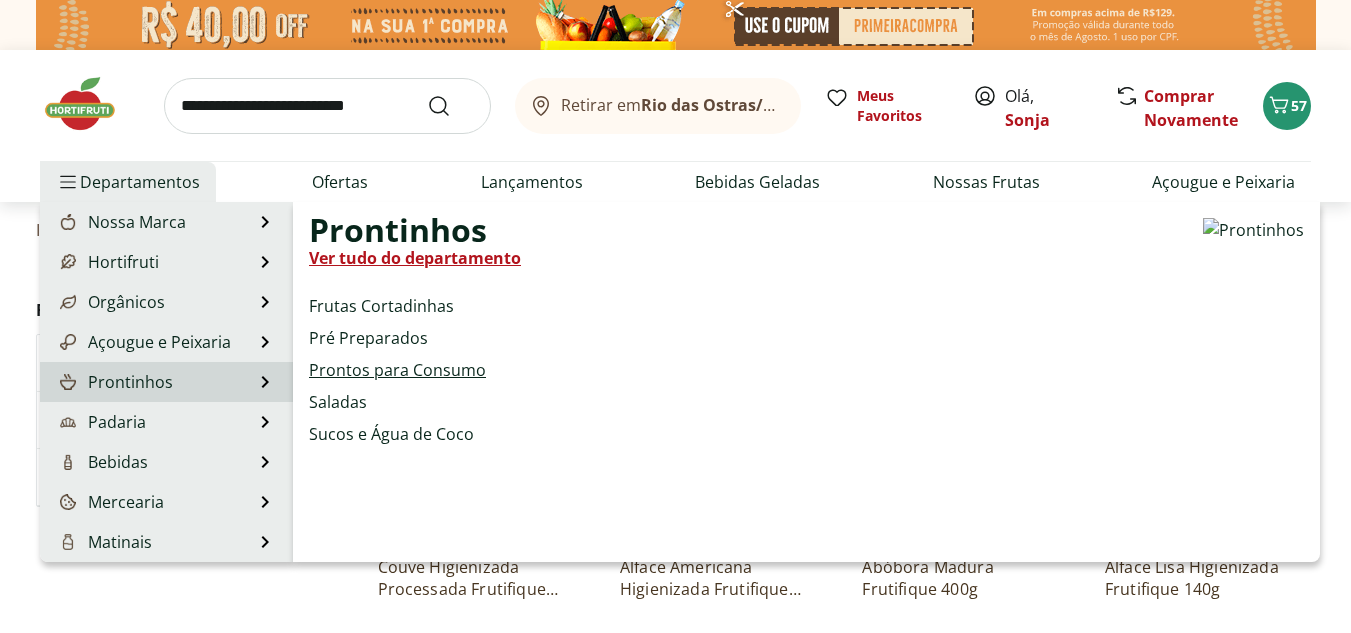 click on "Prontos para Consumo" at bounding box center (397, 370) 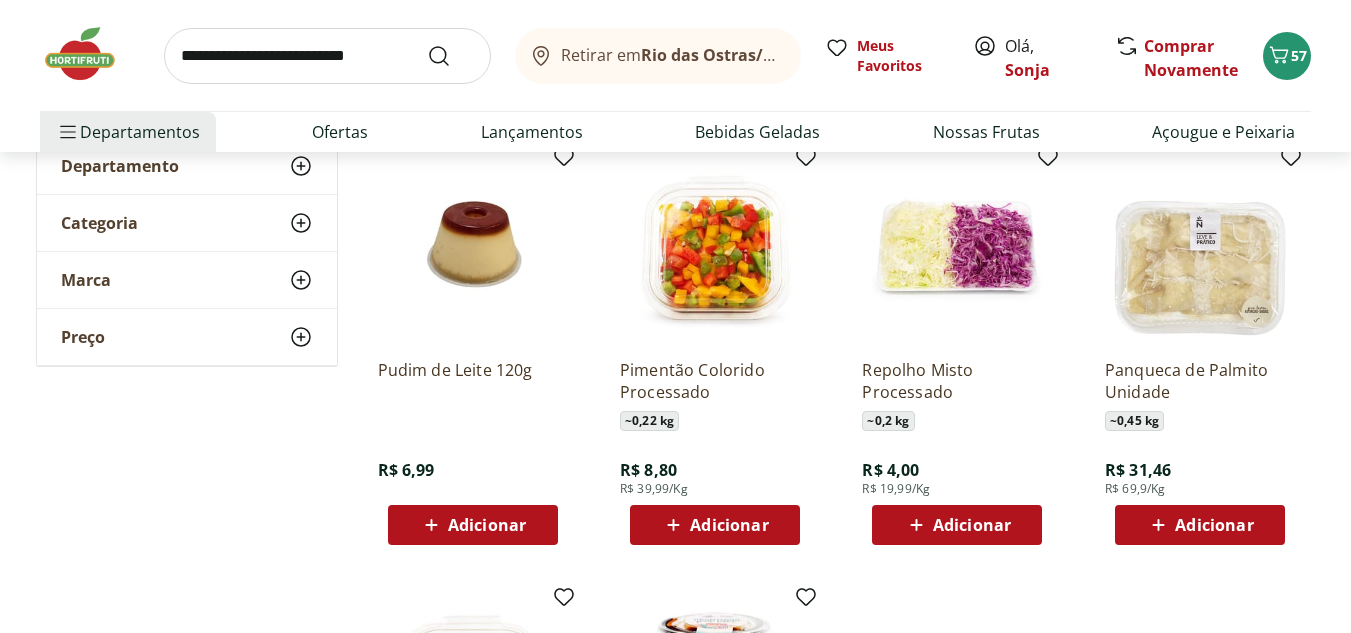 scroll, scrollTop: 200, scrollLeft: 0, axis: vertical 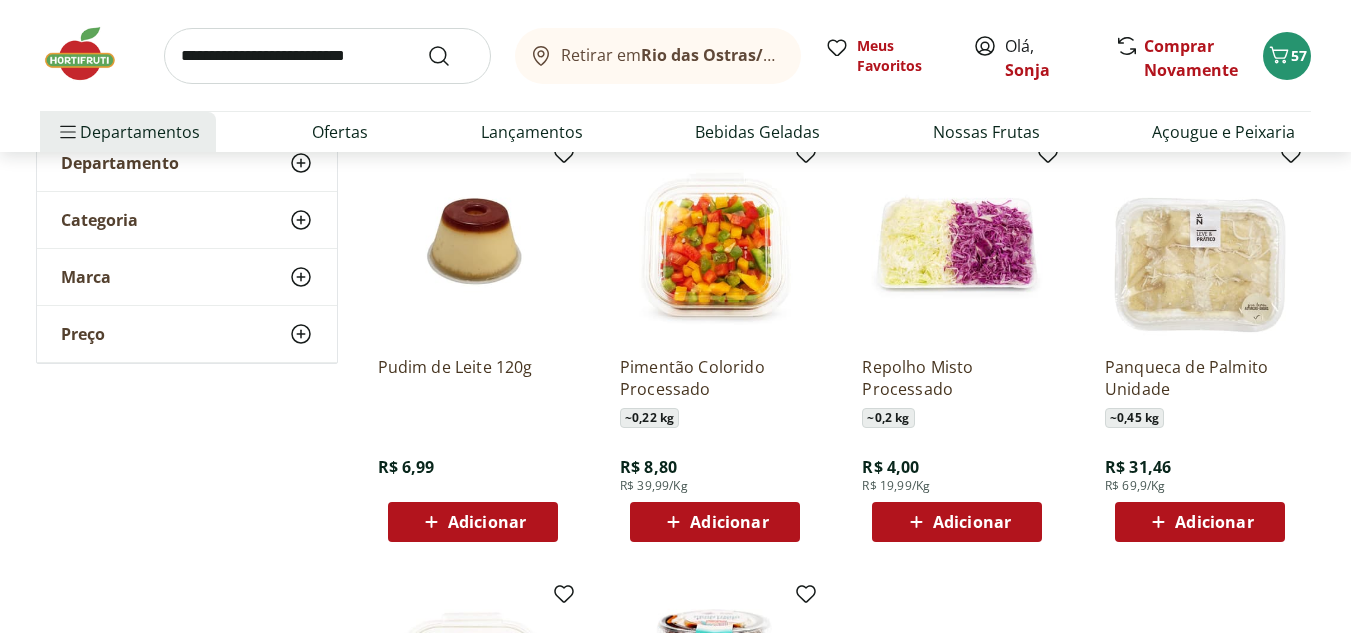 click on "Adicionar" at bounding box center [972, 522] 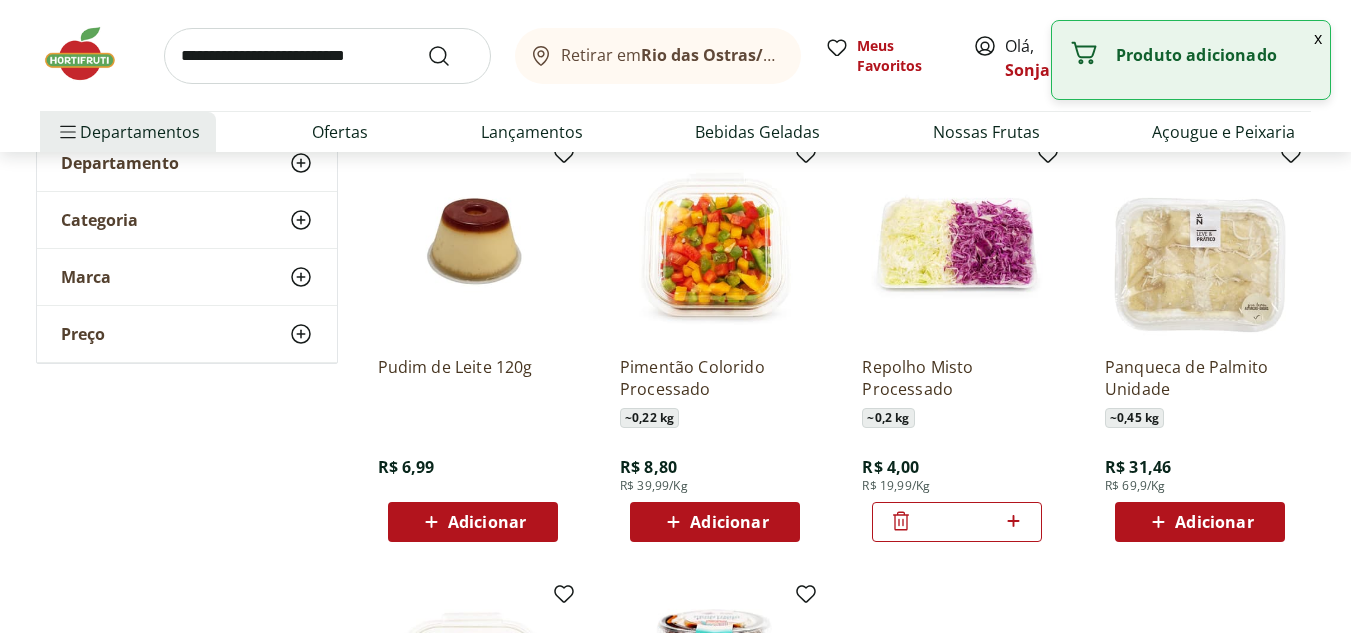 click 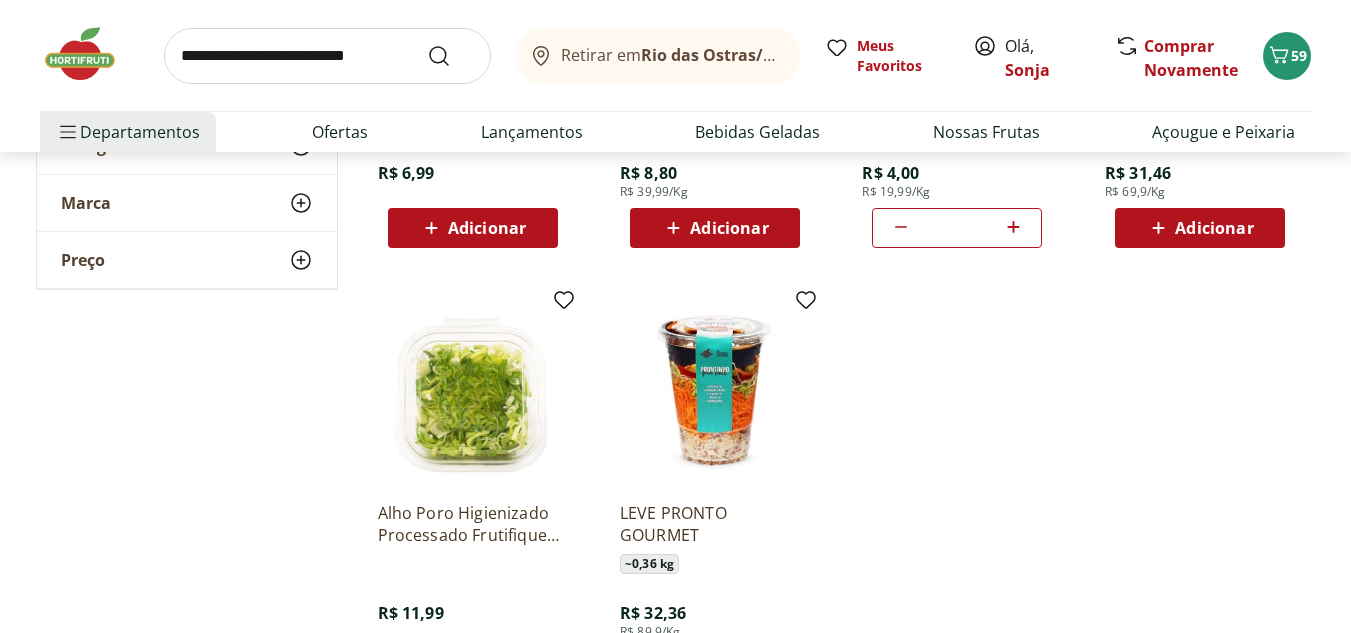 scroll, scrollTop: 0, scrollLeft: 0, axis: both 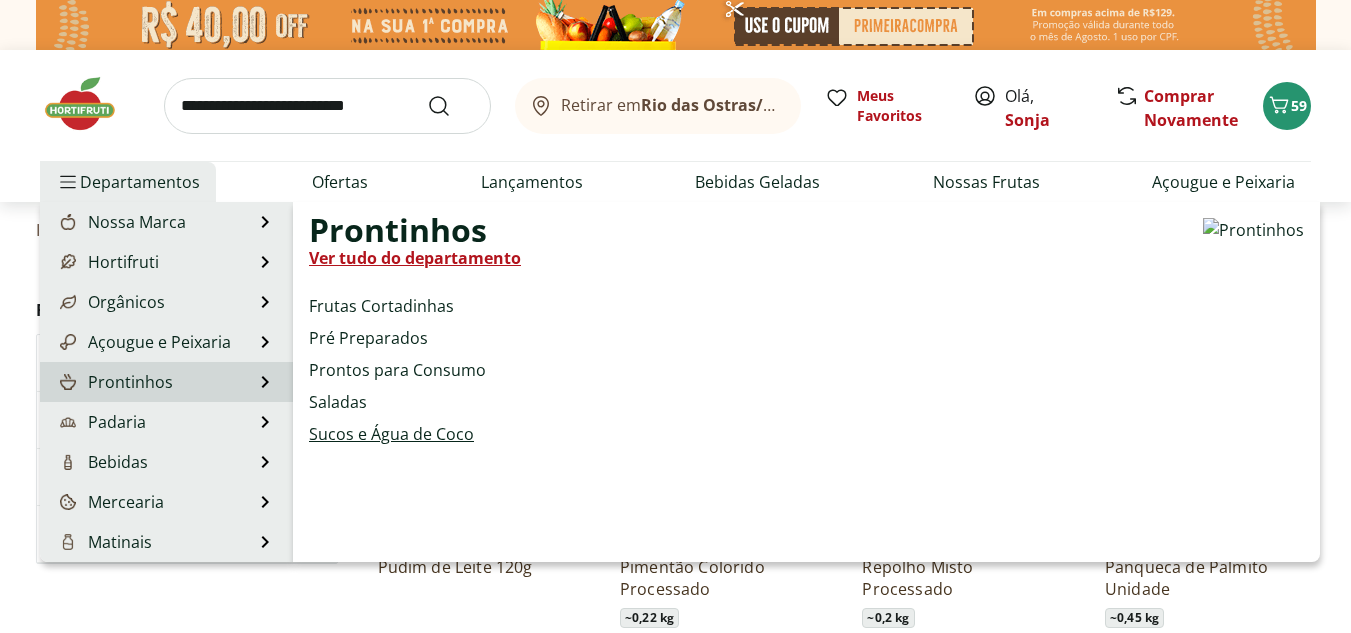 click on "Sucos e Água de Coco" at bounding box center (391, 434) 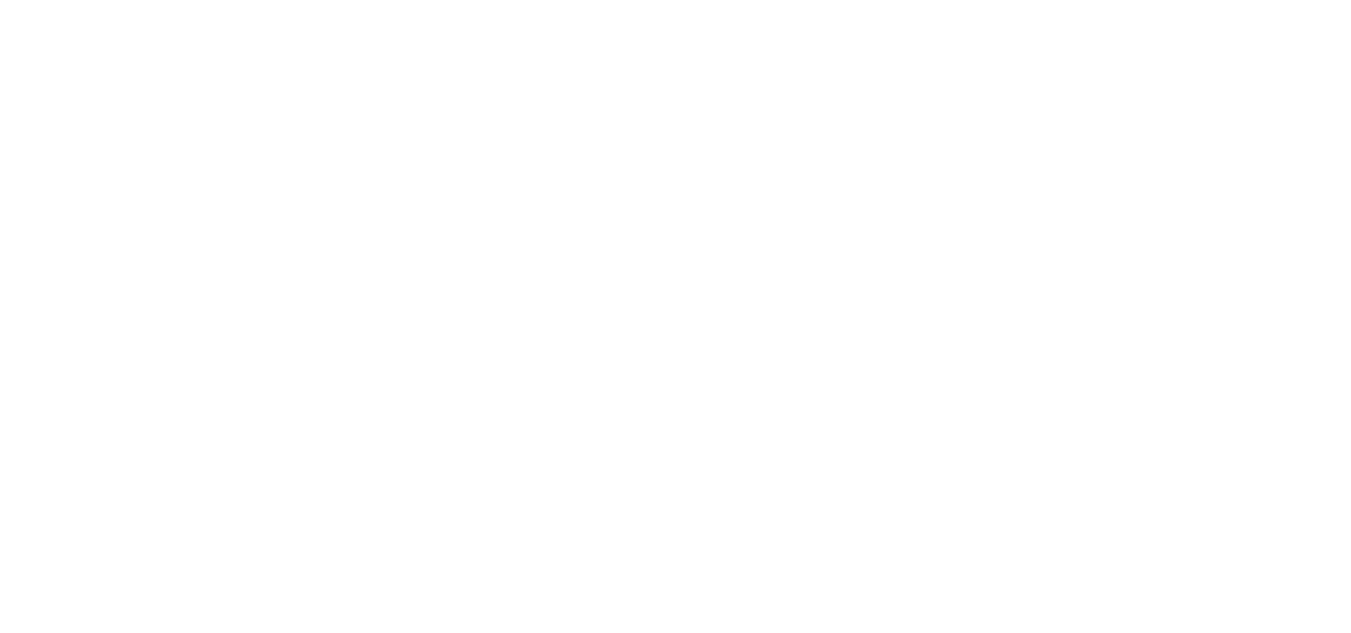 select on "**********" 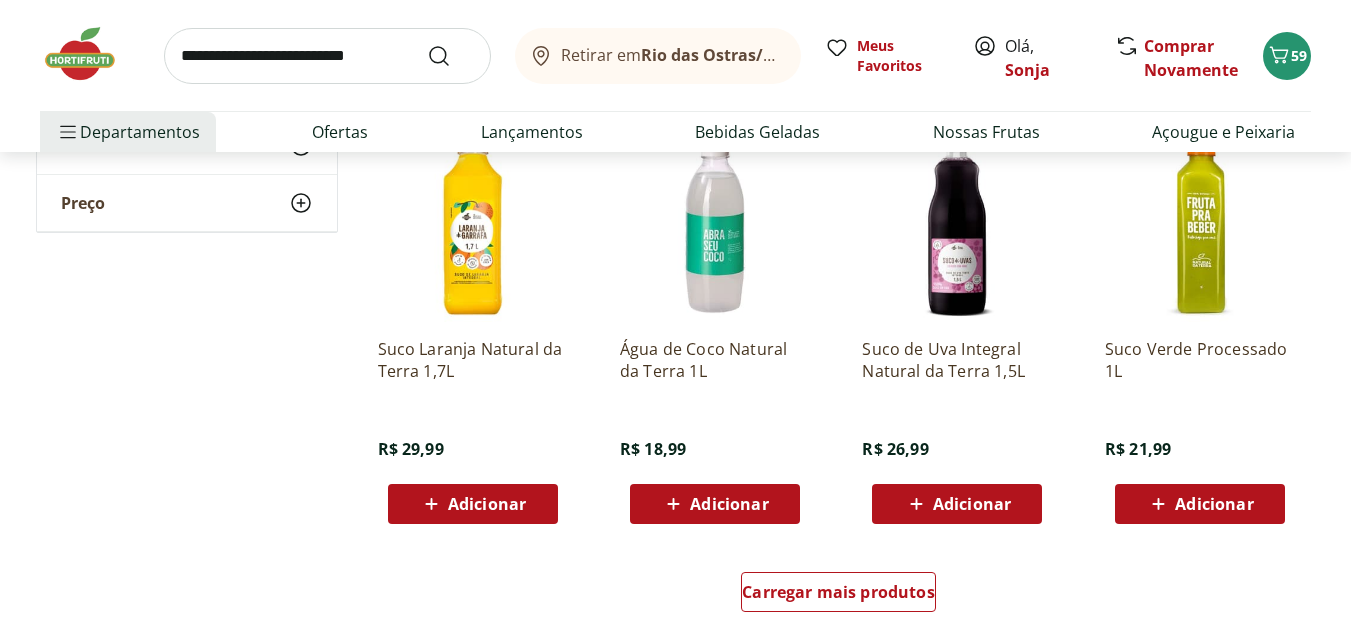 scroll, scrollTop: 1100, scrollLeft: 0, axis: vertical 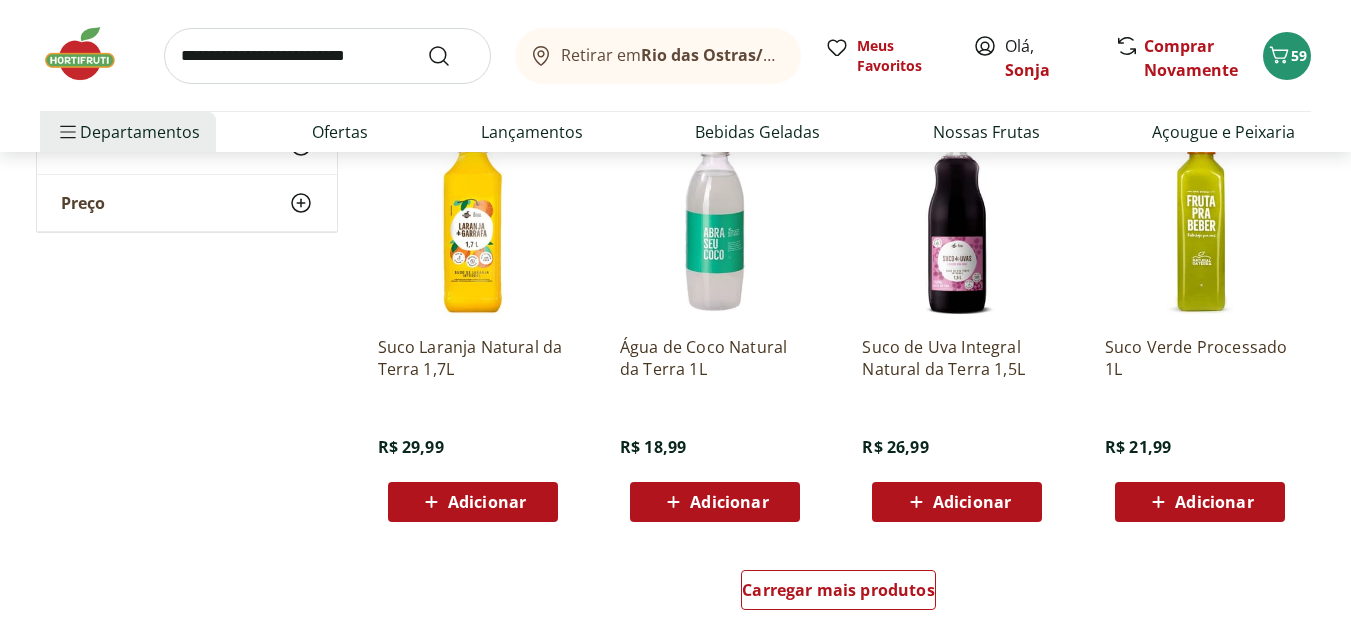 click on "Adicionar" at bounding box center (487, 502) 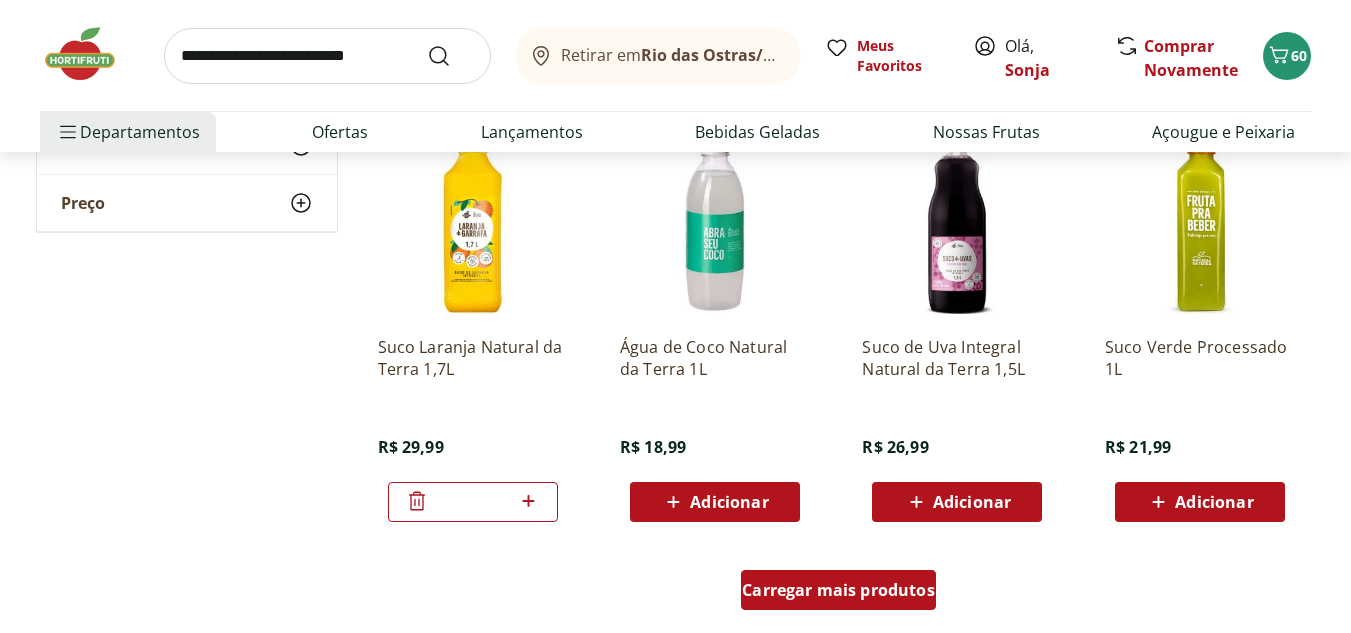 click on "Carregar mais produtos" at bounding box center [838, 590] 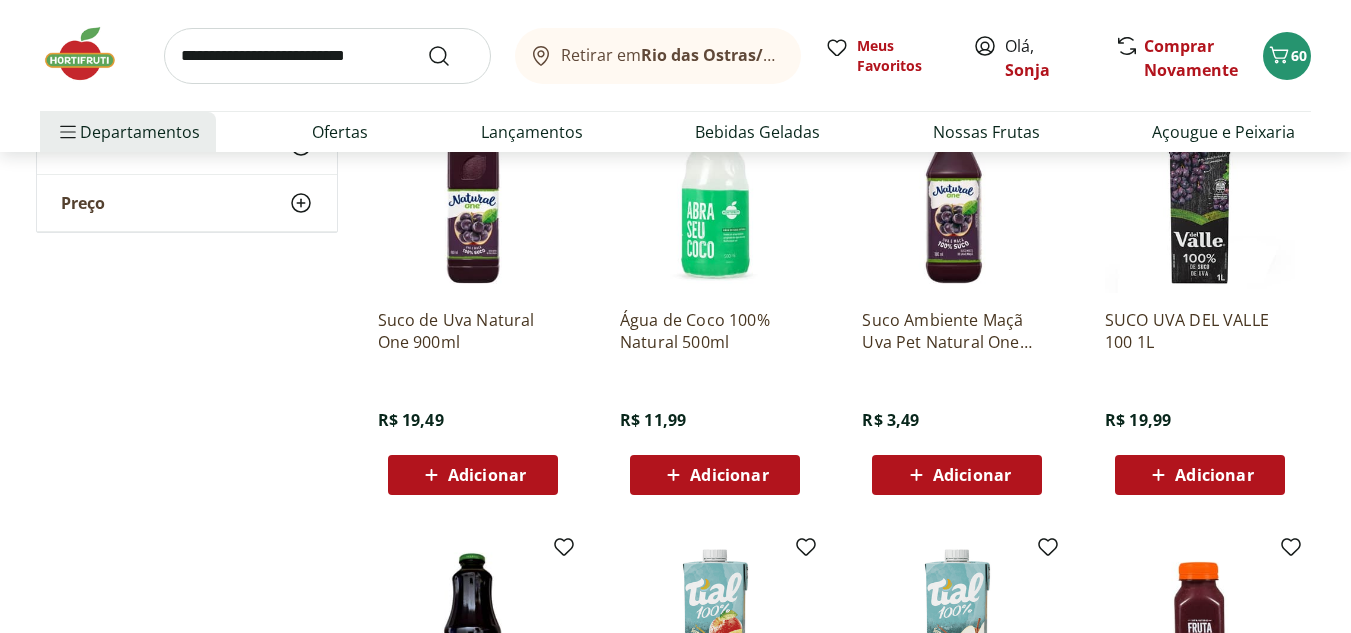 scroll, scrollTop: 2000, scrollLeft: 0, axis: vertical 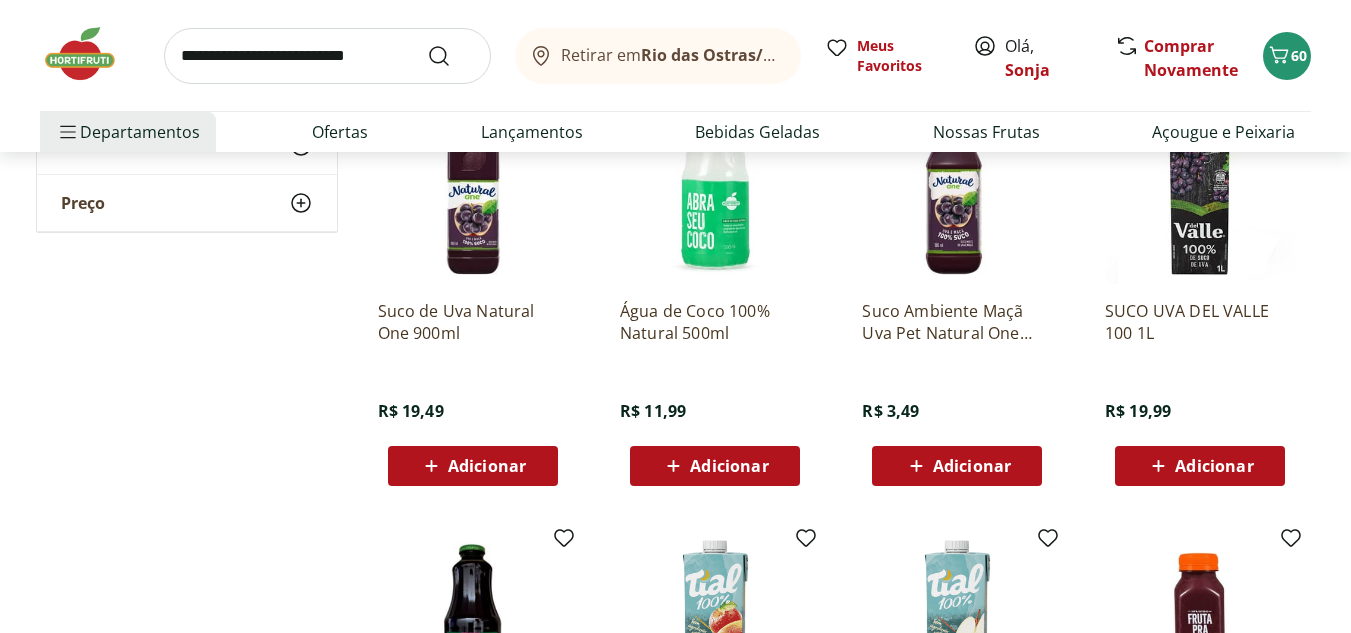 click on "Adicionar" at bounding box center (729, 466) 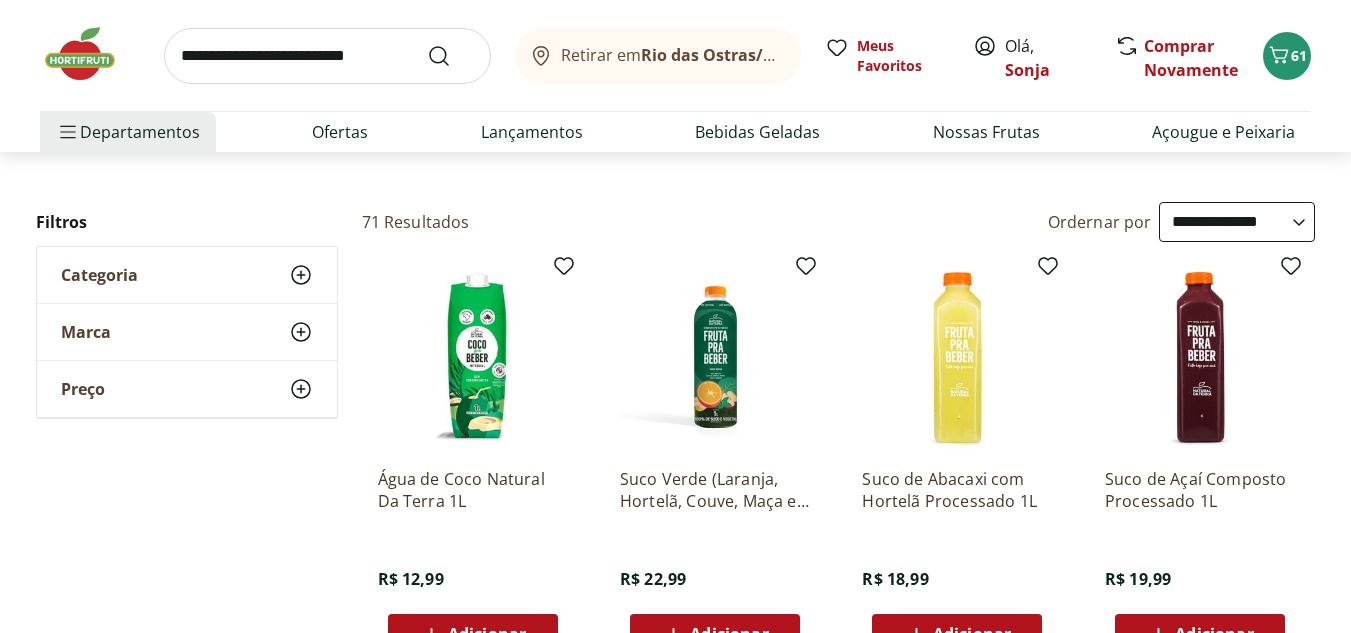 scroll, scrollTop: 0, scrollLeft: 0, axis: both 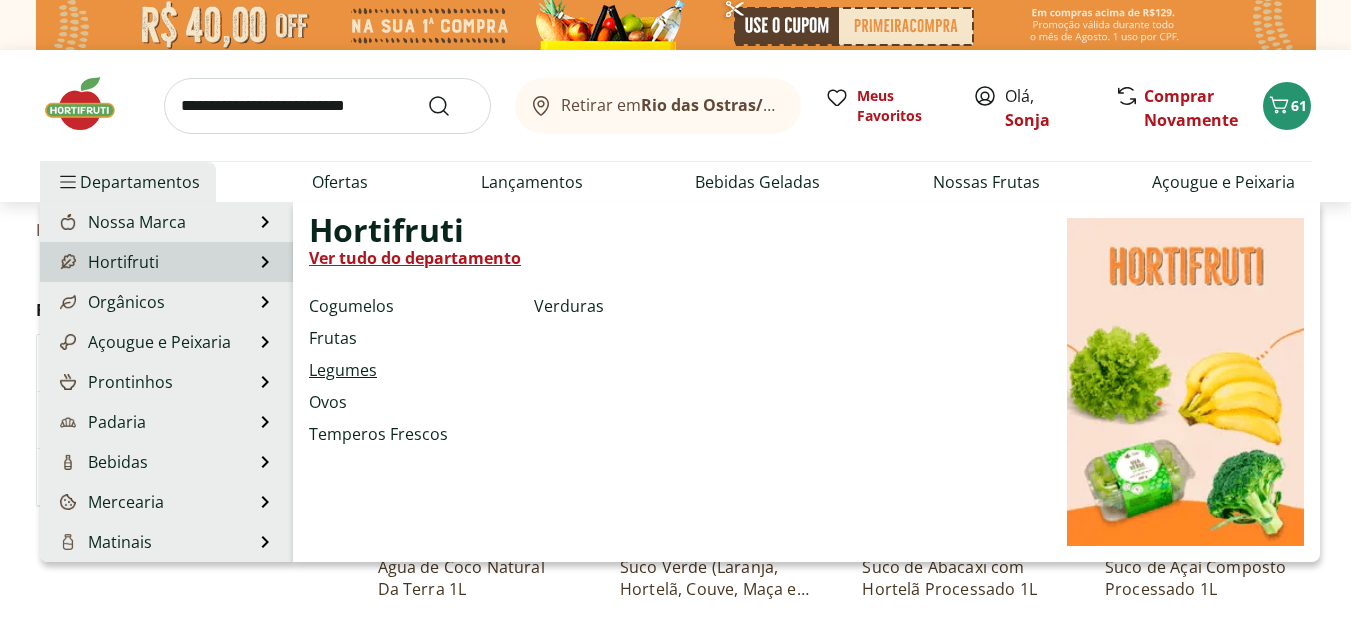 click on "Legumes" at bounding box center [343, 370] 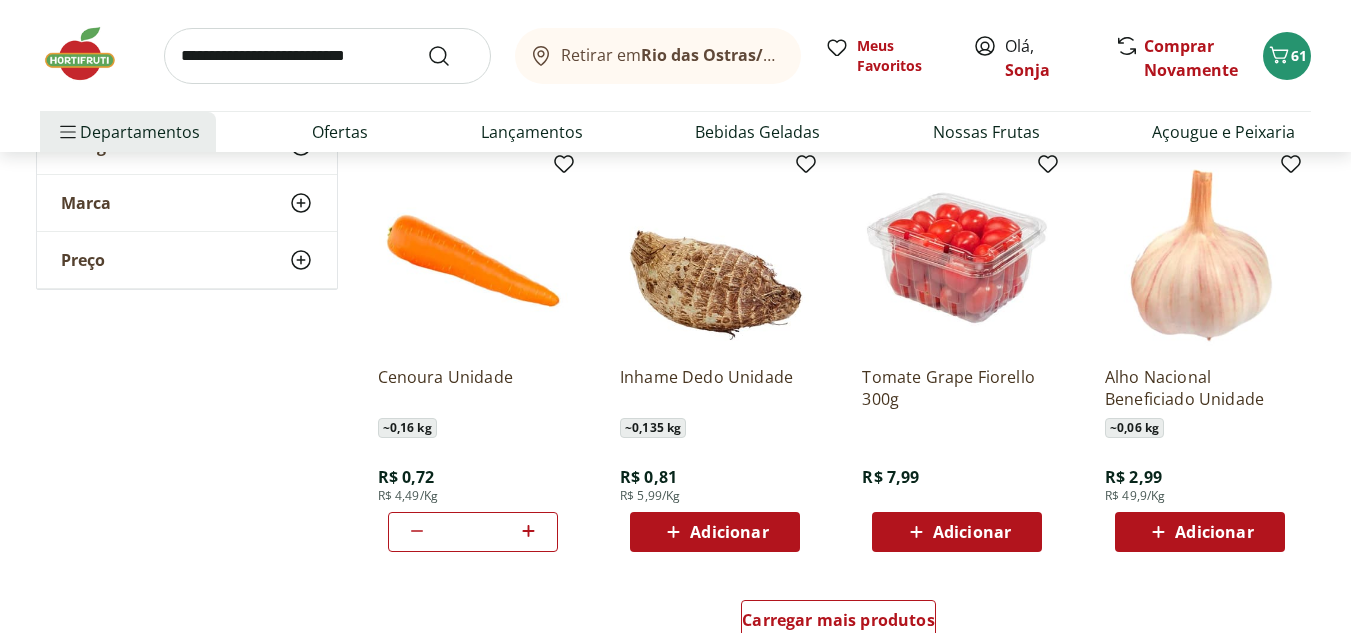 scroll, scrollTop: 1100, scrollLeft: 0, axis: vertical 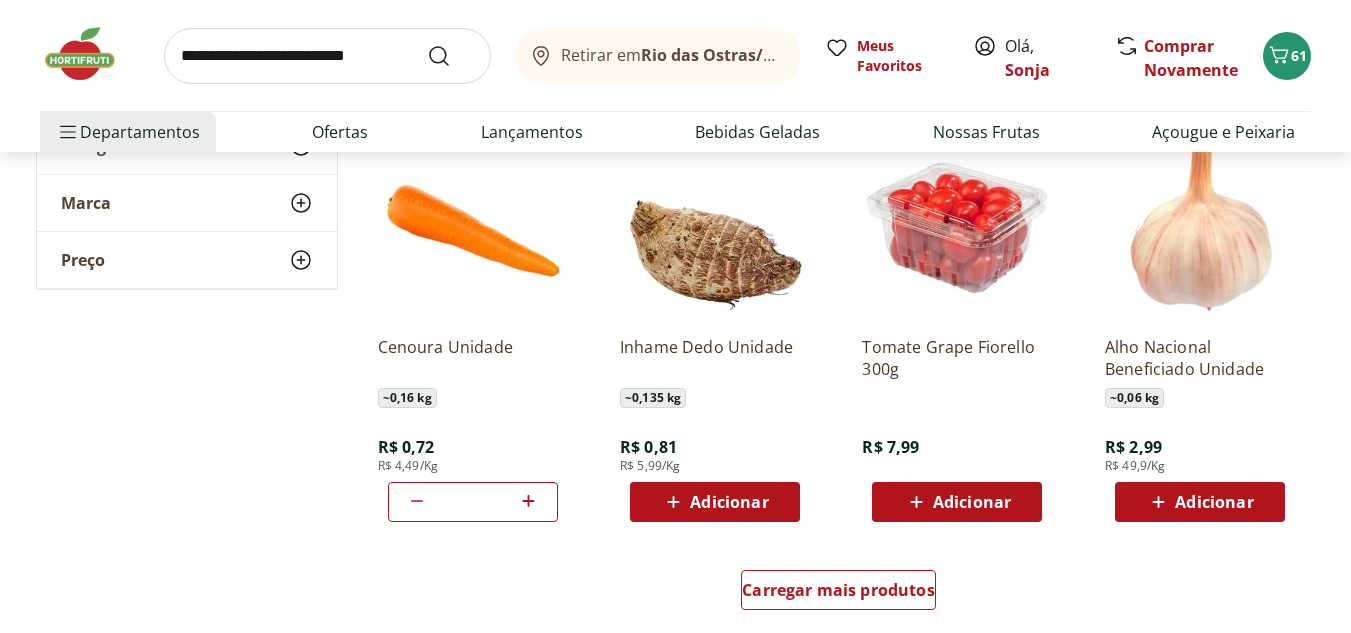 click on "Adicionar" at bounding box center (972, 502) 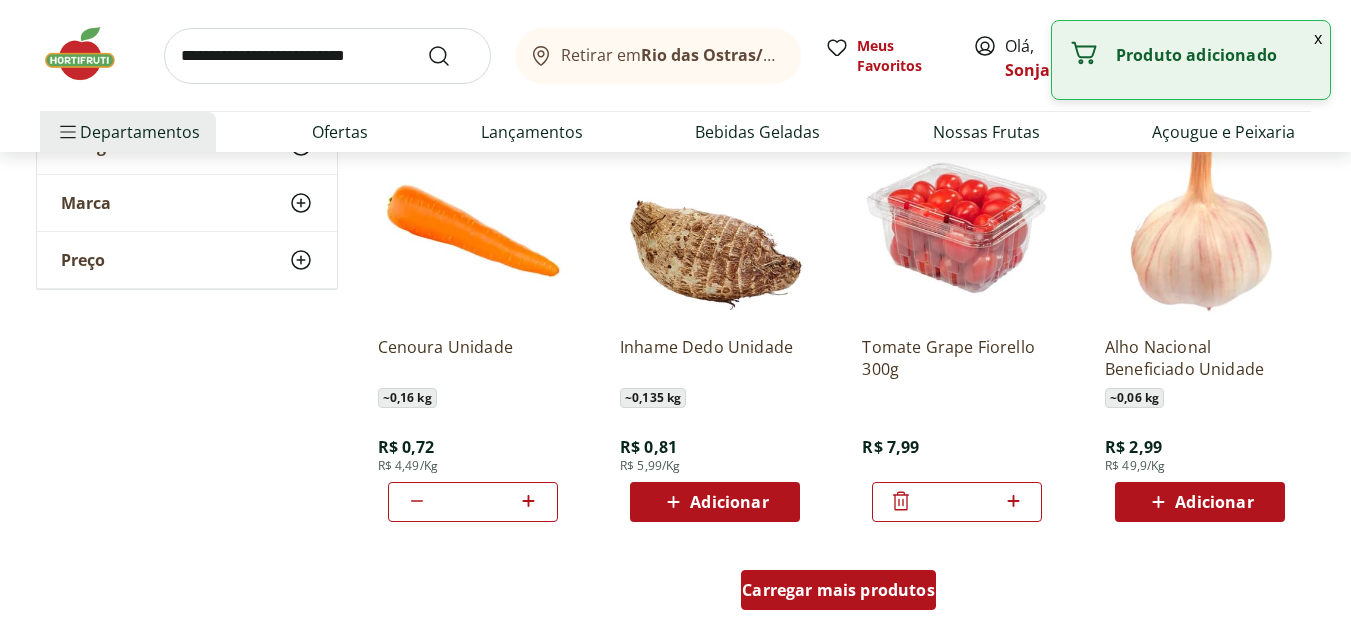 click on "Carregar mais produtos" at bounding box center [838, 590] 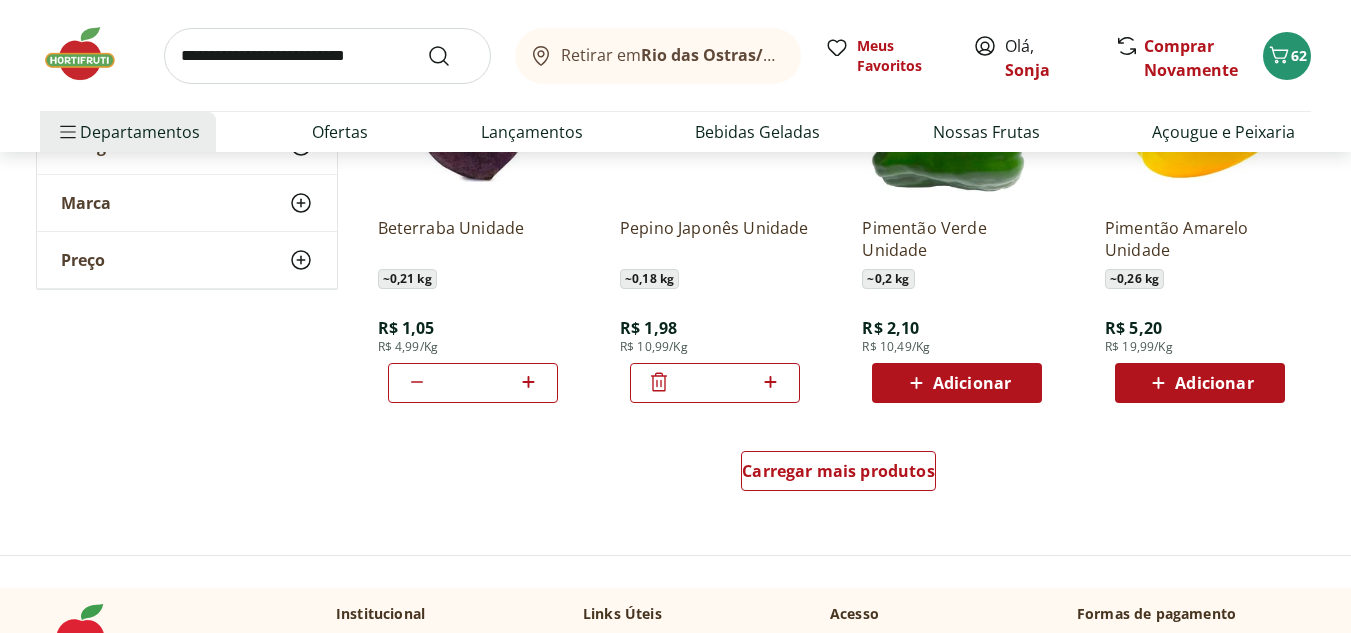 scroll, scrollTop: 2500, scrollLeft: 0, axis: vertical 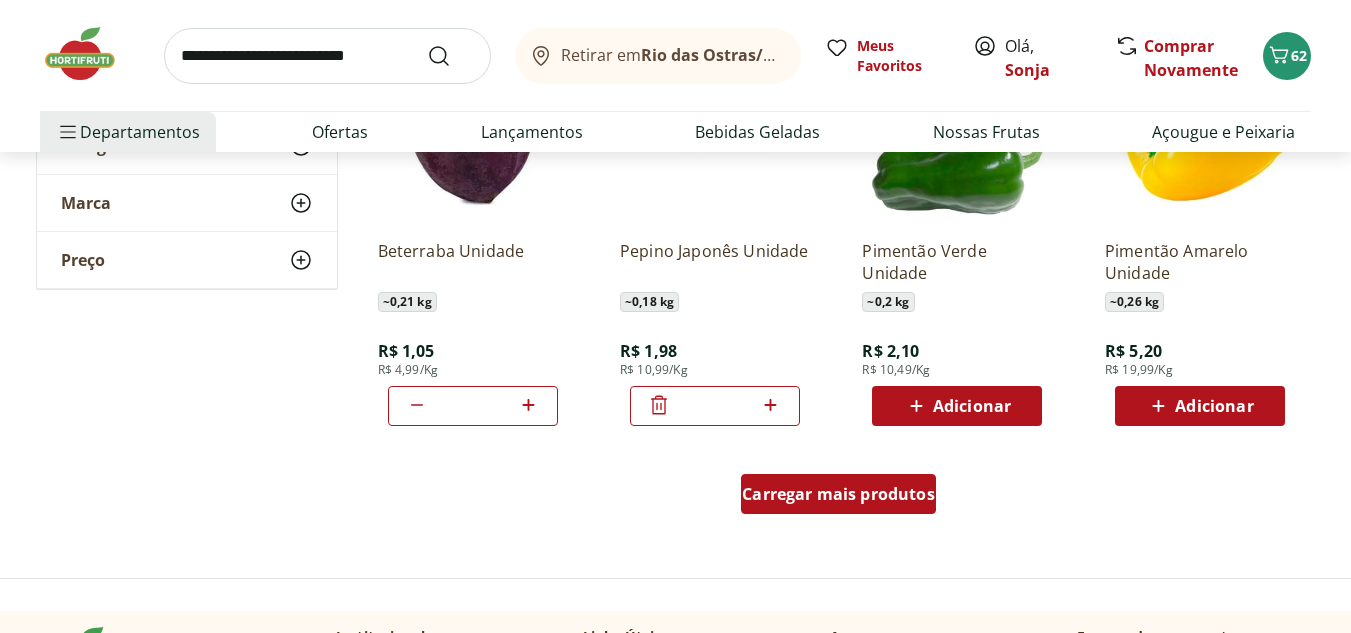 click on "Carregar mais produtos" at bounding box center (838, 494) 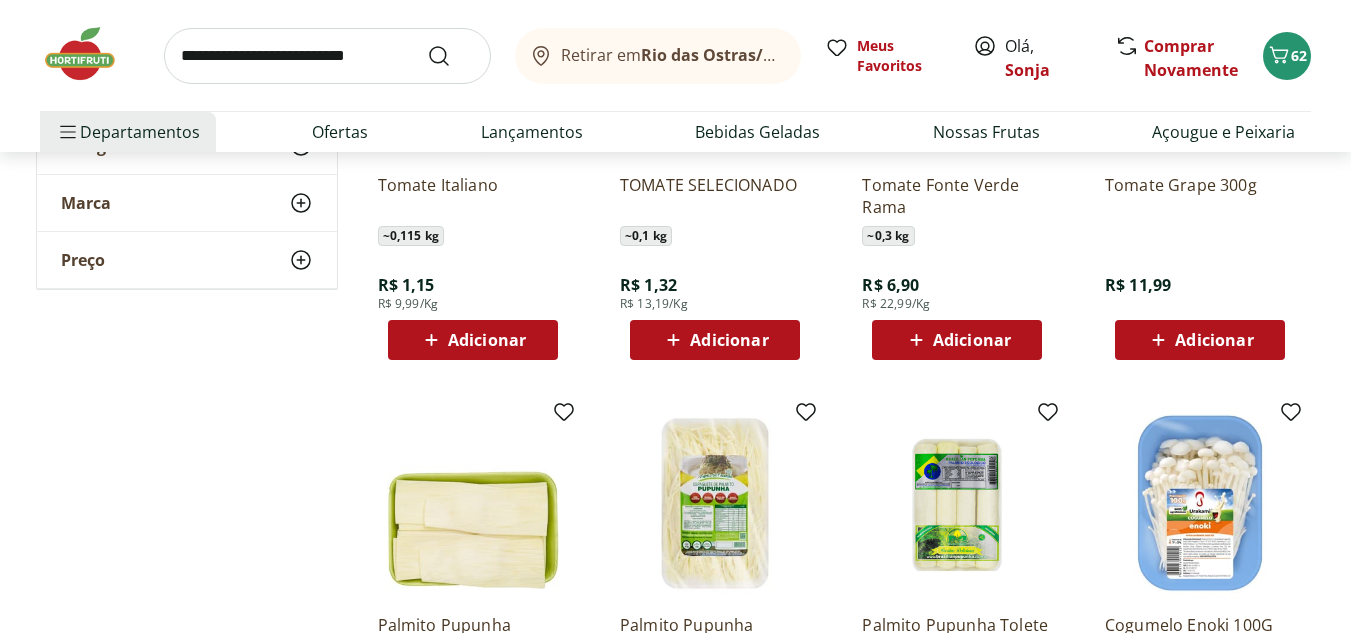 scroll, scrollTop: 3000, scrollLeft: 0, axis: vertical 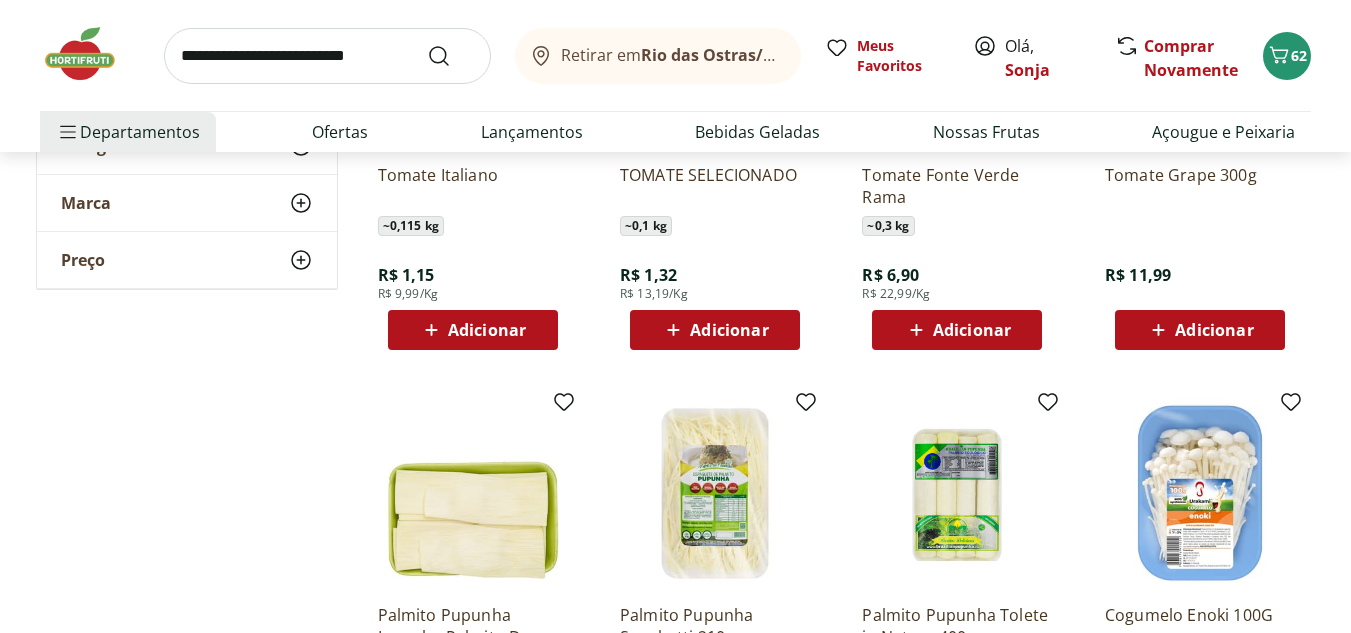 click on "Adicionar" at bounding box center [487, 330] 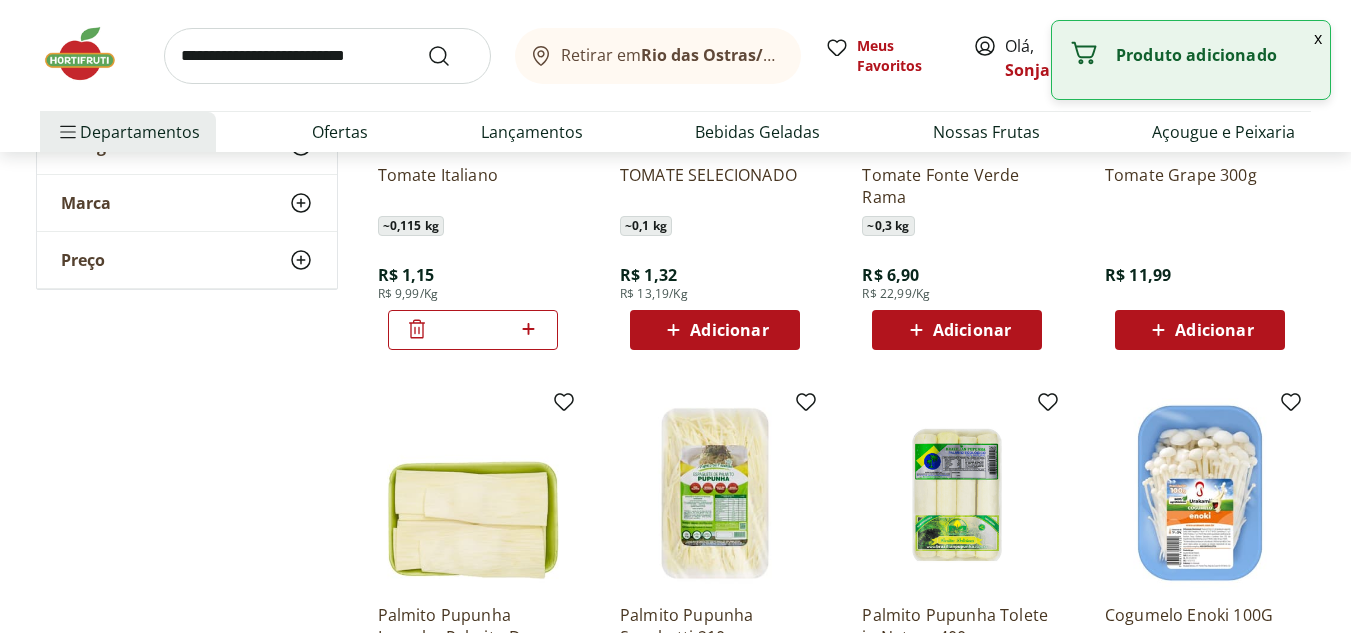 click 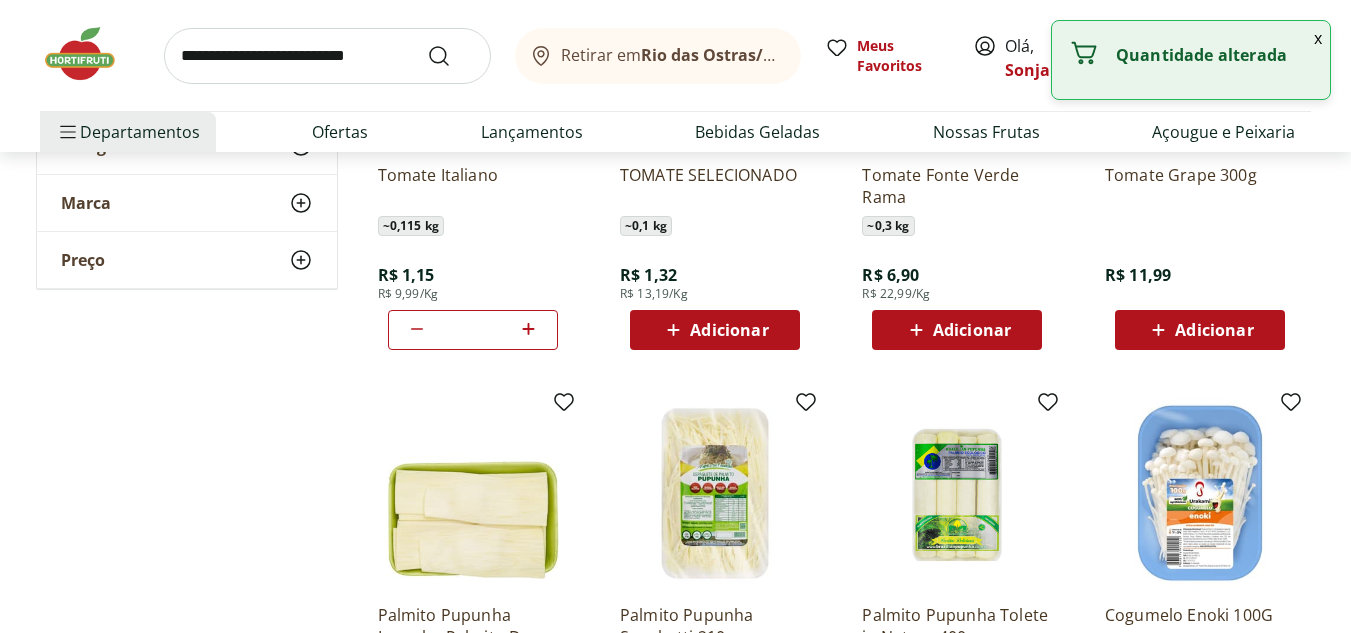 click 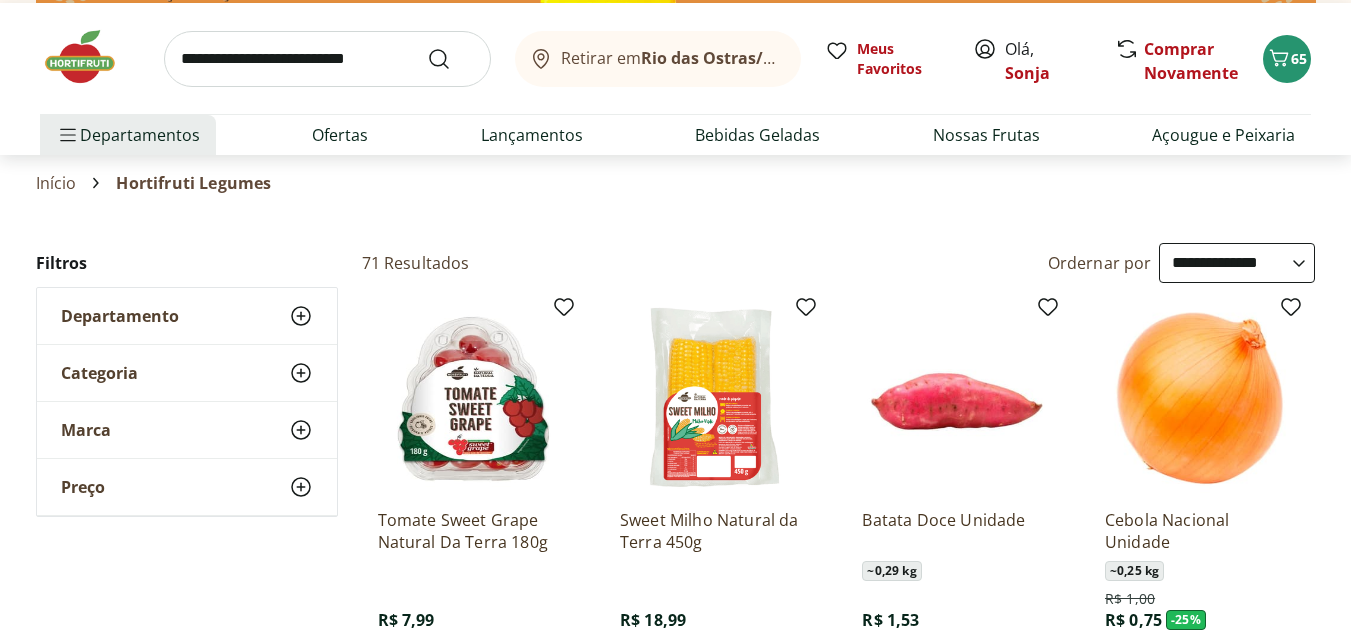 scroll, scrollTop: 0, scrollLeft: 0, axis: both 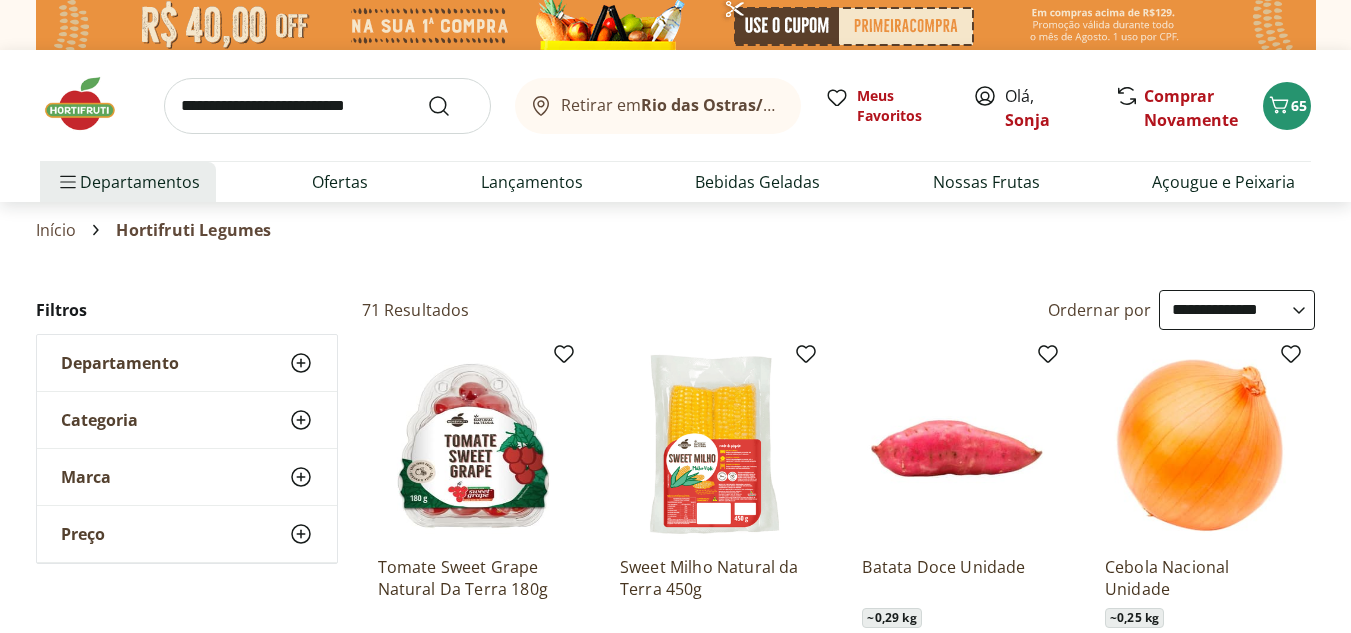click at bounding box center (327, 106) 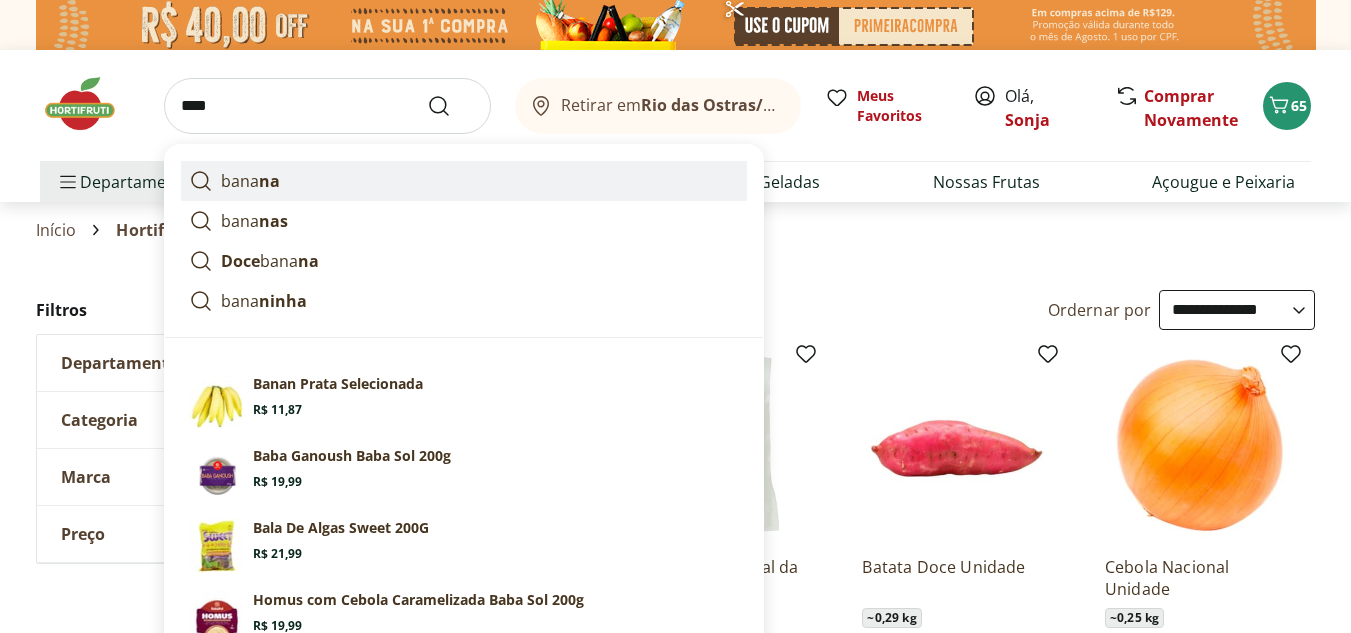 click on "na" at bounding box center [269, 181] 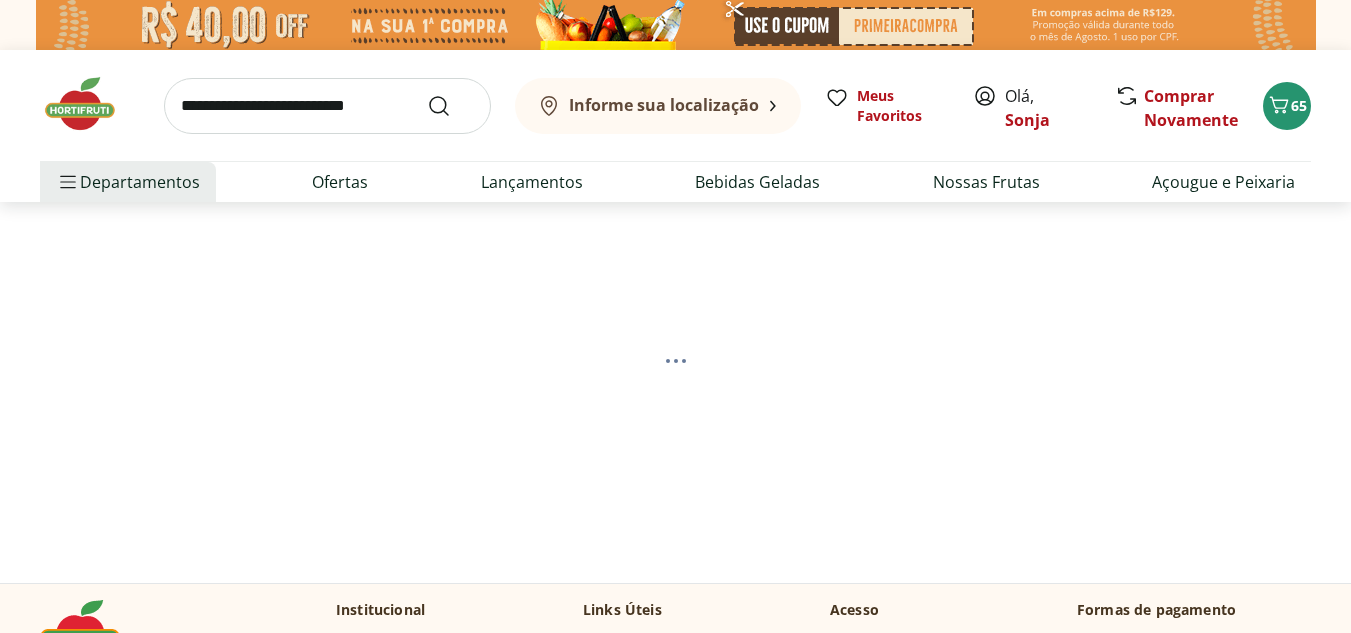 scroll, scrollTop: 0, scrollLeft: 0, axis: both 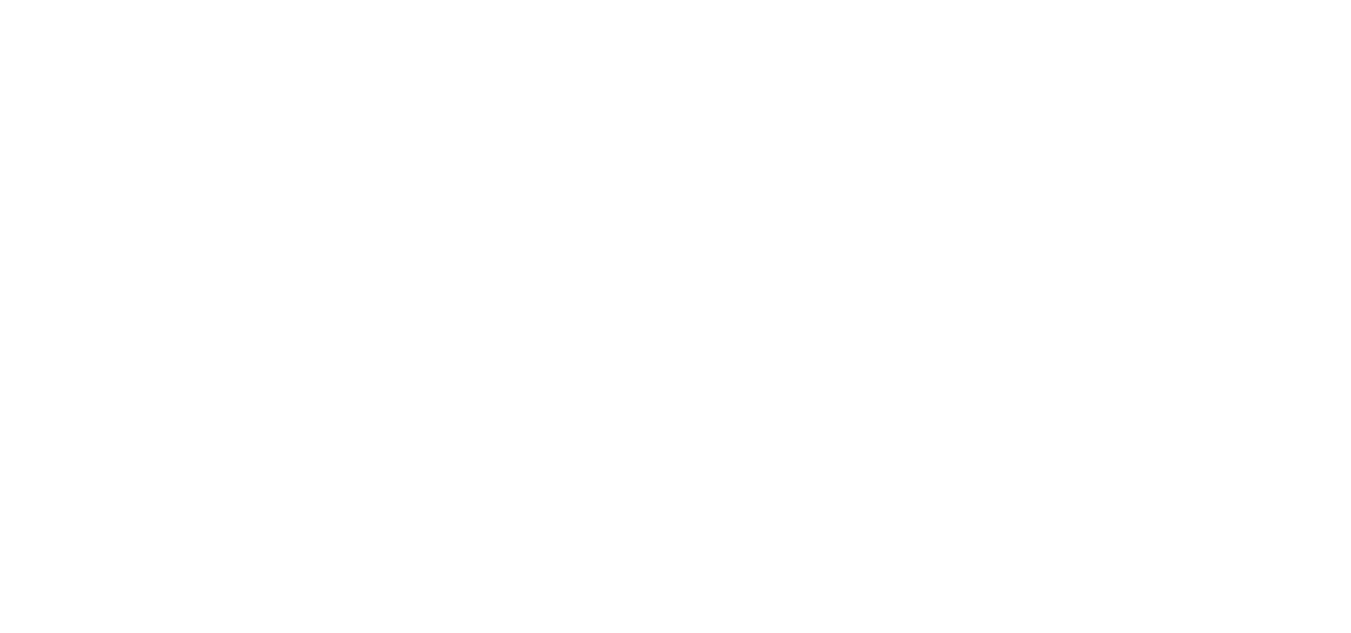select on "**********" 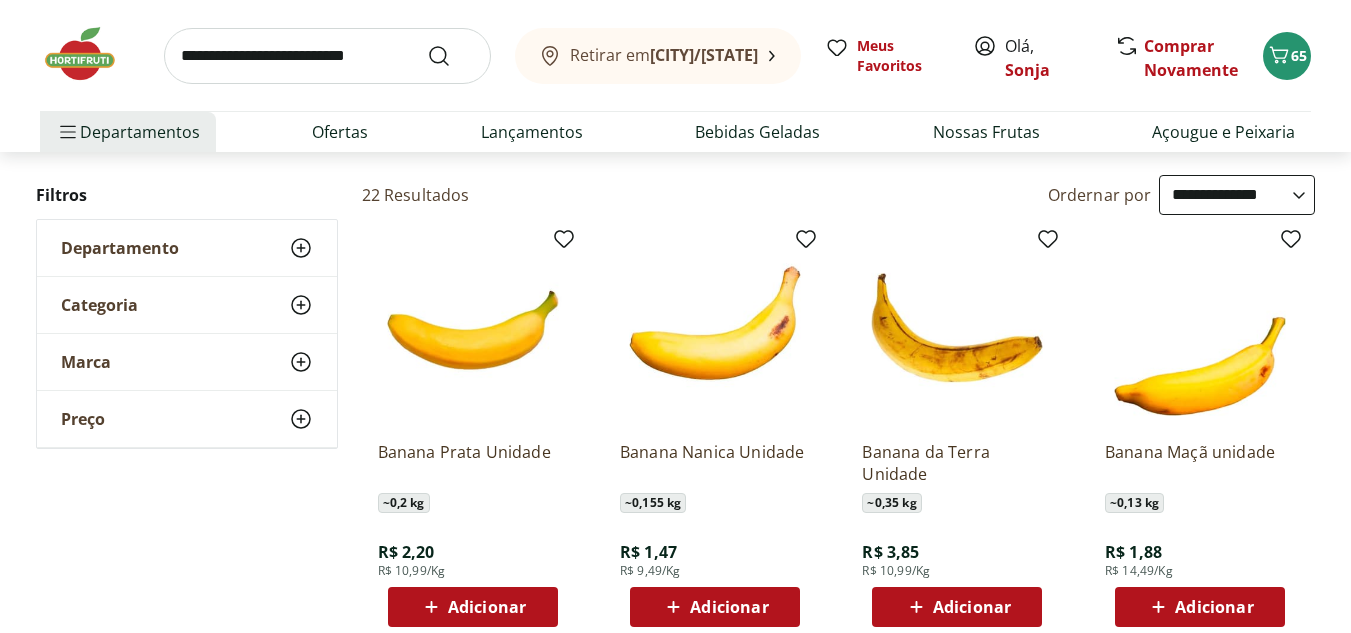 scroll, scrollTop: 300, scrollLeft: 0, axis: vertical 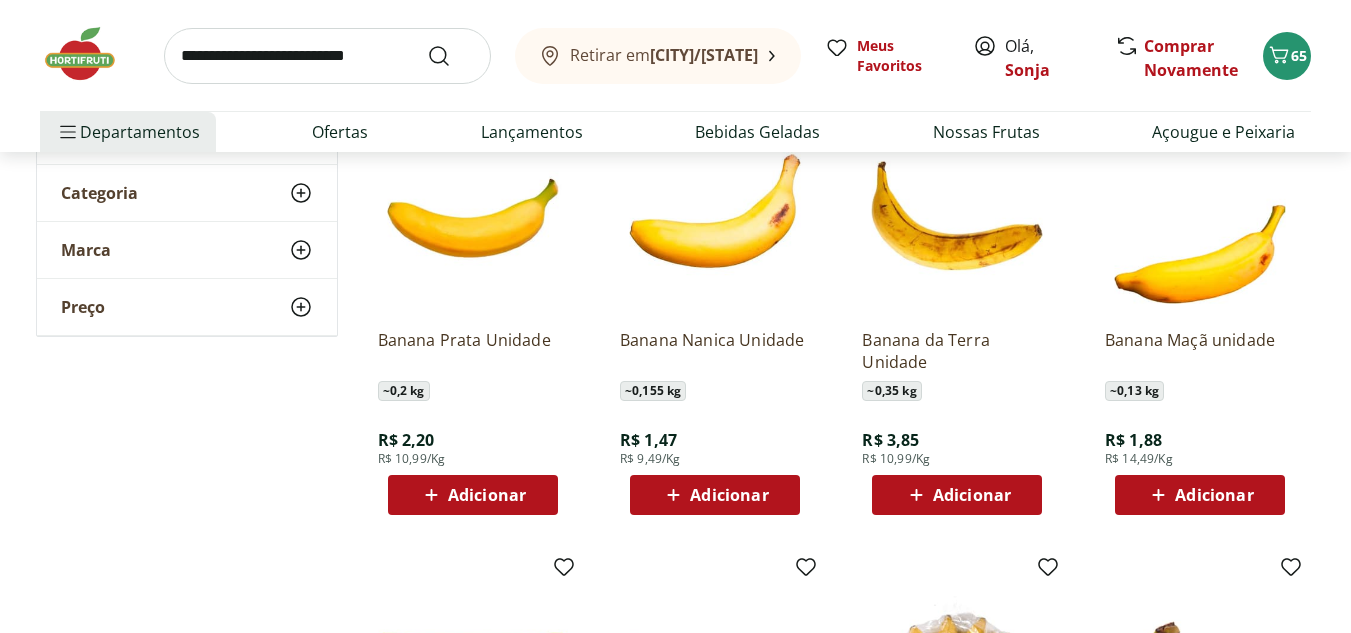 click on "Adicionar" at bounding box center (487, 495) 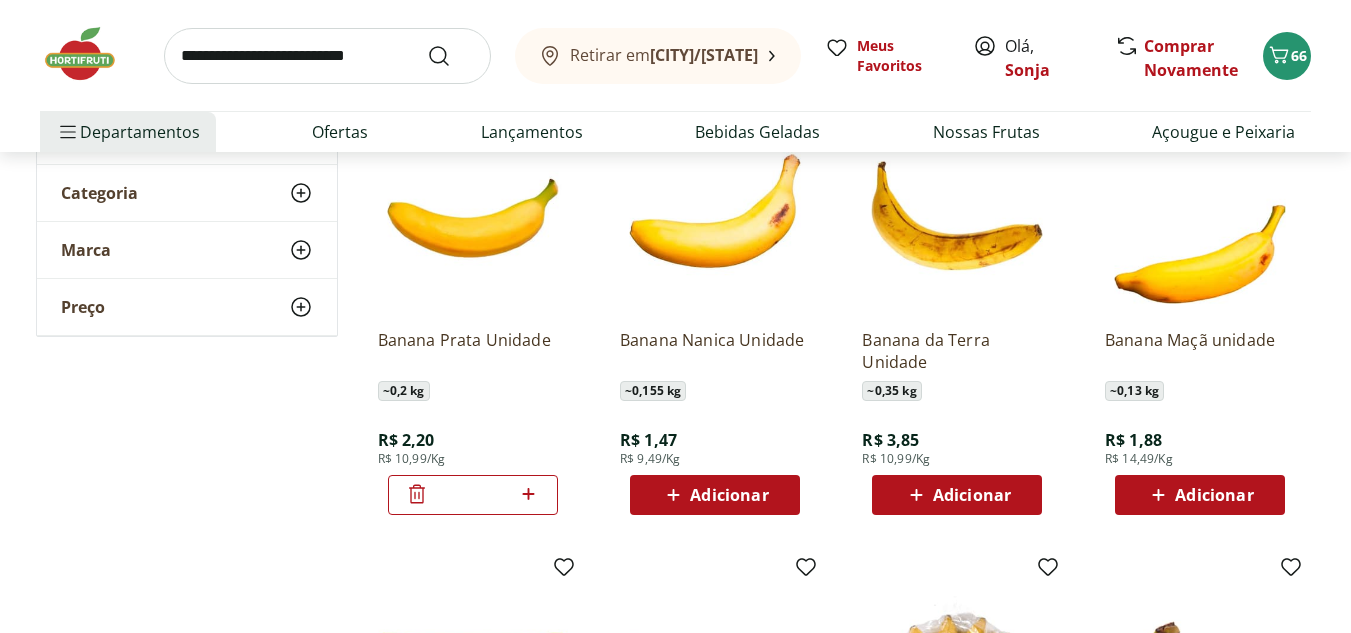 click 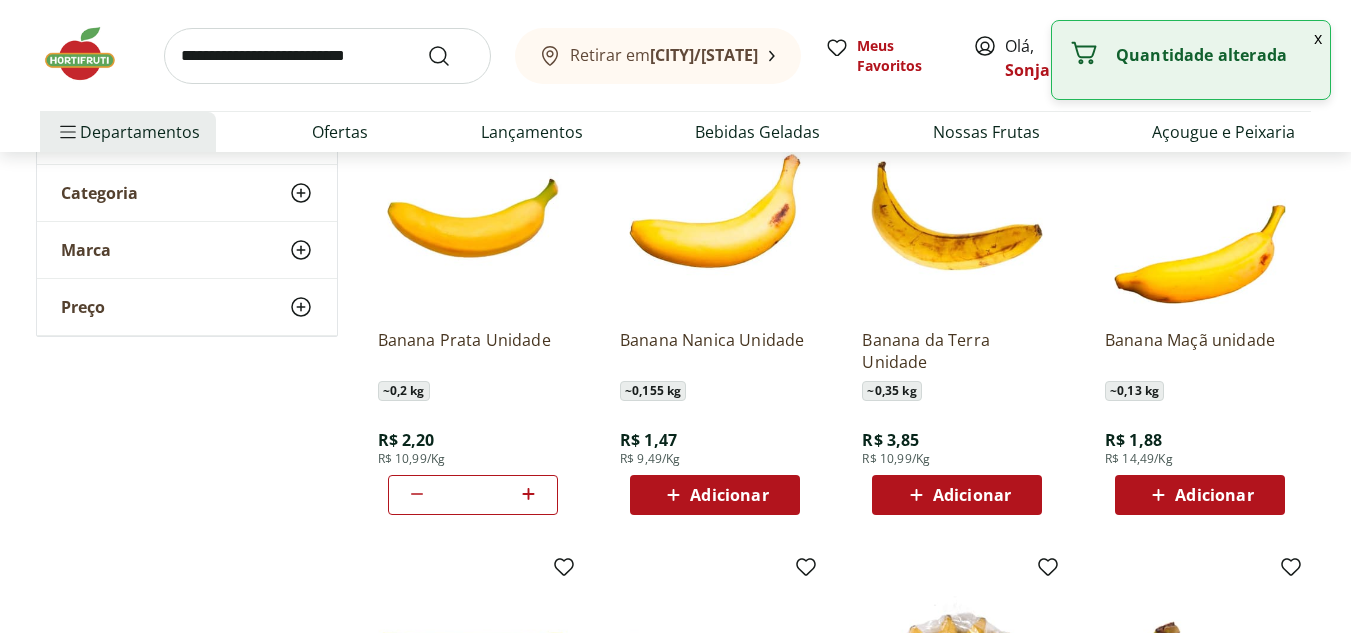 click 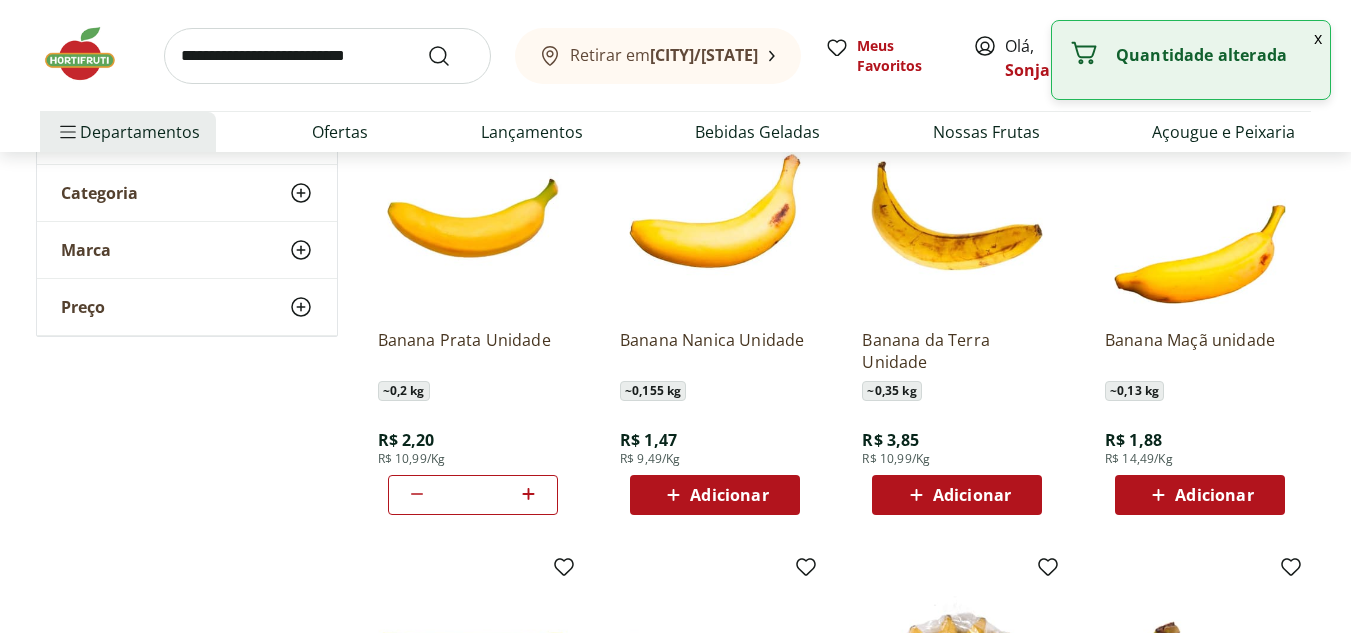 click 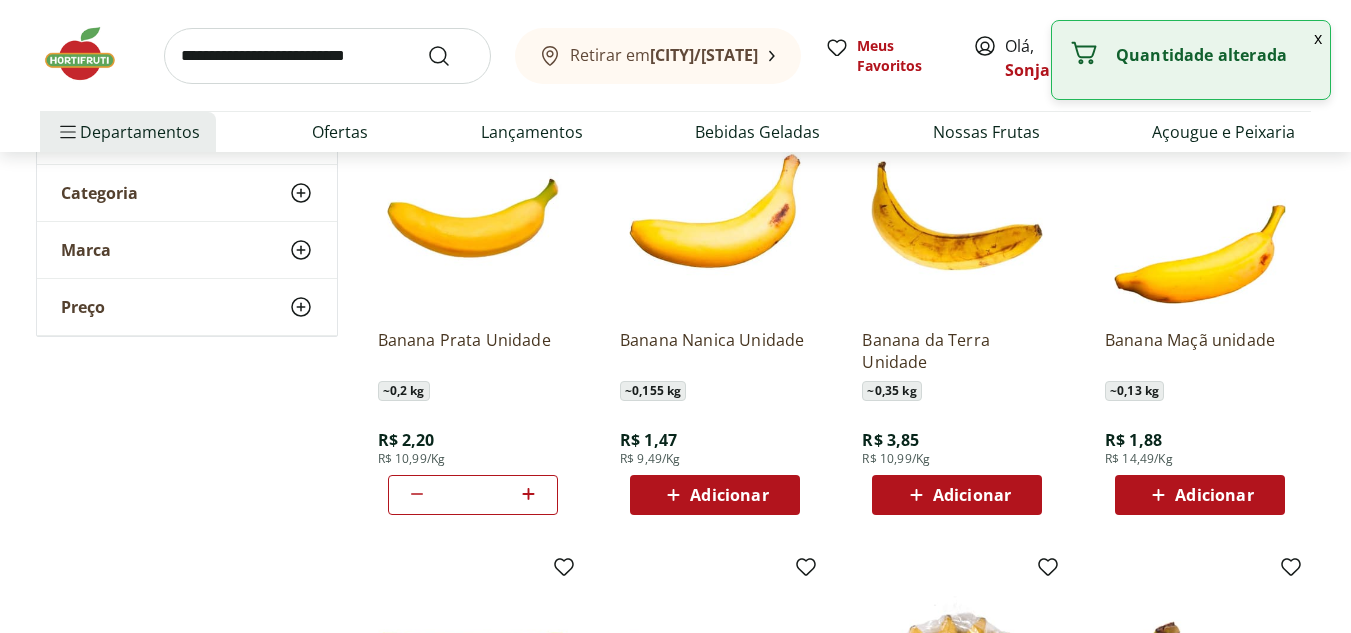 click 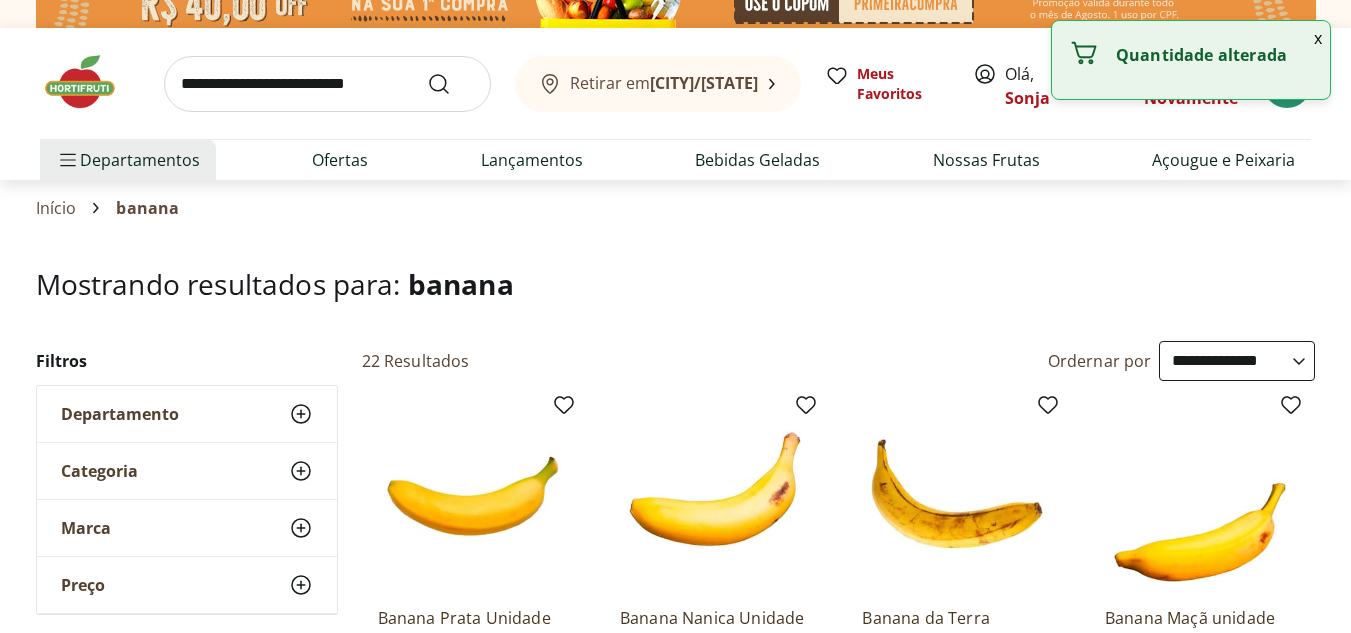 scroll, scrollTop: 0, scrollLeft: 0, axis: both 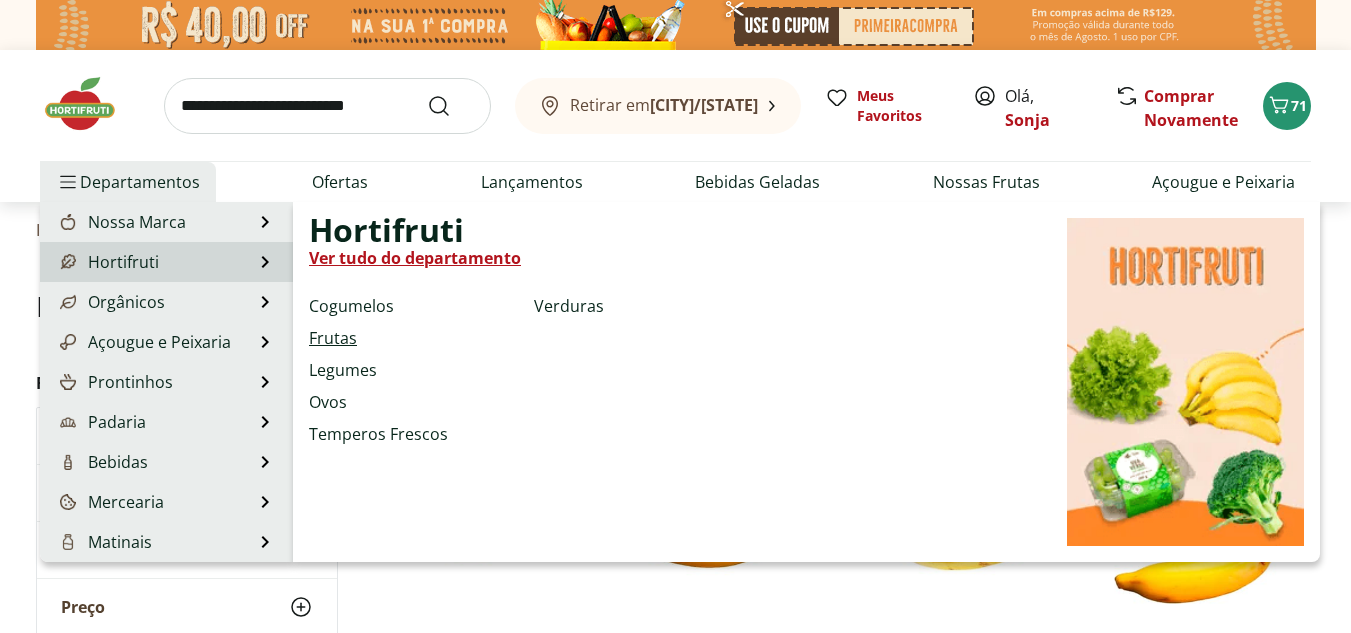 click on "Frutas" at bounding box center (333, 338) 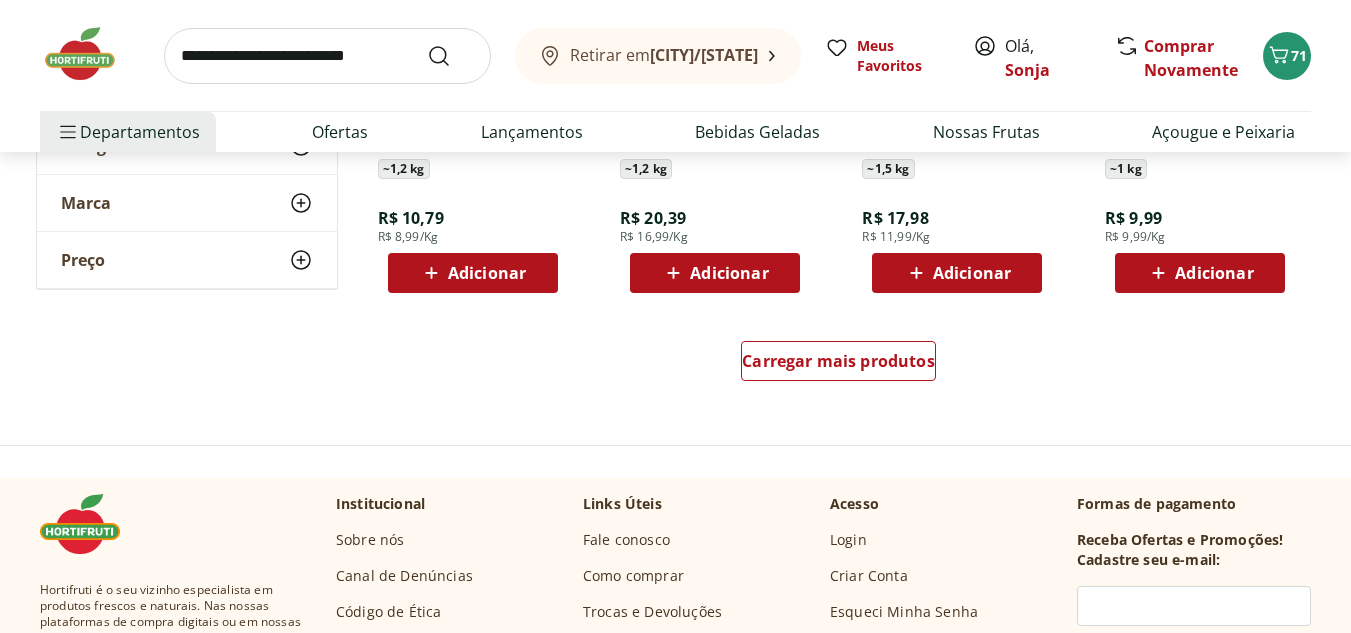 scroll, scrollTop: 1300, scrollLeft: 0, axis: vertical 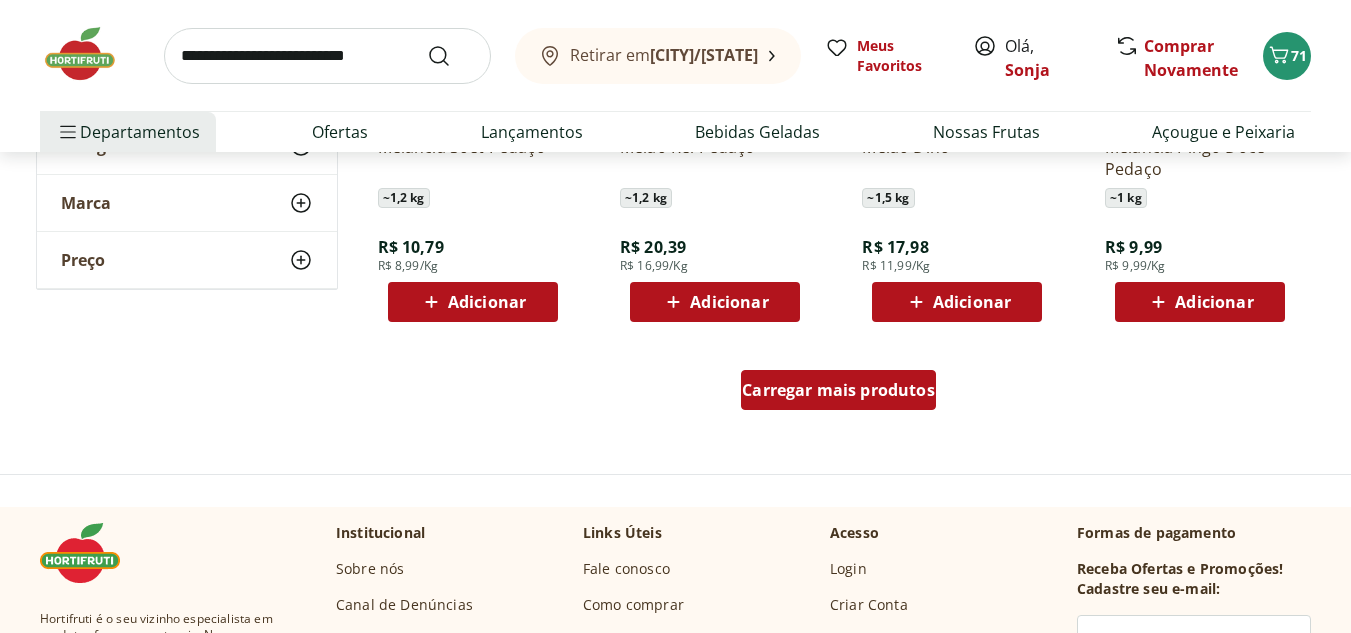 click on "Carregar mais produtos" at bounding box center [838, 390] 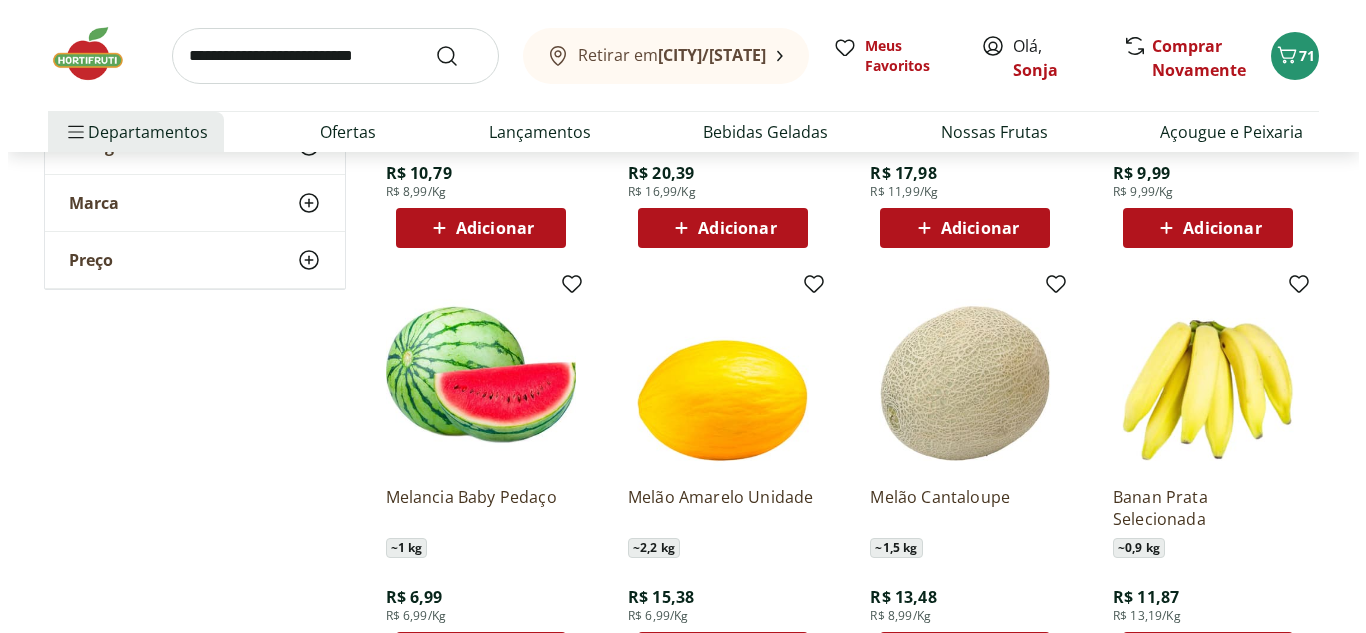 scroll, scrollTop: 1500, scrollLeft: 0, axis: vertical 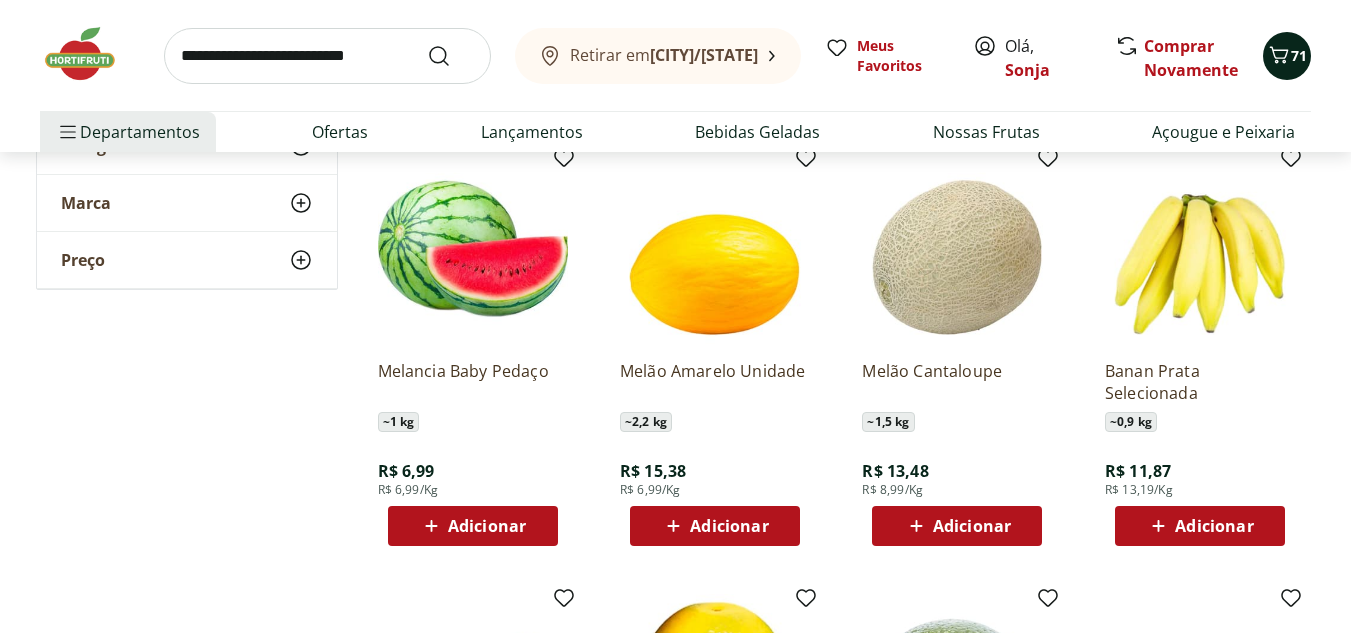 click on "71" at bounding box center (1299, 55) 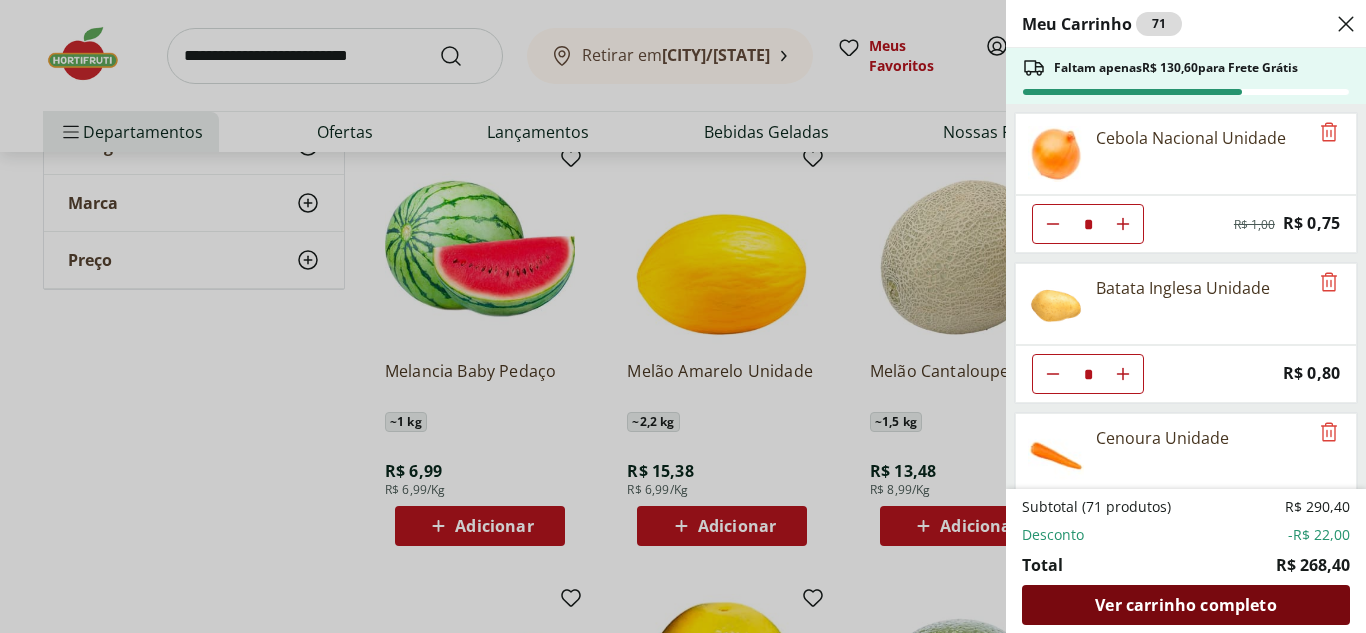 click on "Ver carrinho completo" at bounding box center [1185, 605] 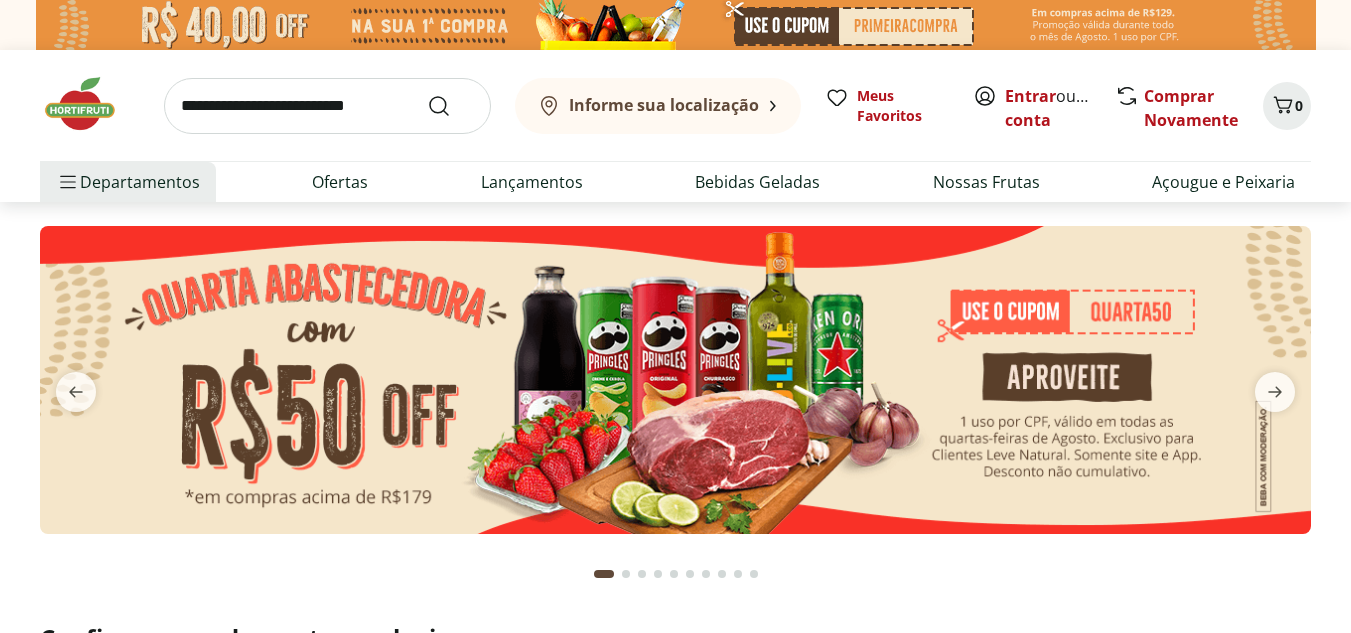 scroll, scrollTop: 0, scrollLeft: 0, axis: both 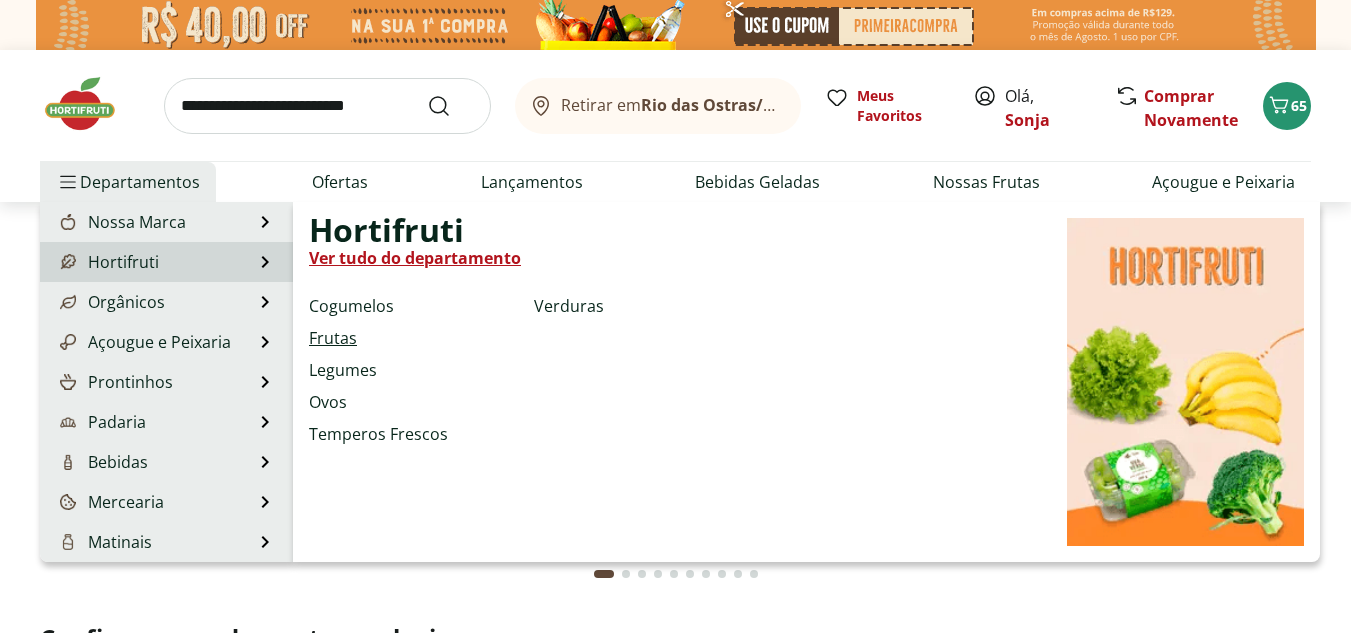 click on "Frutas" at bounding box center (333, 338) 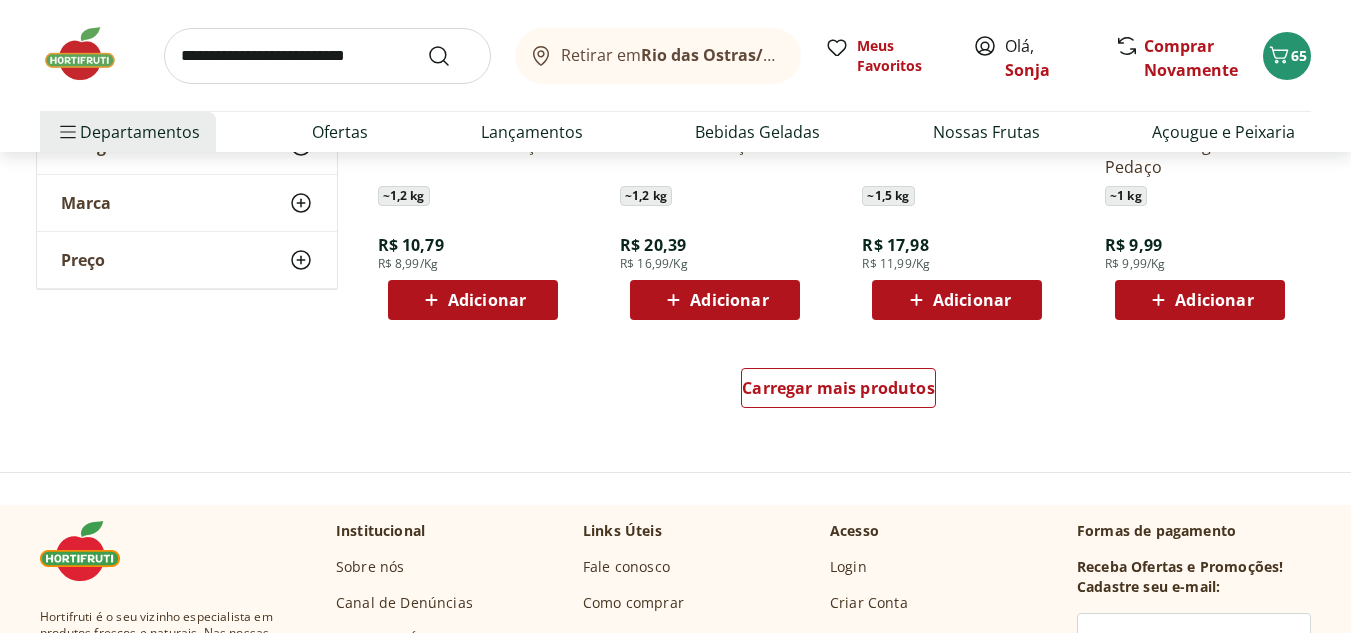 scroll, scrollTop: 1300, scrollLeft: 0, axis: vertical 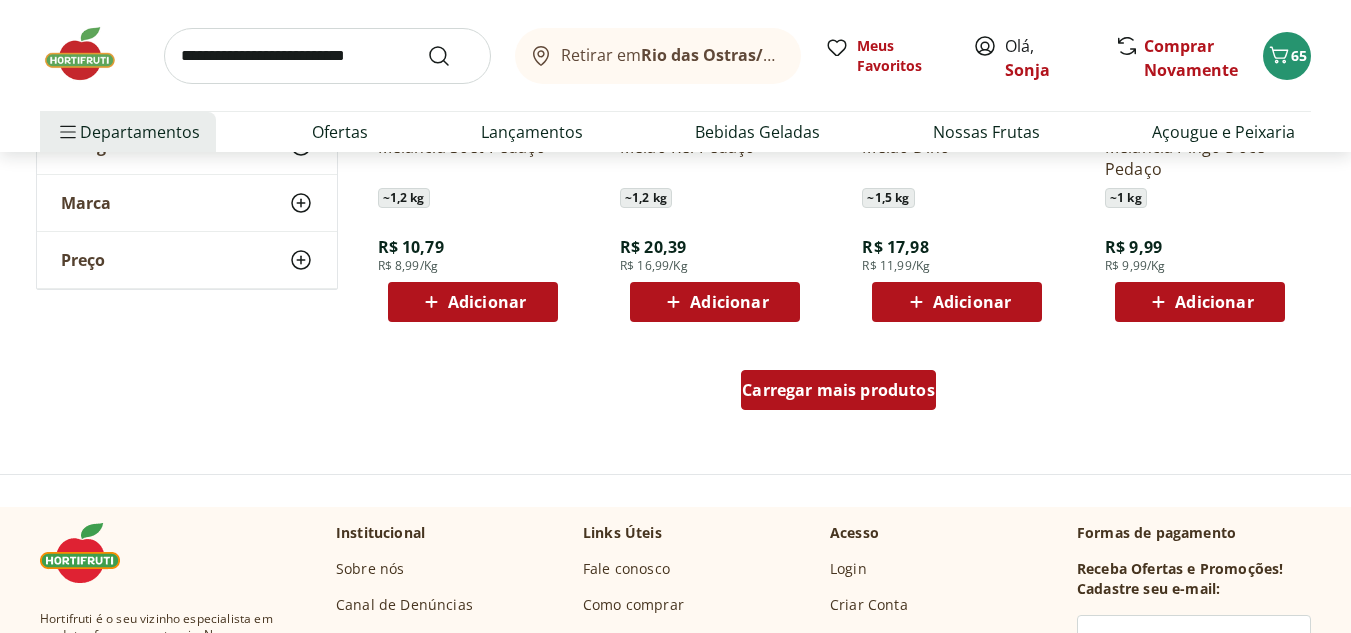 click on "Carregar mais produtos" at bounding box center (838, 390) 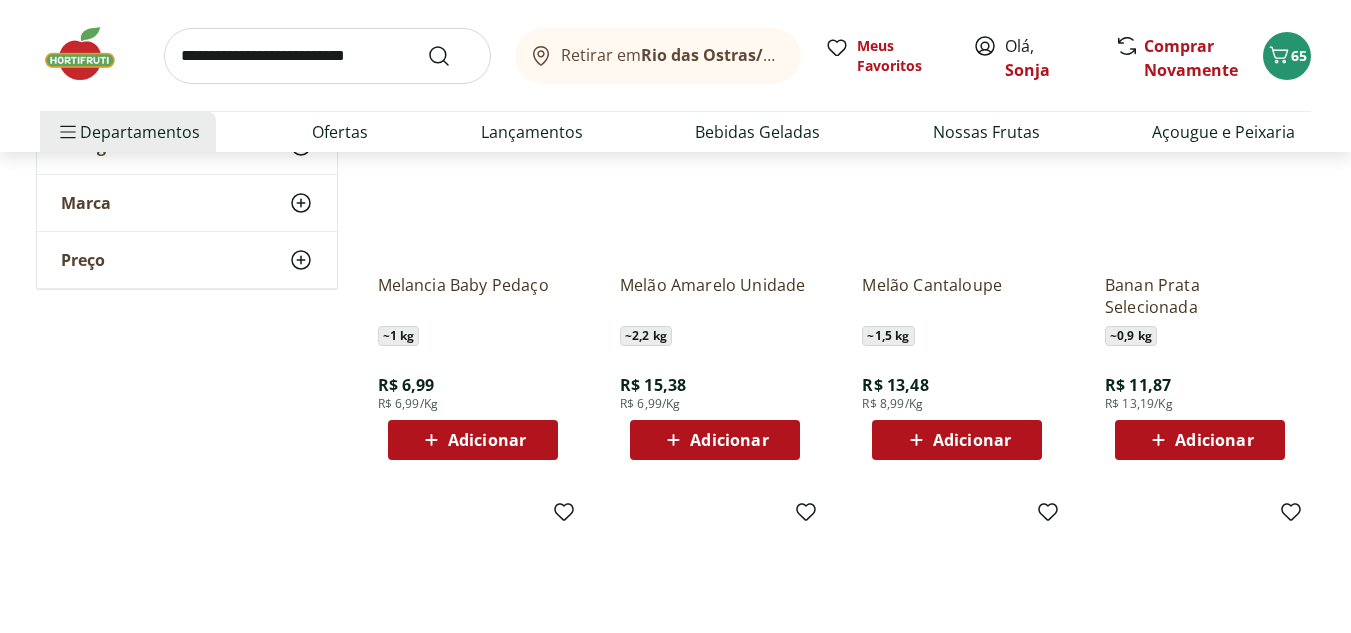 scroll, scrollTop: 1600, scrollLeft: 0, axis: vertical 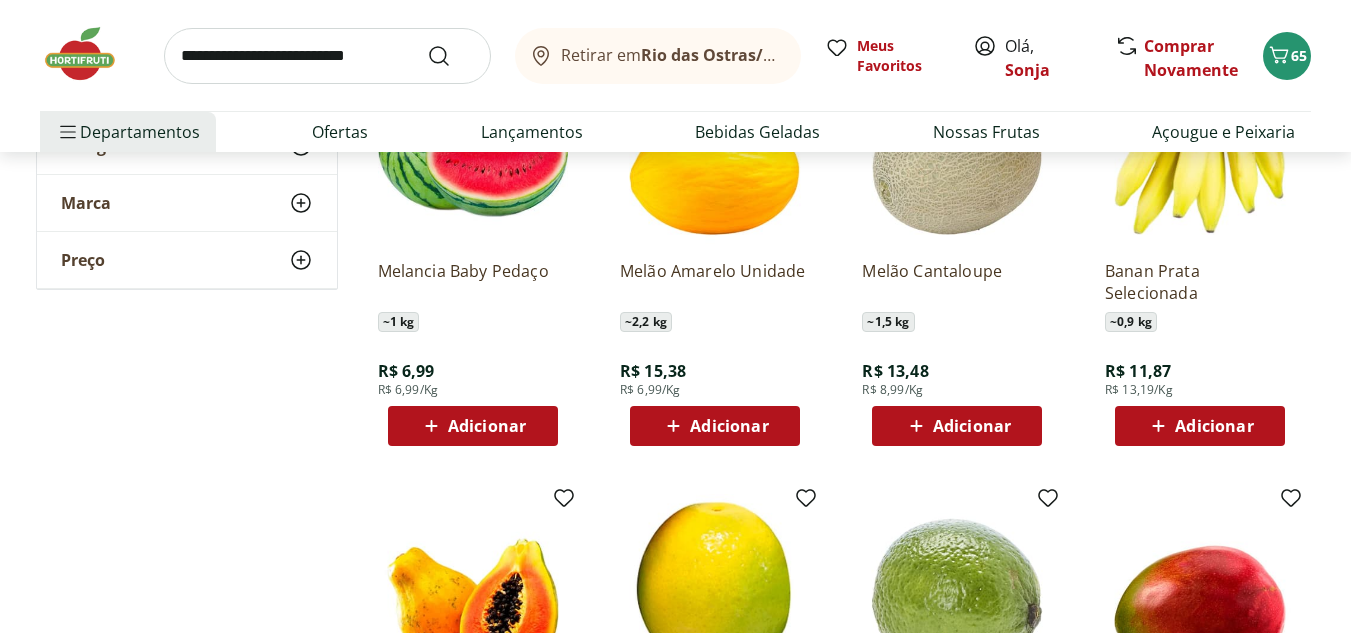 click 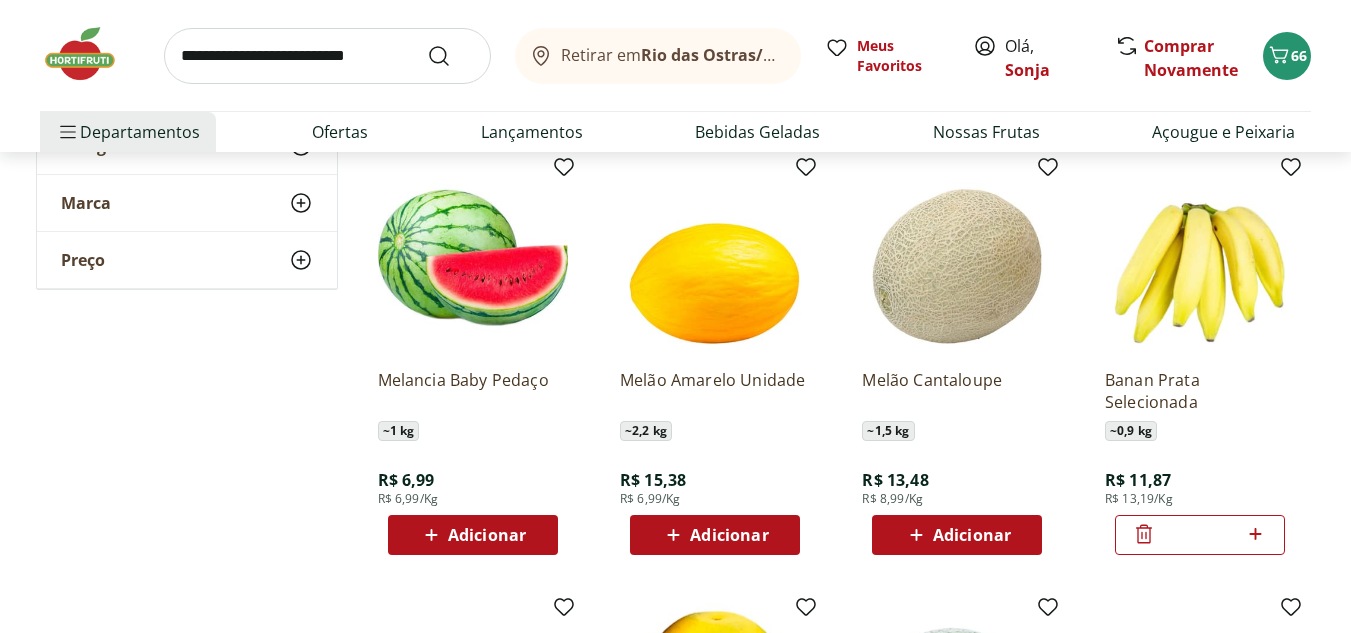 scroll, scrollTop: 1500, scrollLeft: 0, axis: vertical 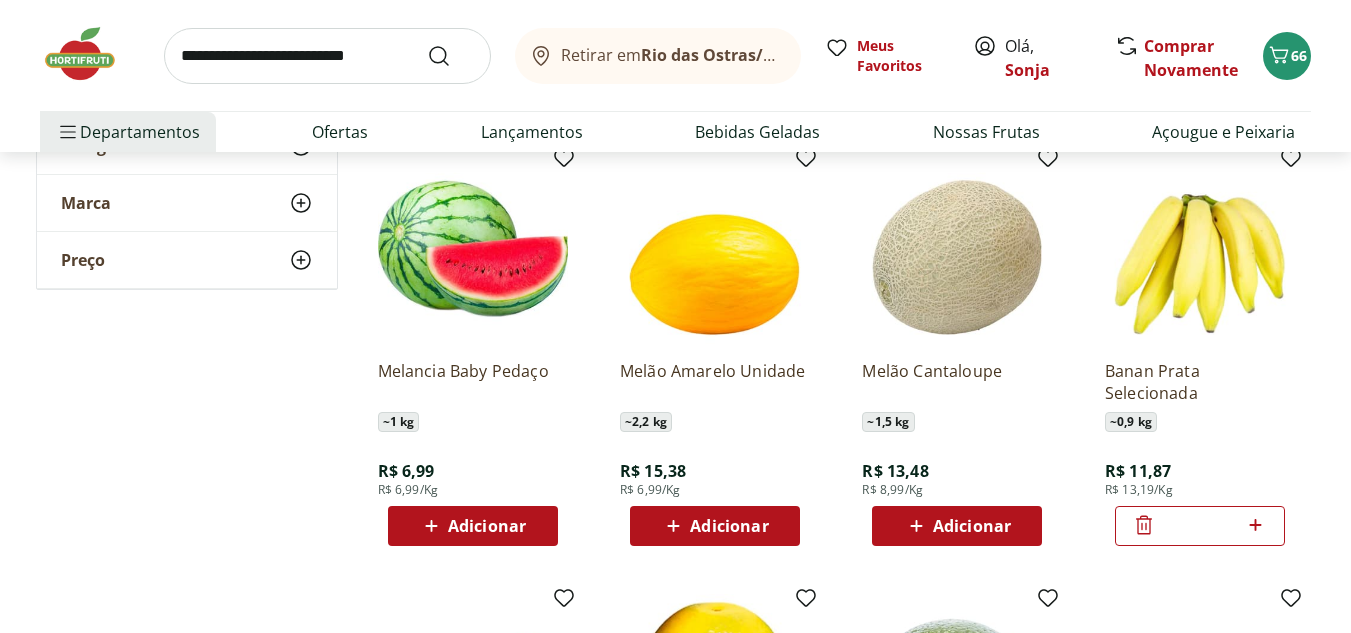click 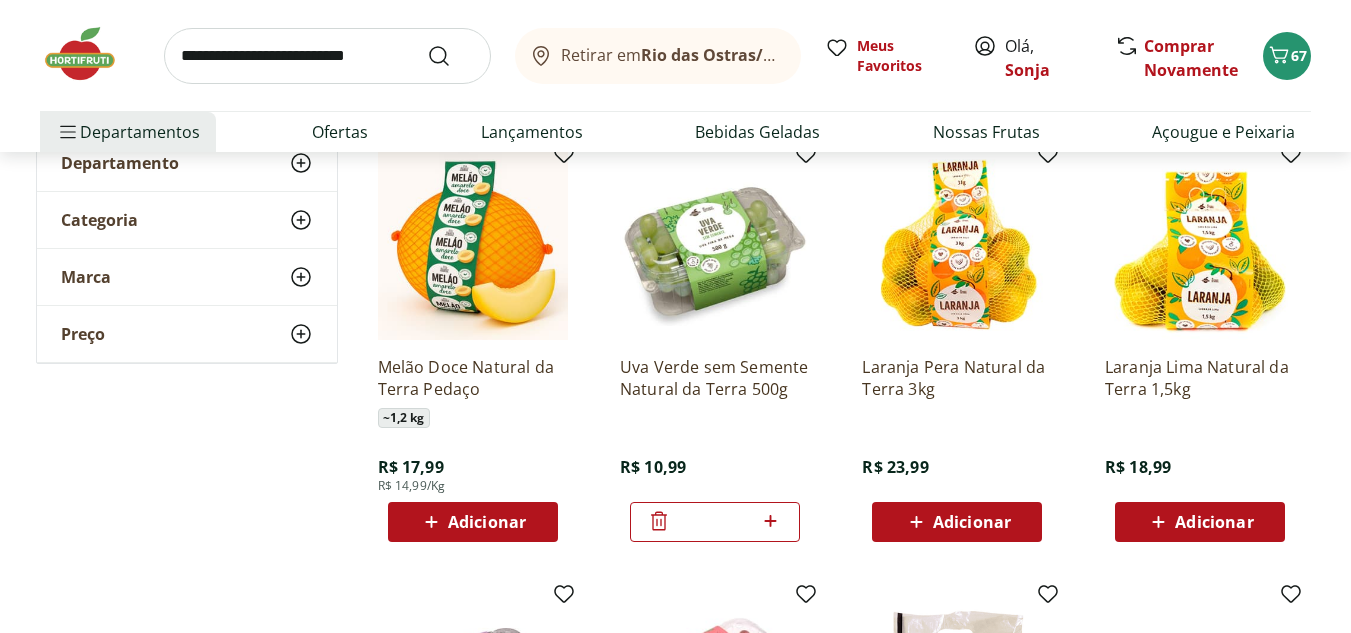 scroll, scrollTop: 0, scrollLeft: 0, axis: both 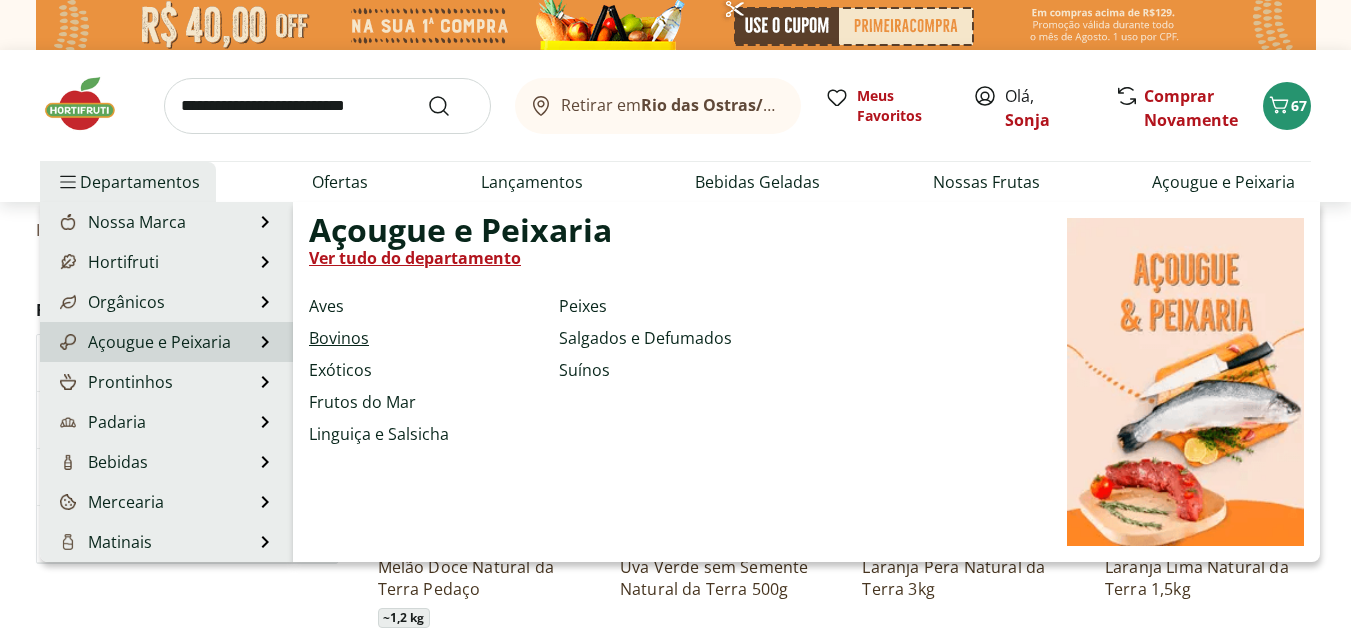 click on "Bovinos" at bounding box center [339, 338] 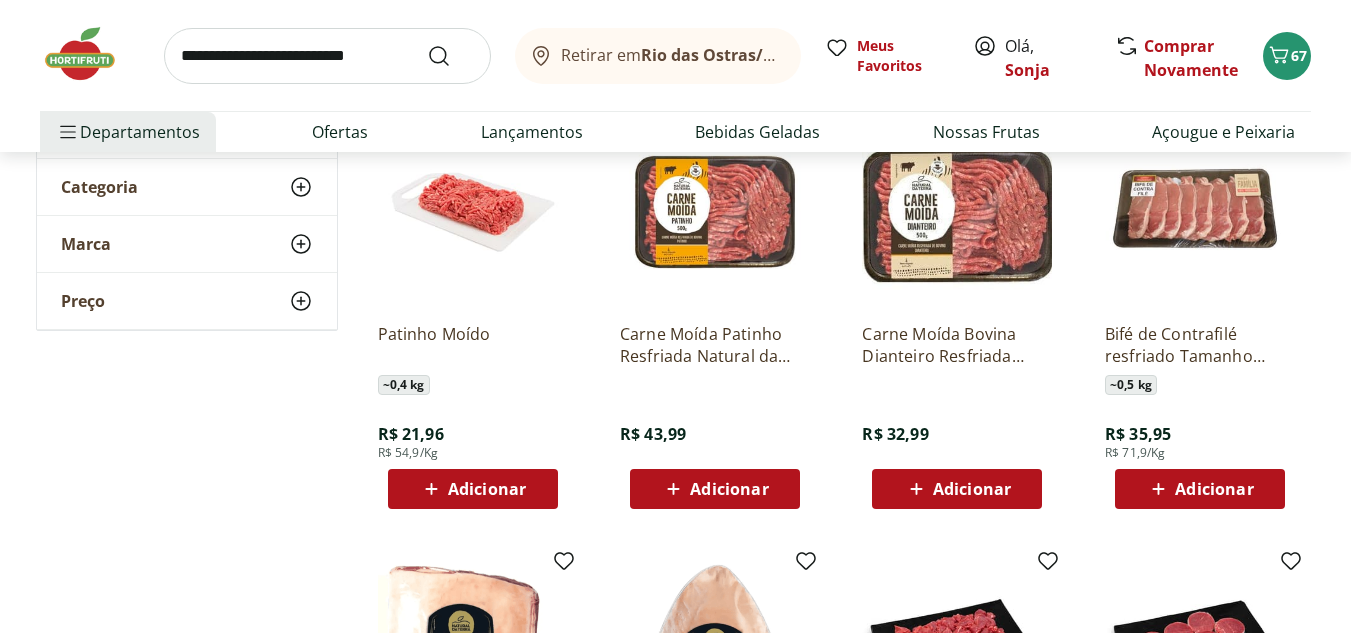 scroll, scrollTop: 0, scrollLeft: 0, axis: both 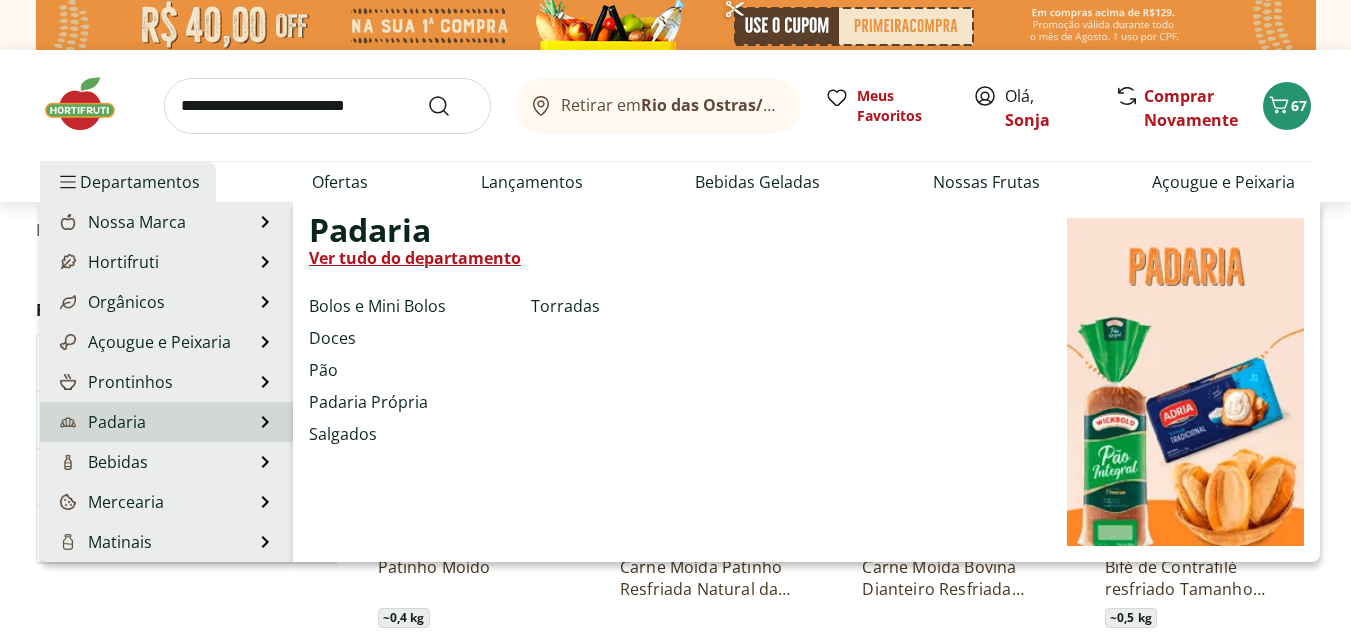 click on "Padaria Padaria Ver tudo do departamento Bolos e Mini Bolos Doces Pão Padaria Própria Salgados Torradas" at bounding box center (166, 422) 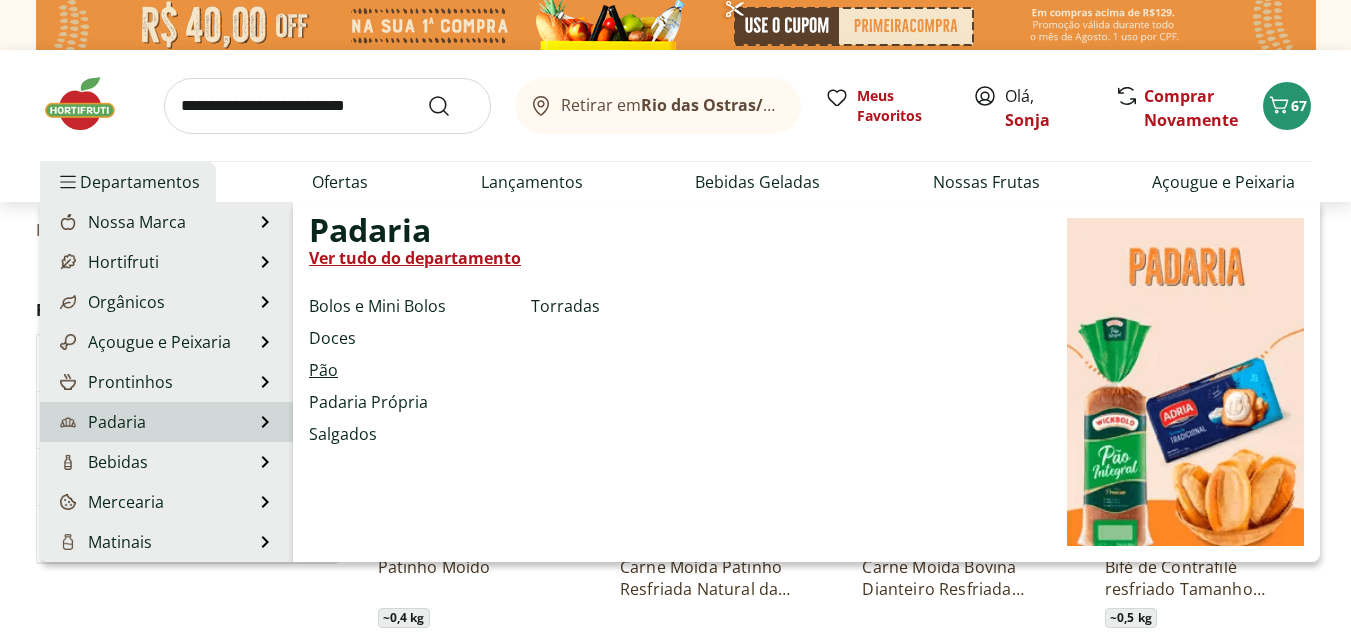 click on "Pão" at bounding box center (323, 370) 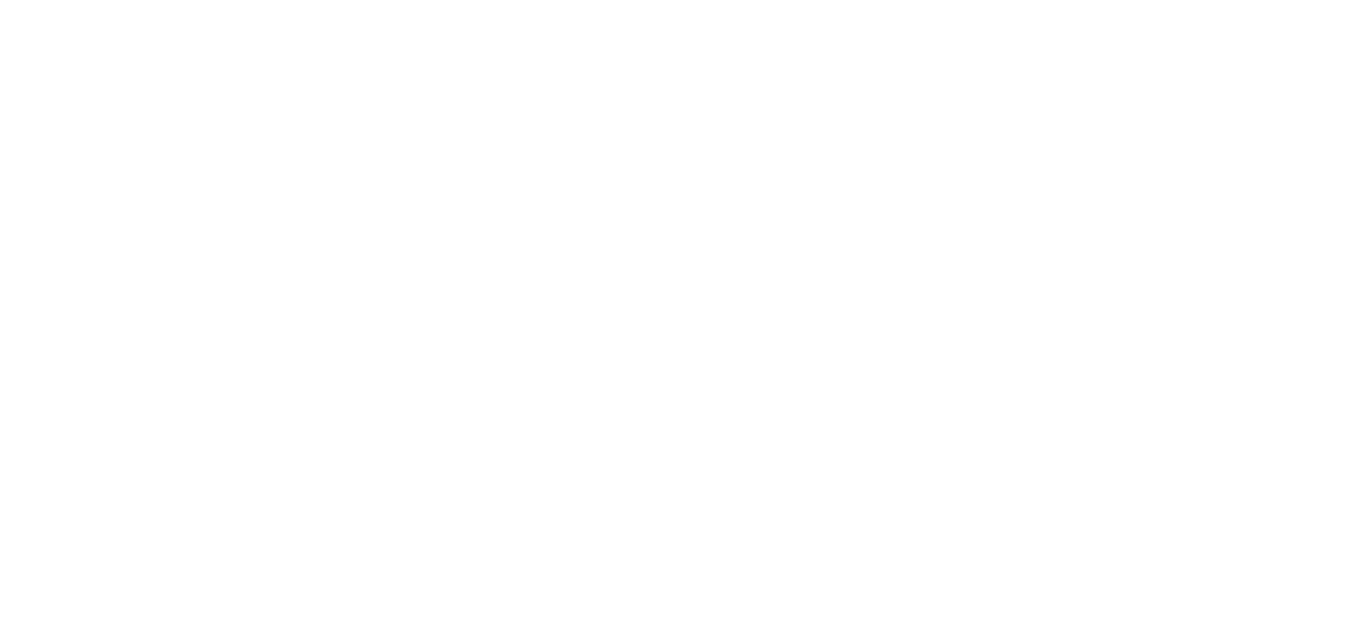 select on "**********" 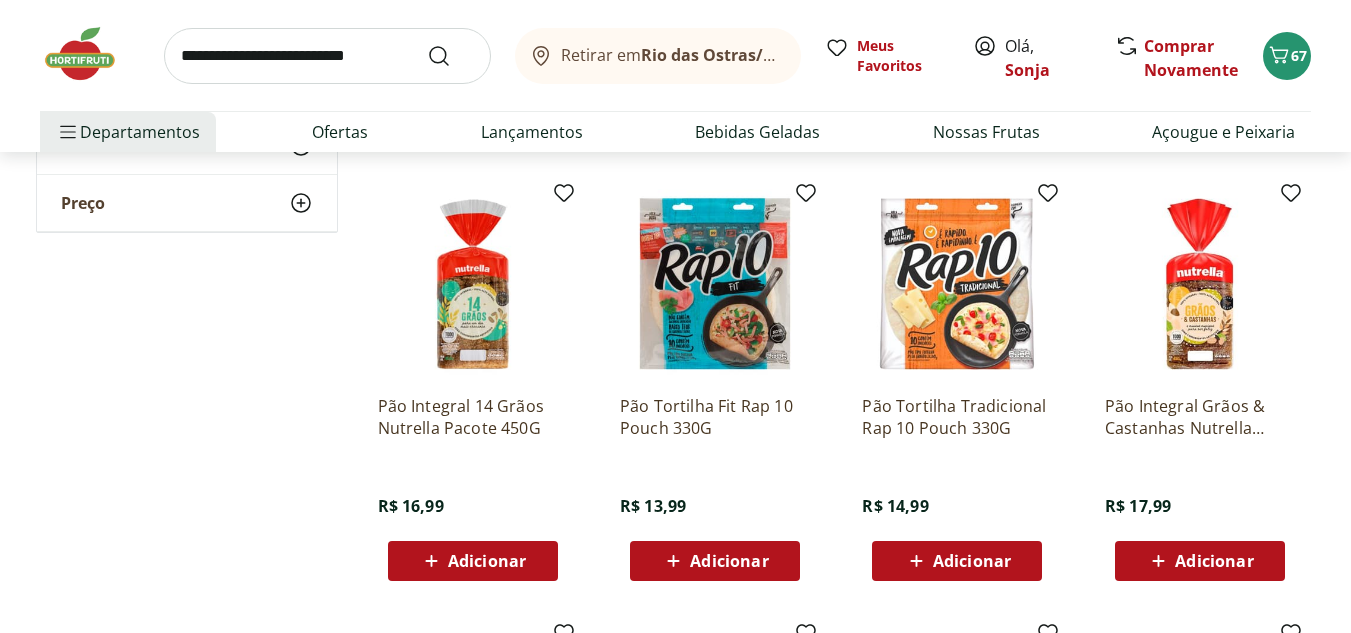 scroll, scrollTop: 600, scrollLeft: 0, axis: vertical 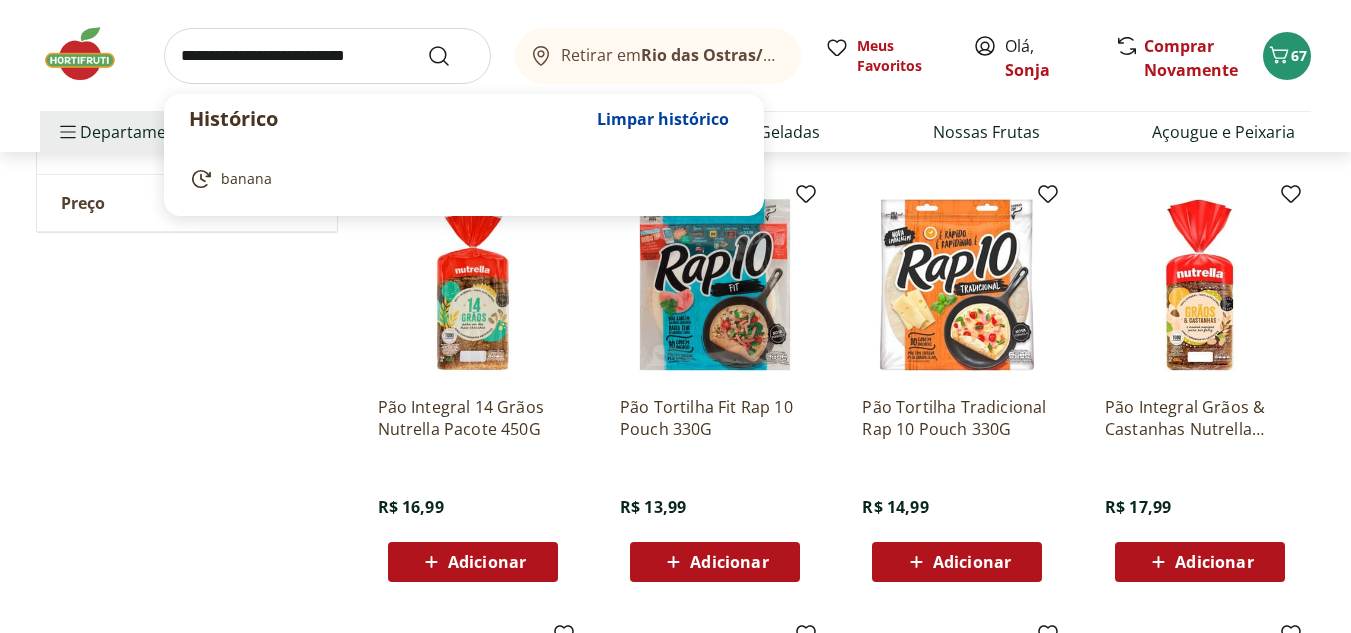 click at bounding box center [327, 56] 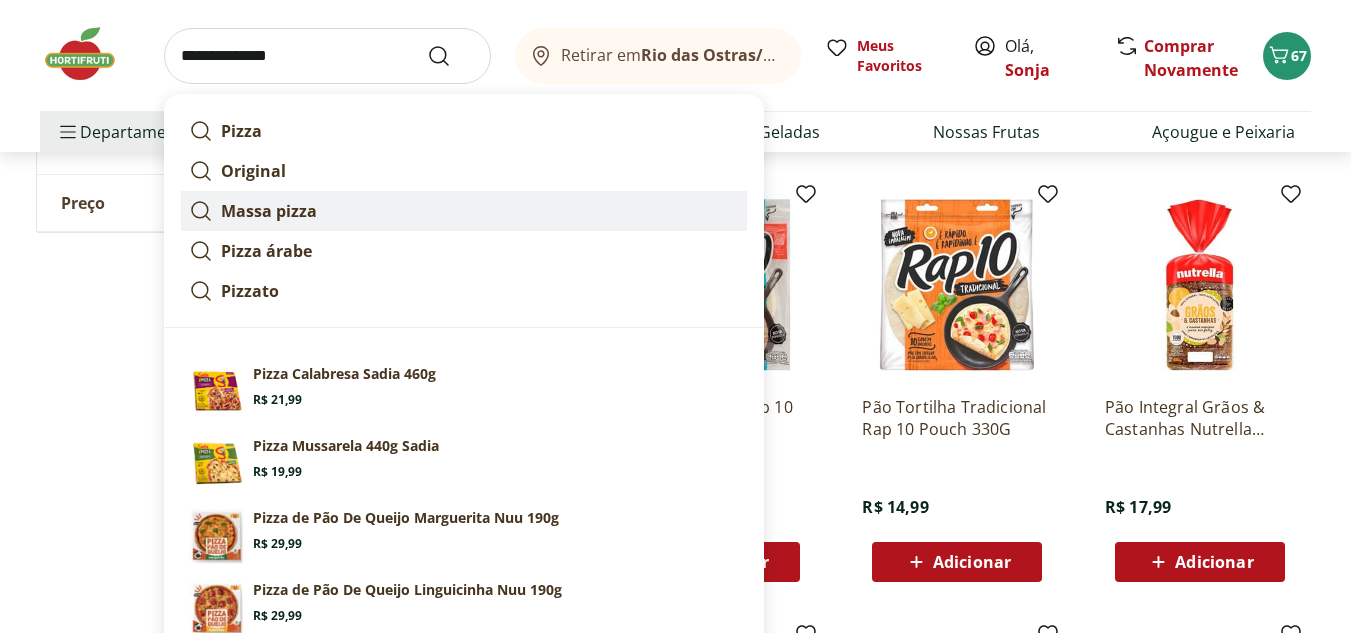 click on "Massa pizza" at bounding box center (269, 211) 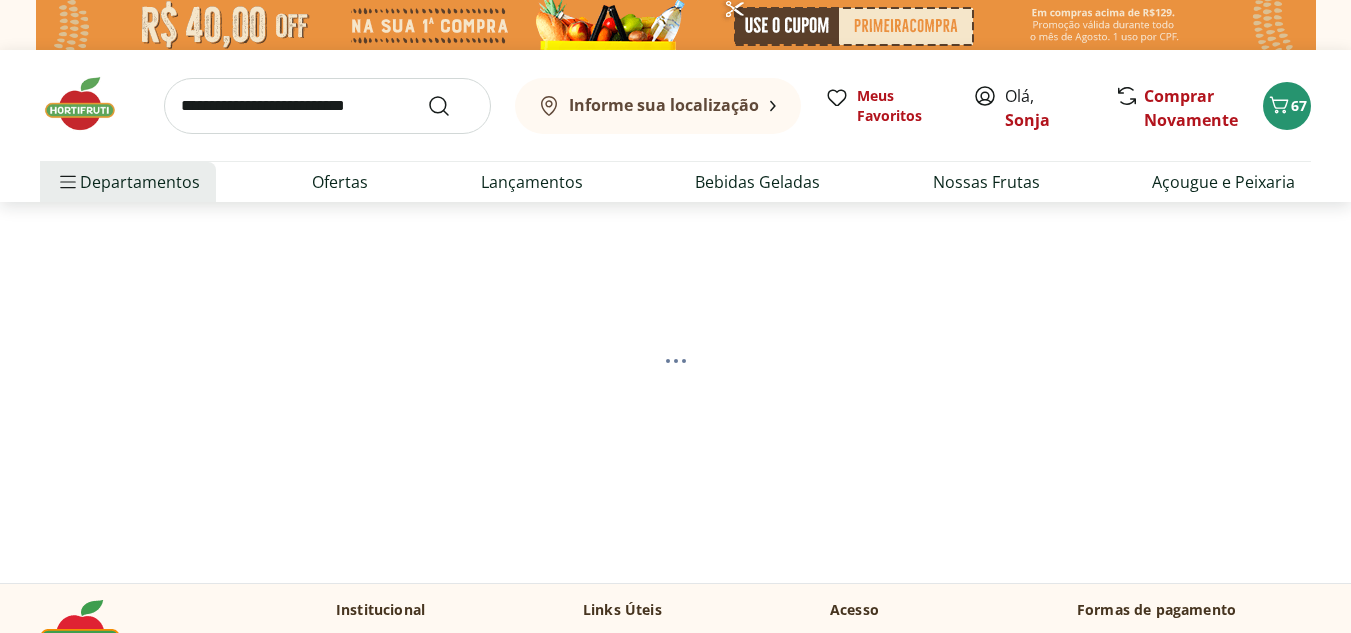 scroll, scrollTop: 0, scrollLeft: 0, axis: both 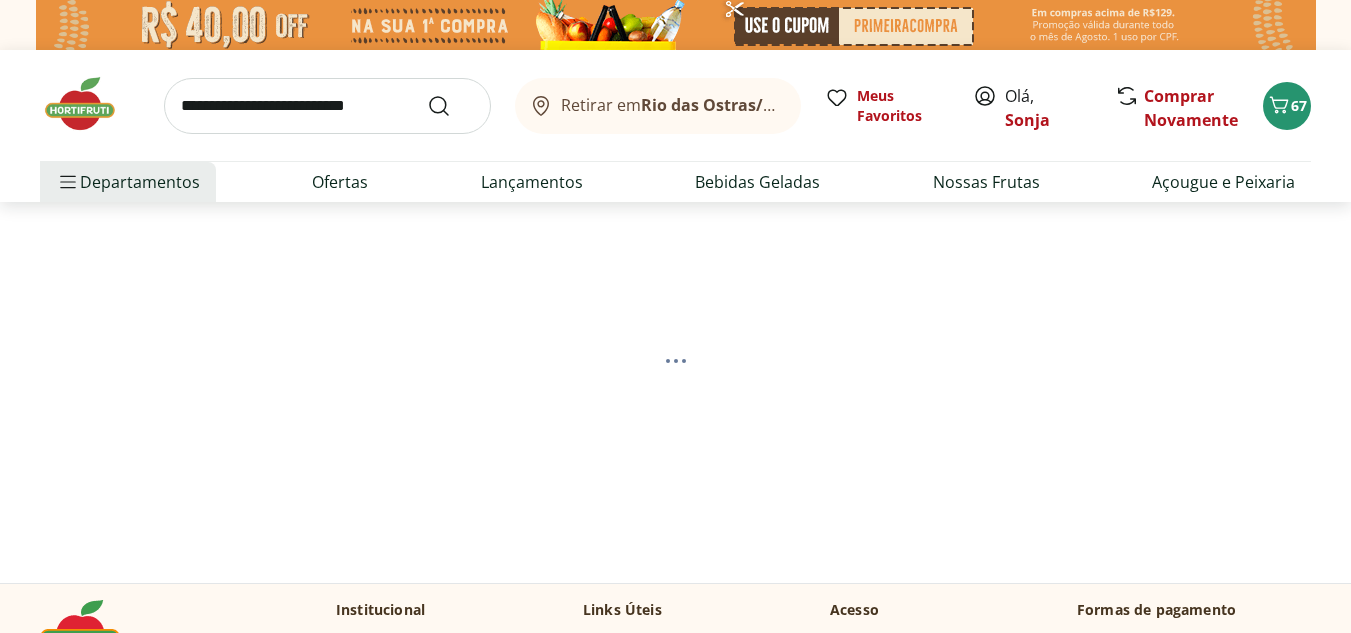 select on "**********" 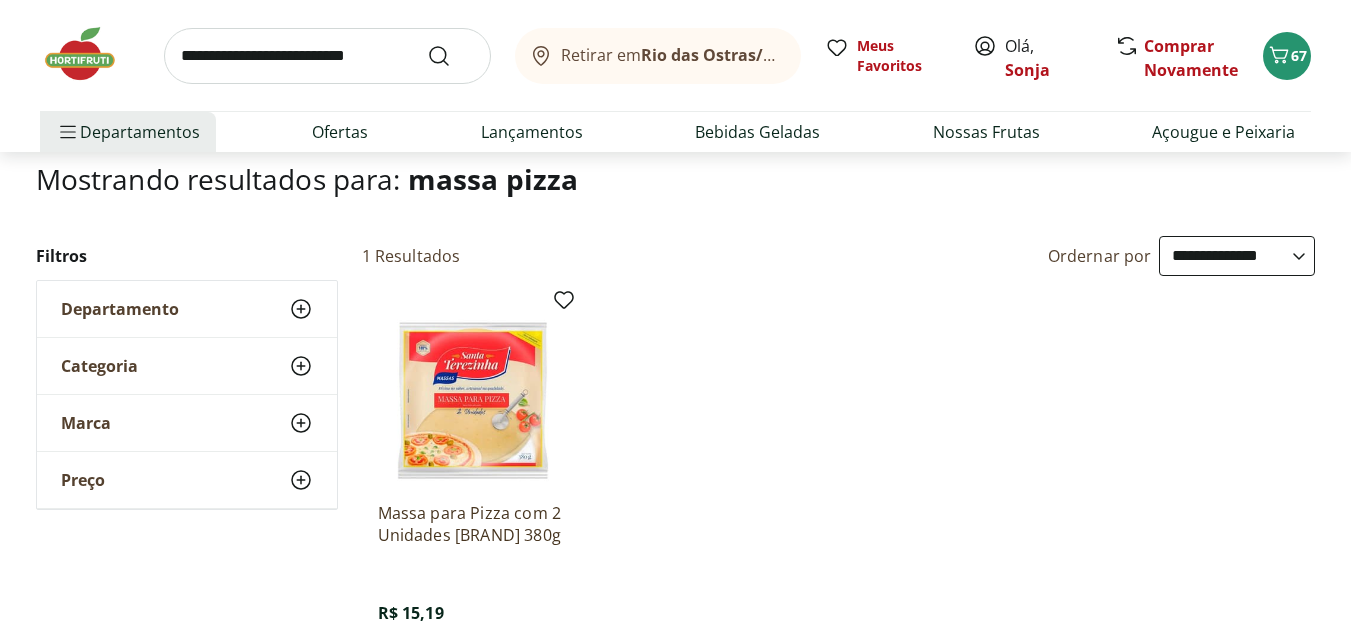scroll, scrollTop: 300, scrollLeft: 0, axis: vertical 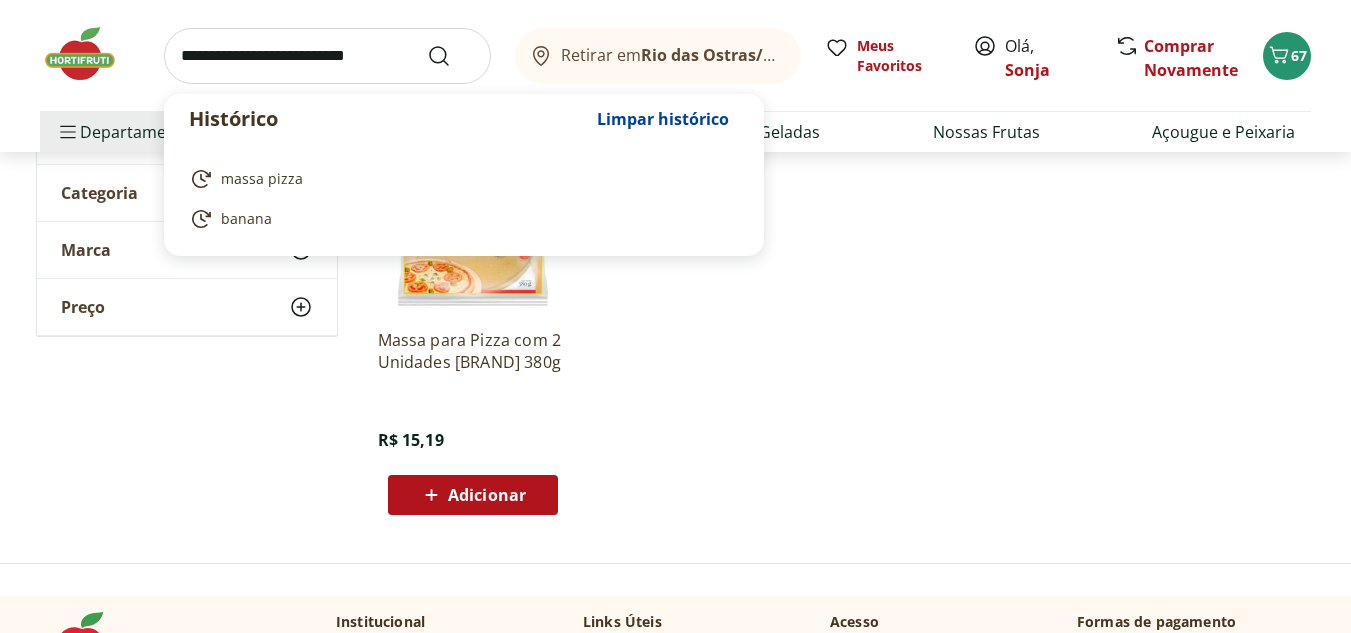 click at bounding box center [327, 56] 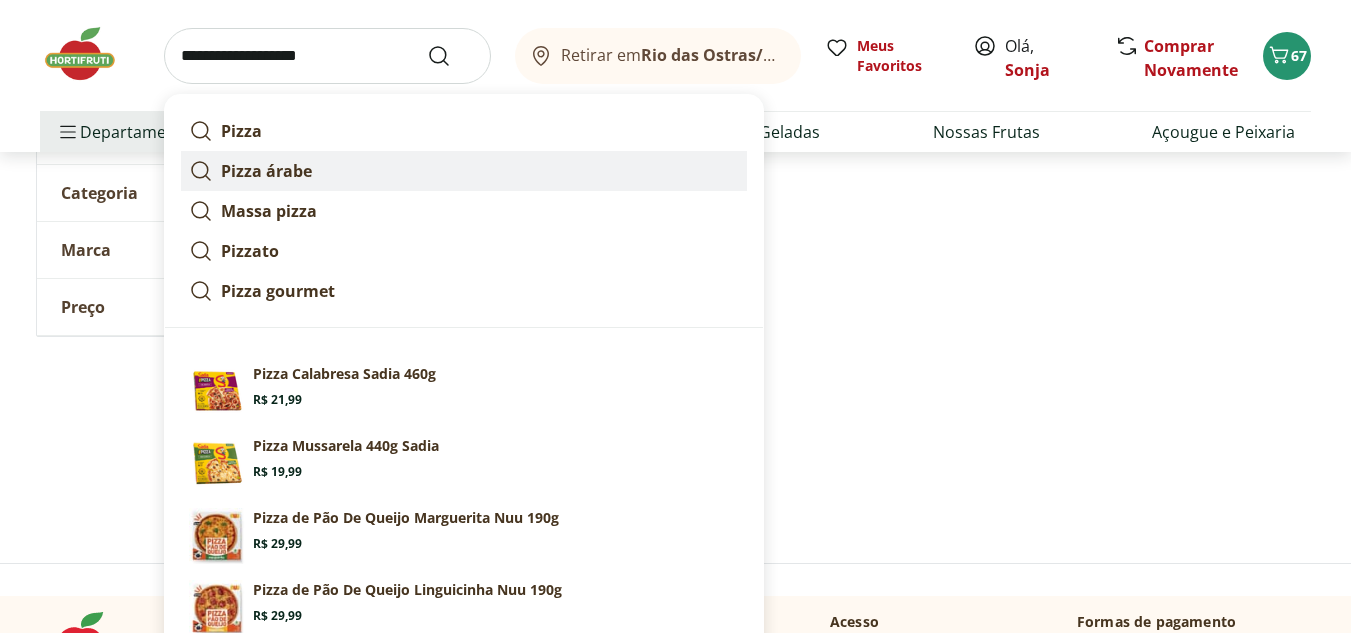 click on "Pizza árabe" at bounding box center (266, 171) 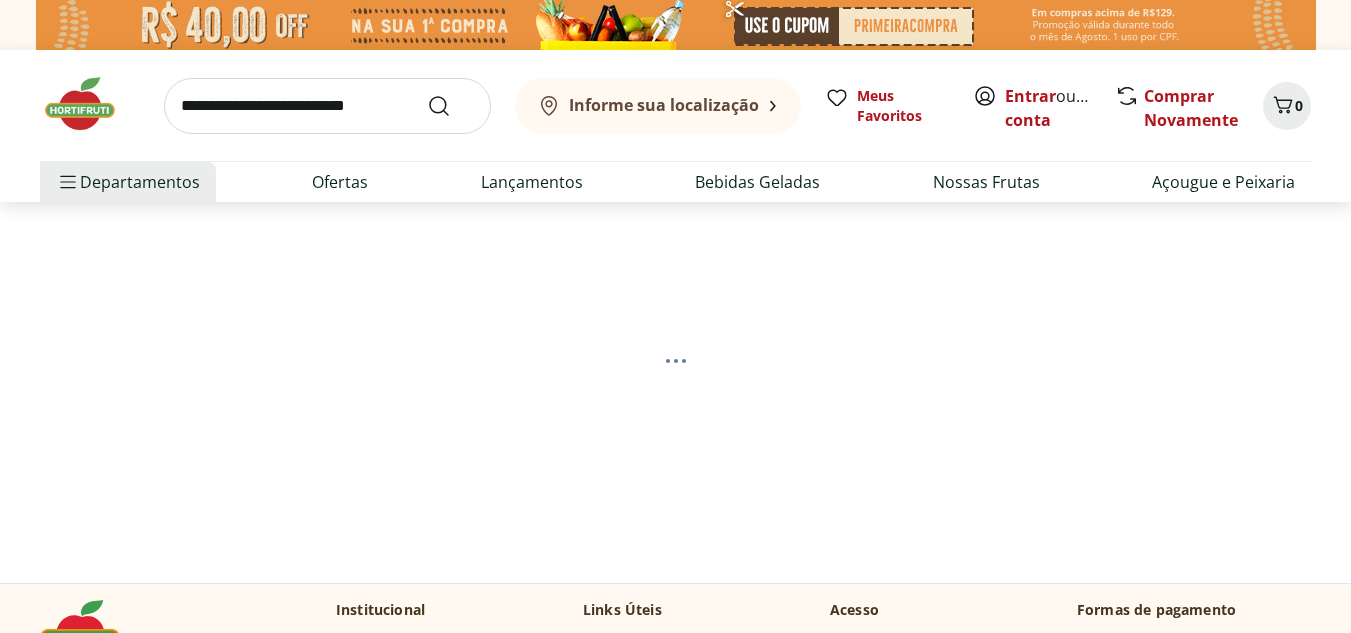 scroll, scrollTop: 0, scrollLeft: 0, axis: both 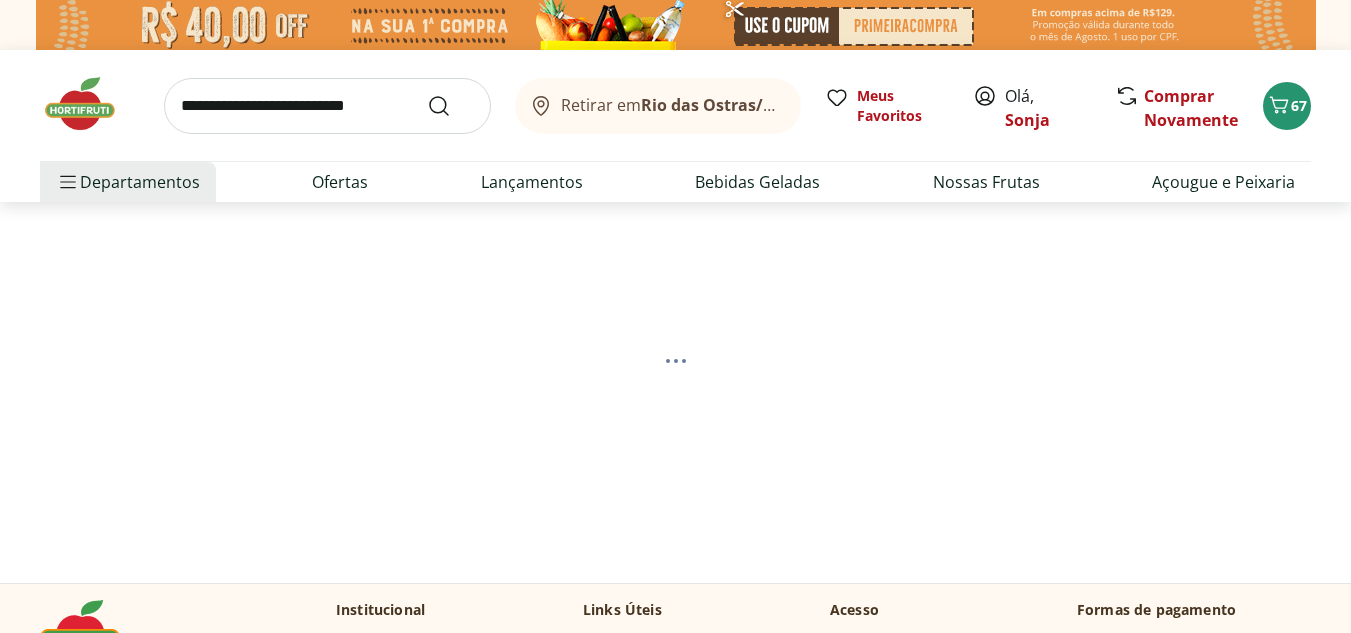 select on "**********" 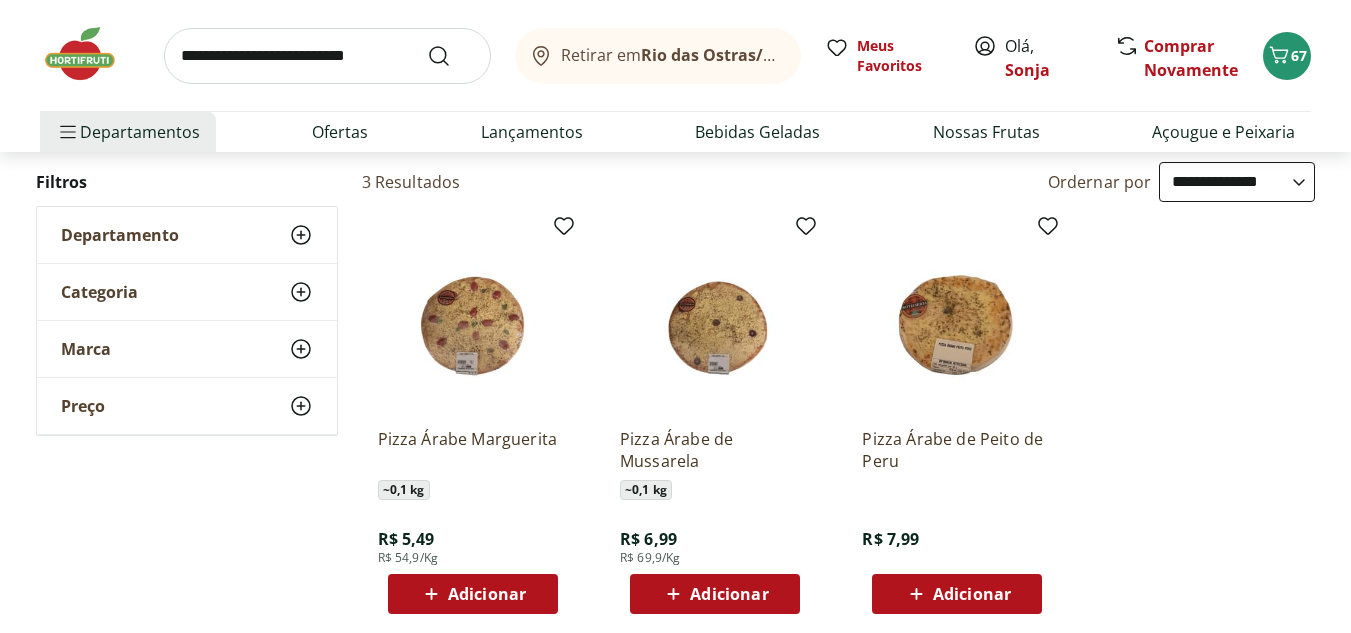 scroll, scrollTop: 200, scrollLeft: 0, axis: vertical 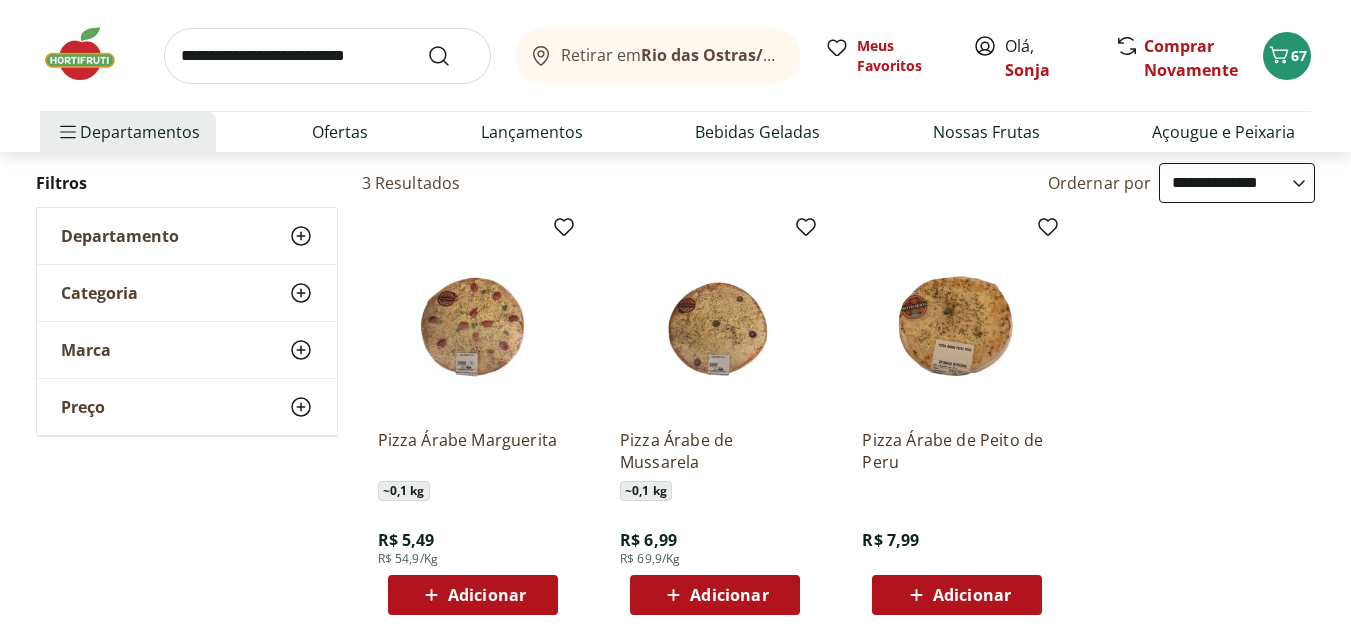click at bounding box center [473, 318] 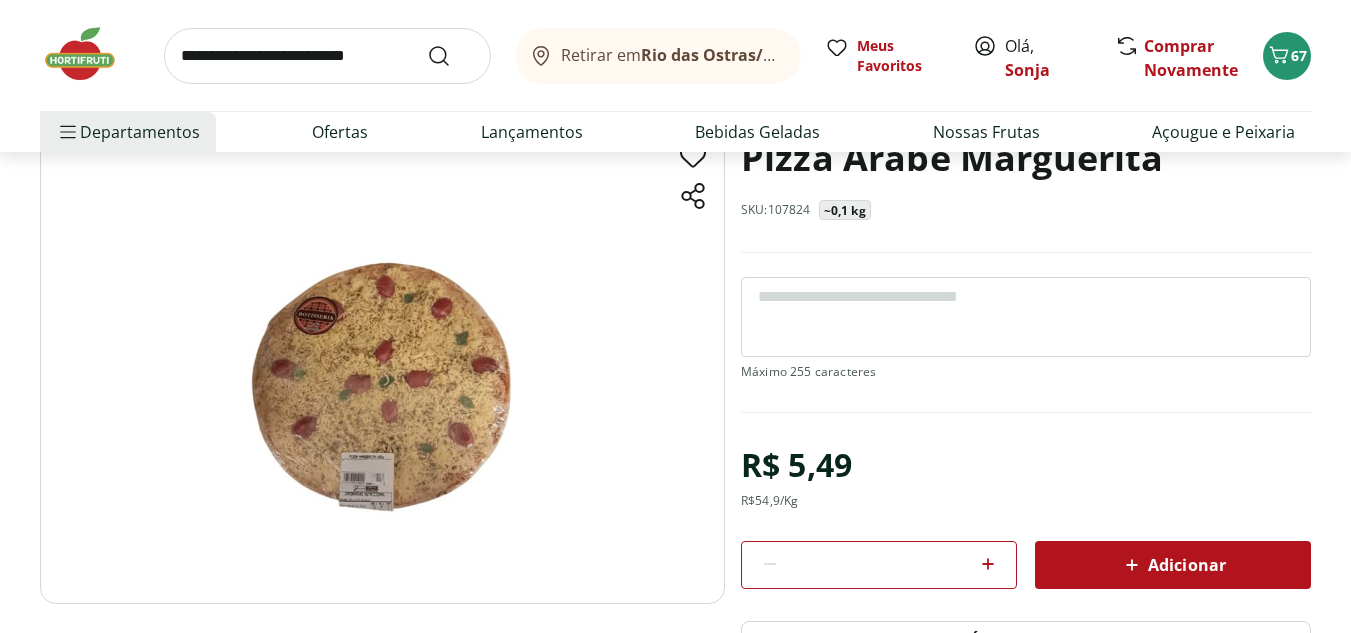 scroll, scrollTop: 0, scrollLeft: 0, axis: both 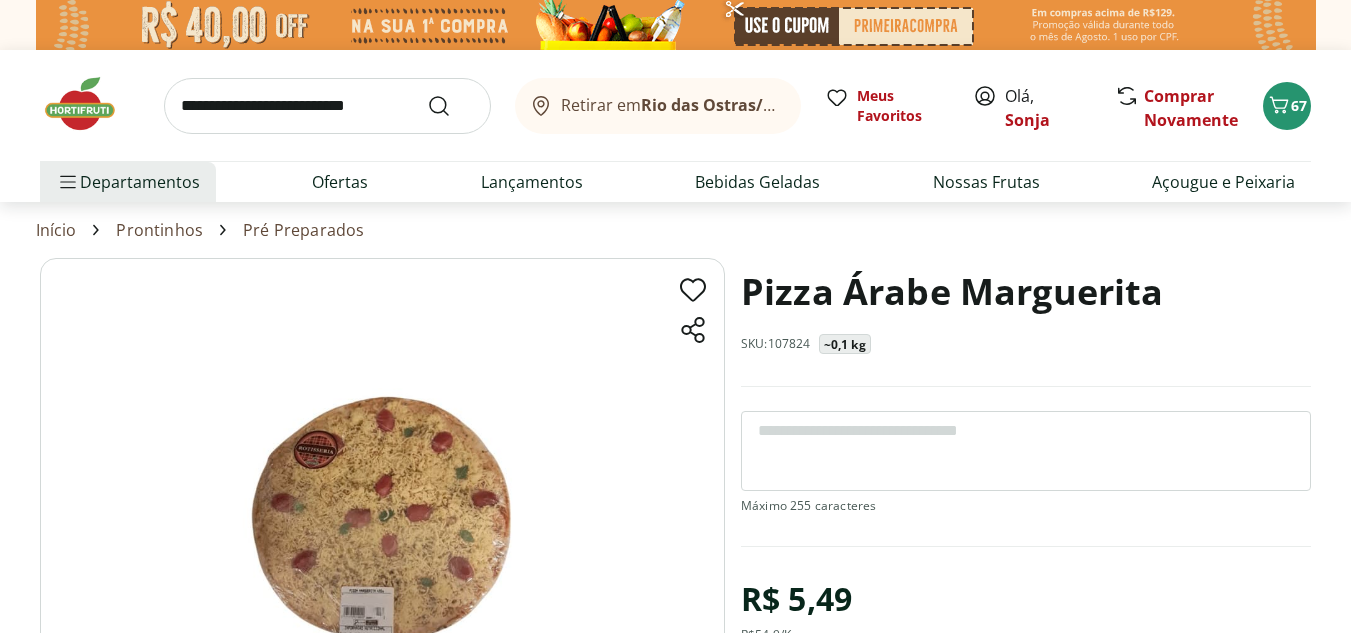 select on "**********" 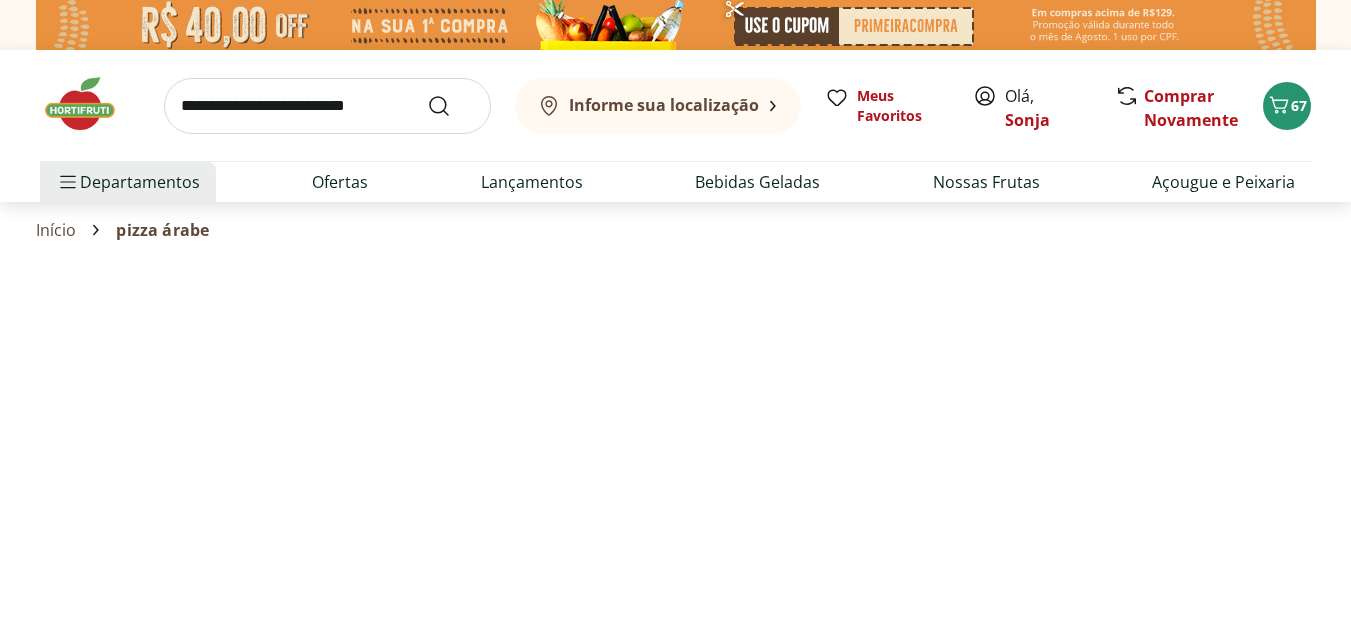 scroll, scrollTop: 200, scrollLeft: 0, axis: vertical 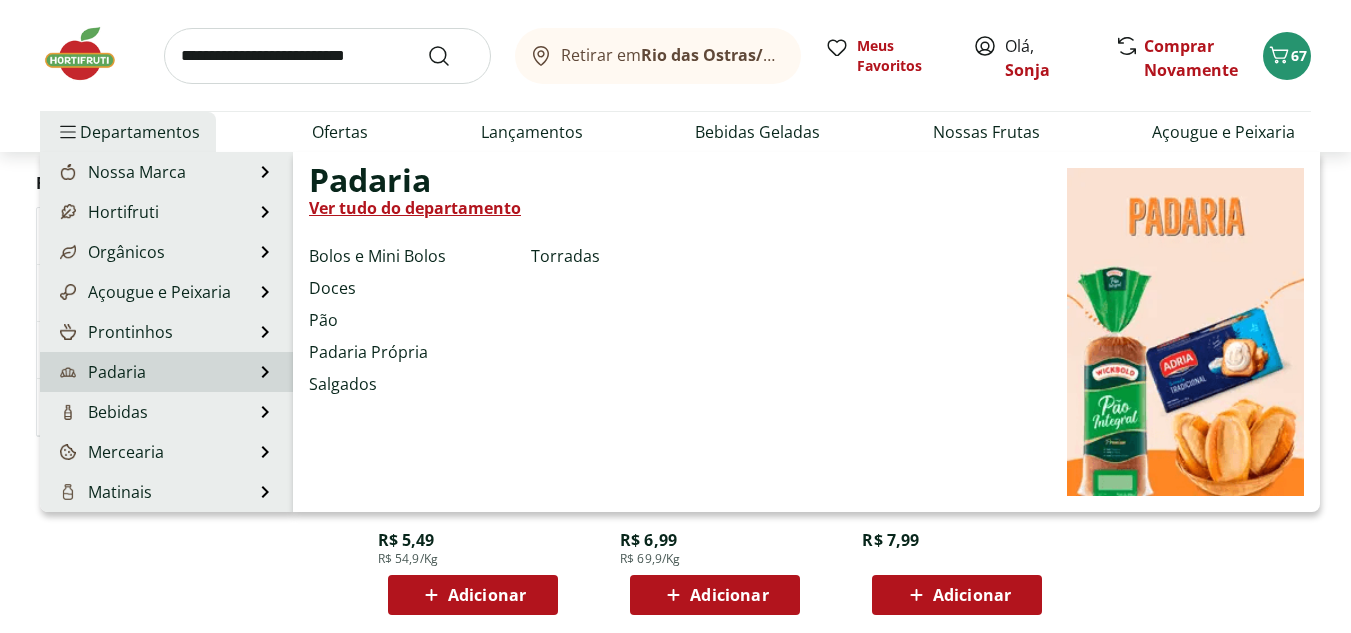 click on "Padaria" at bounding box center (101, 372) 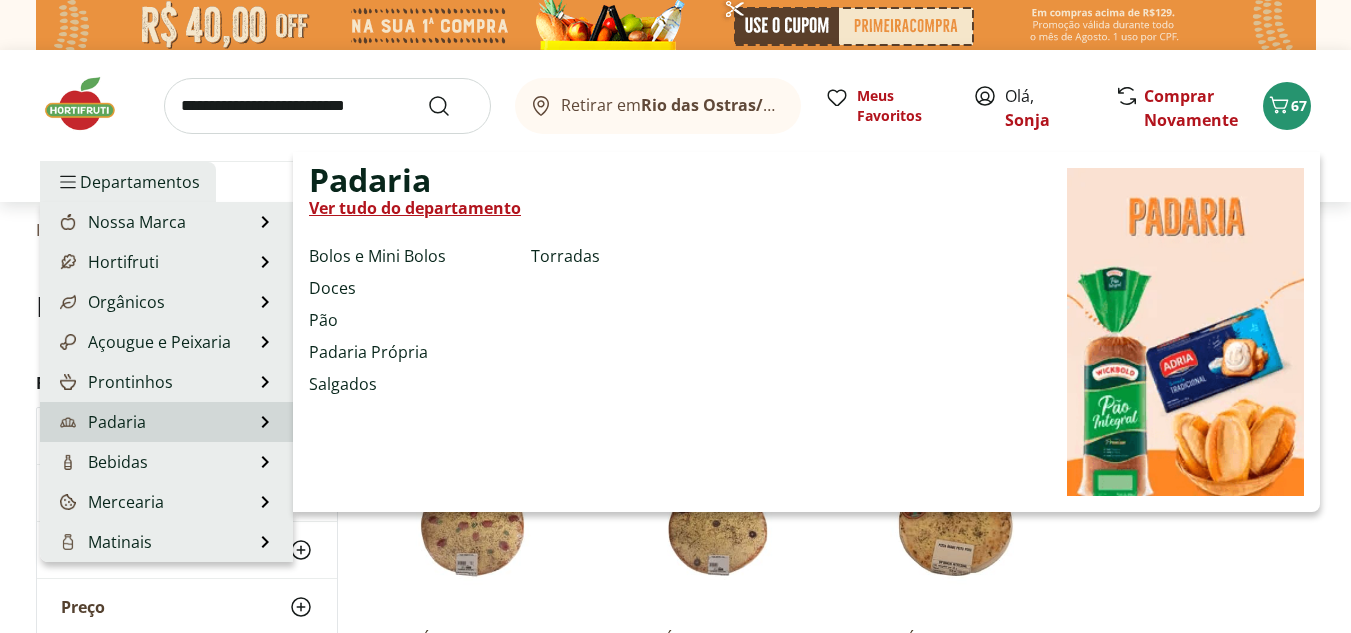 select on "**********" 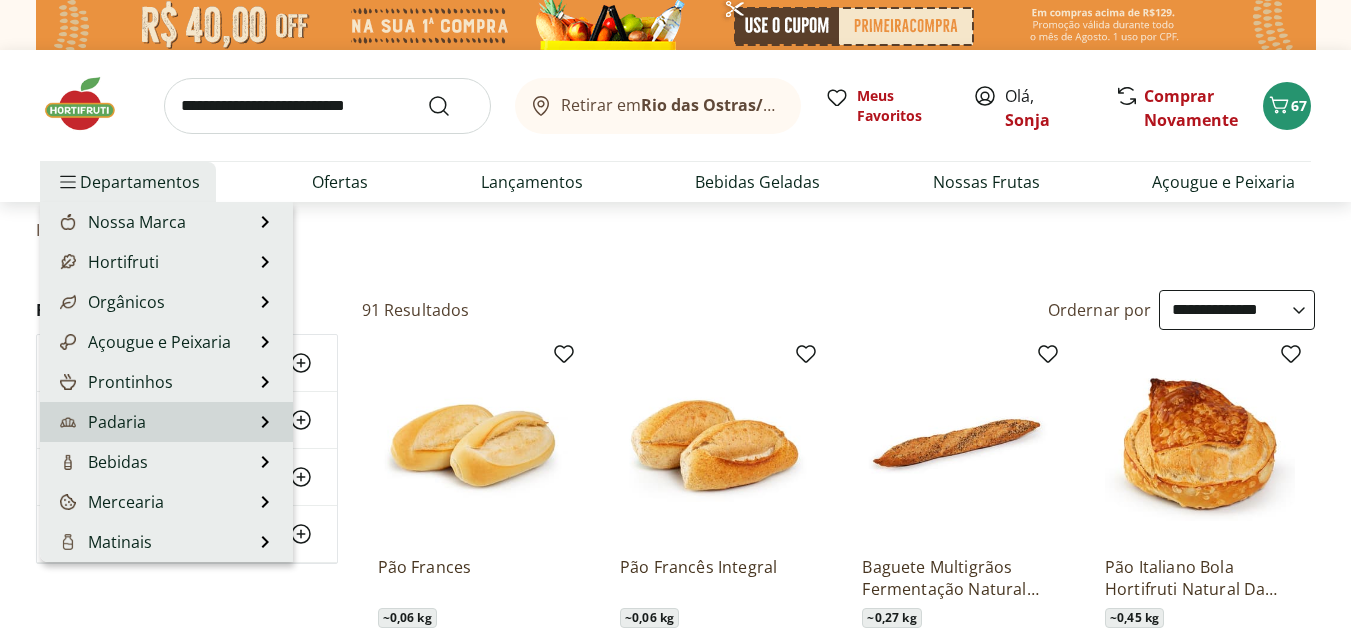 click on "Padaria Padaria Ver tudo do departamento Bolos e Mini Bolos Doces Pão Padaria Própria Salgados Torradas" at bounding box center (166, 422) 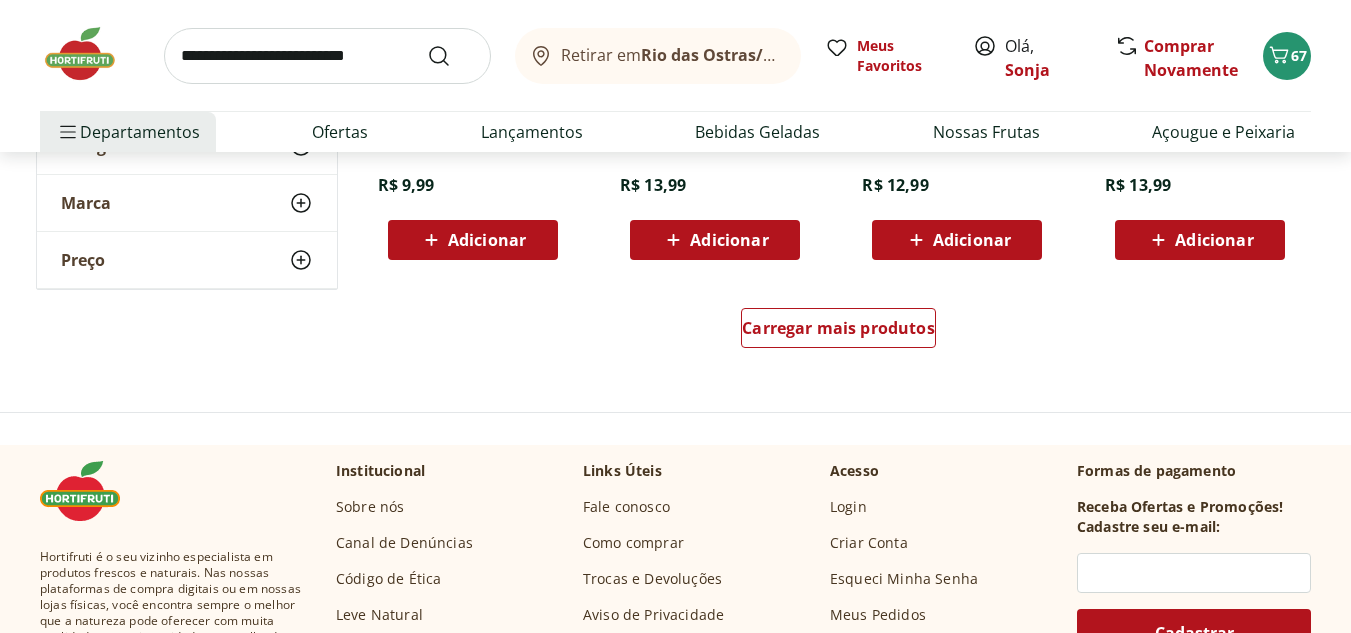 scroll, scrollTop: 1400, scrollLeft: 0, axis: vertical 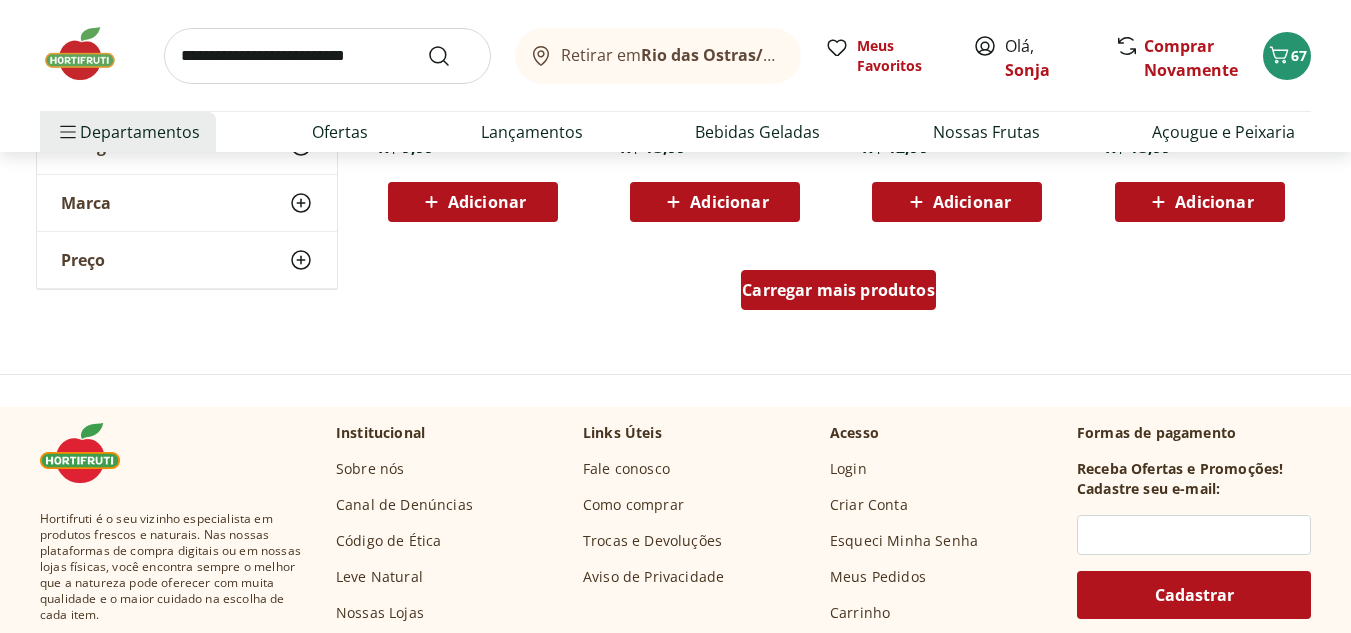 click on "Carregar mais produtos" at bounding box center [838, 290] 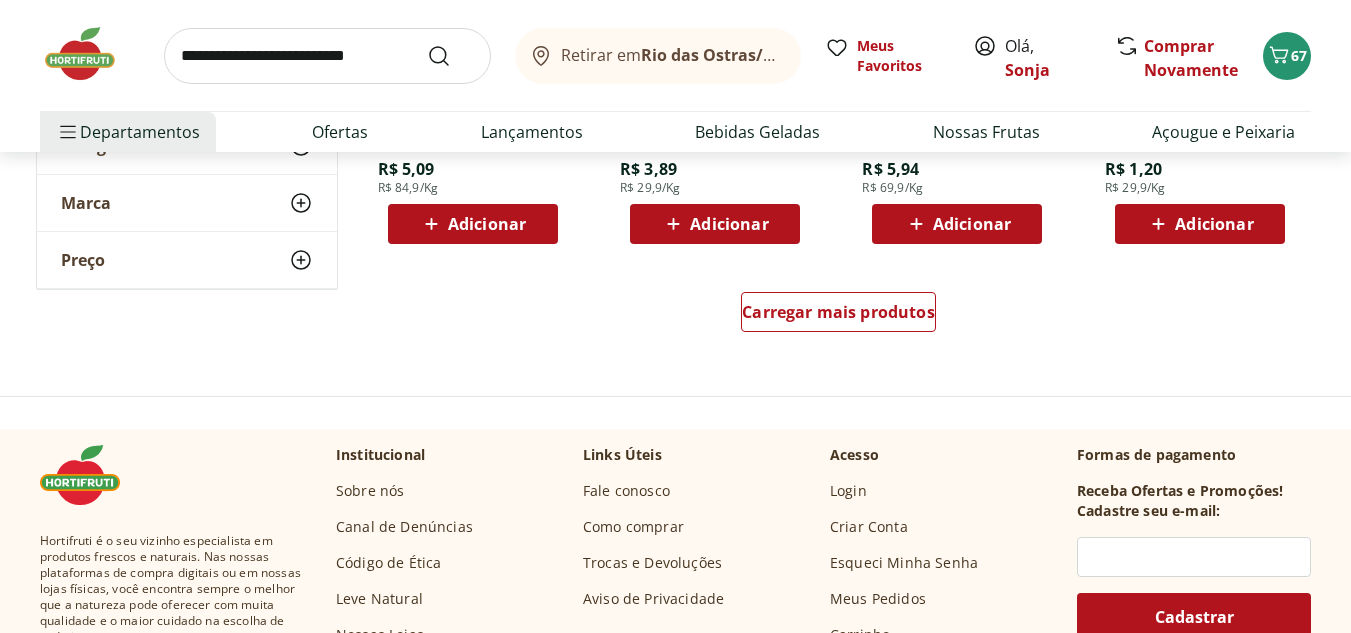 scroll, scrollTop: 2700, scrollLeft: 0, axis: vertical 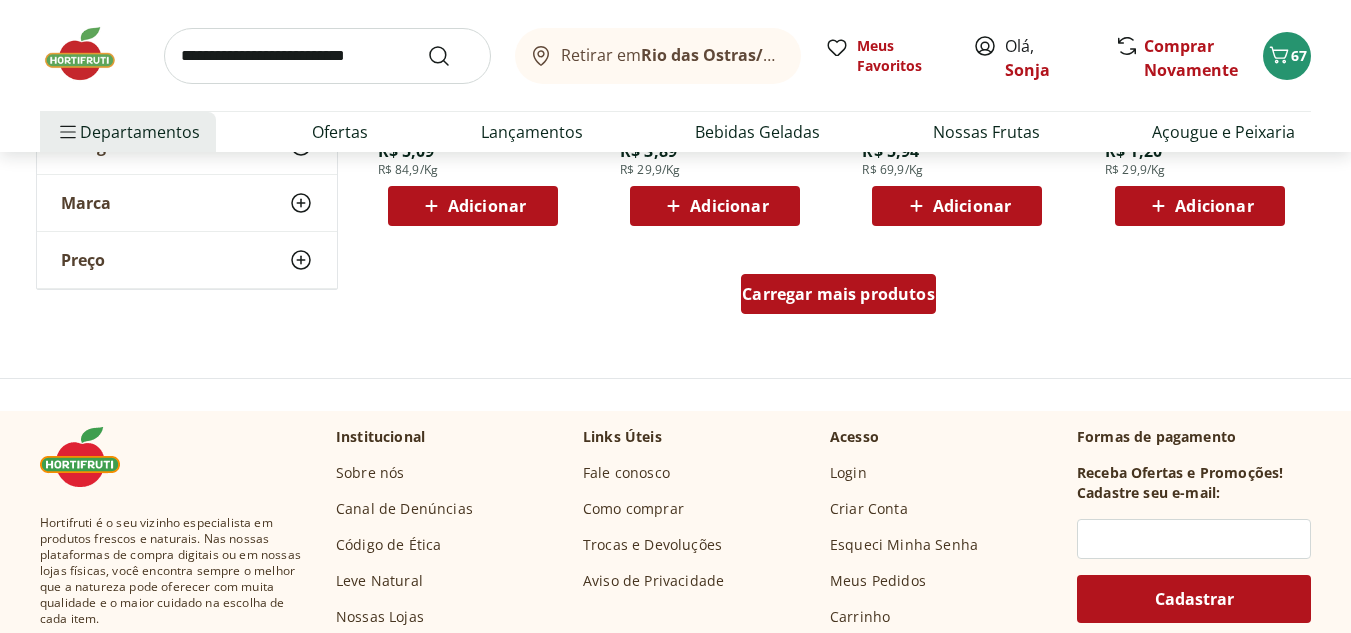 click on "Carregar mais produtos" at bounding box center [838, 294] 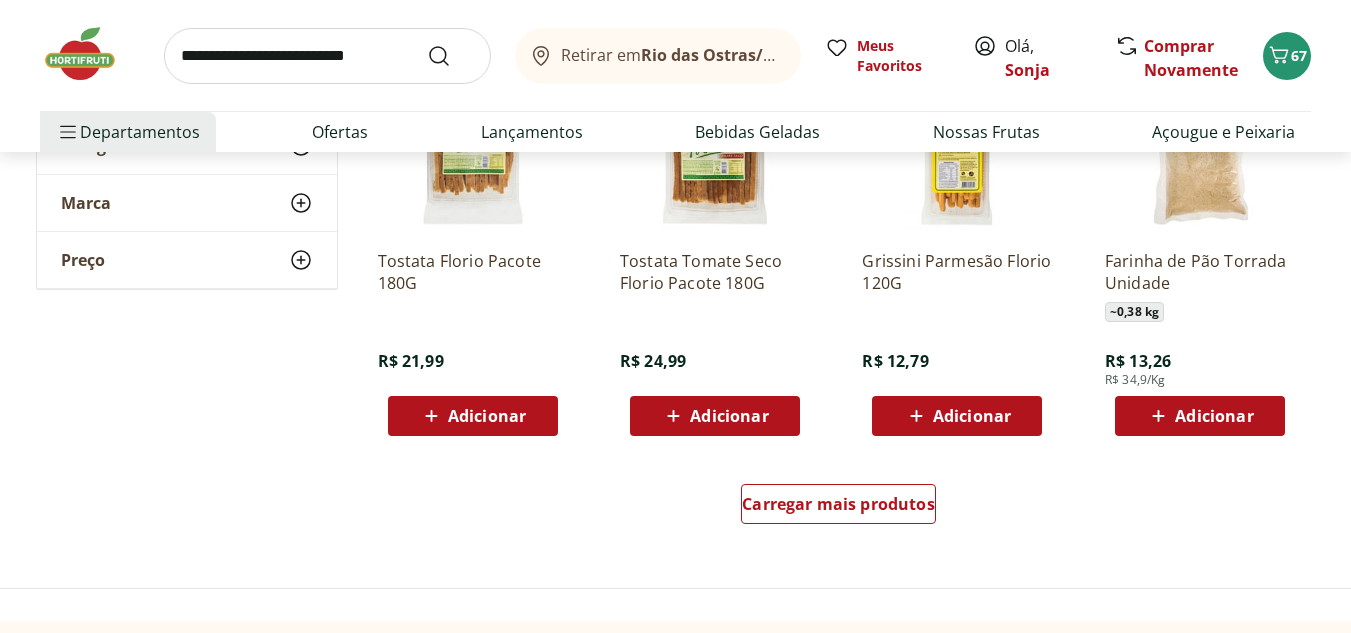 scroll, scrollTop: 3800, scrollLeft: 0, axis: vertical 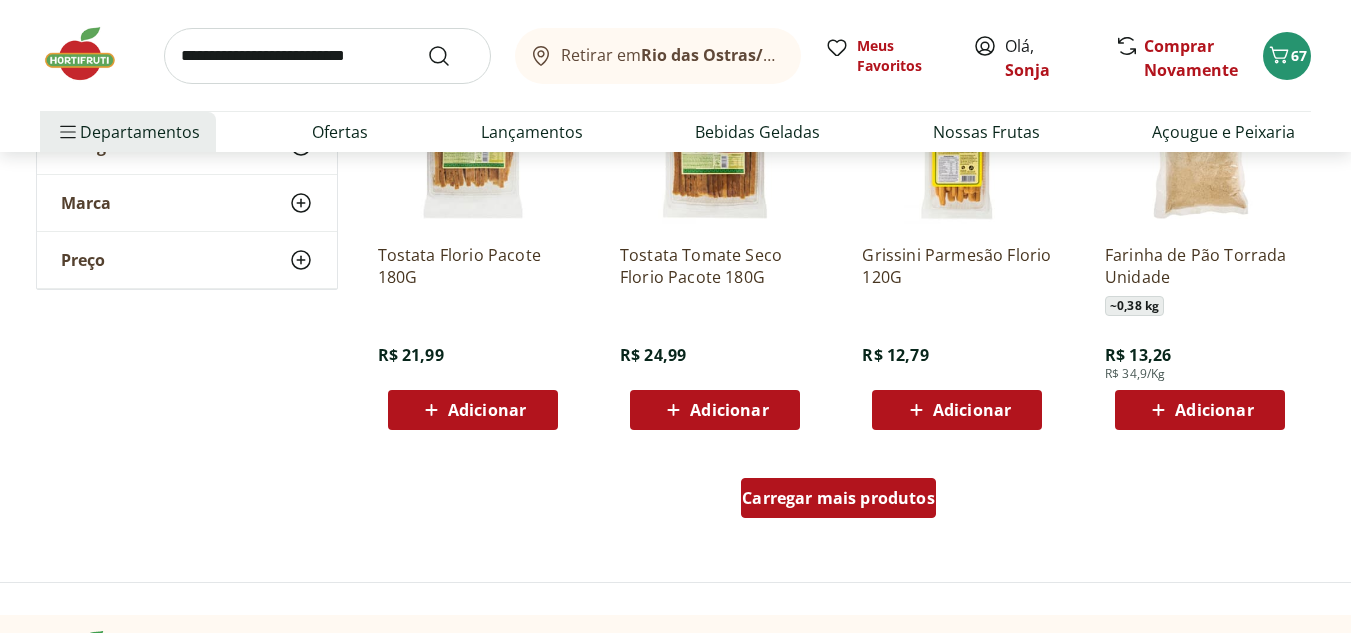 click on "Carregar mais produtos" at bounding box center (838, 498) 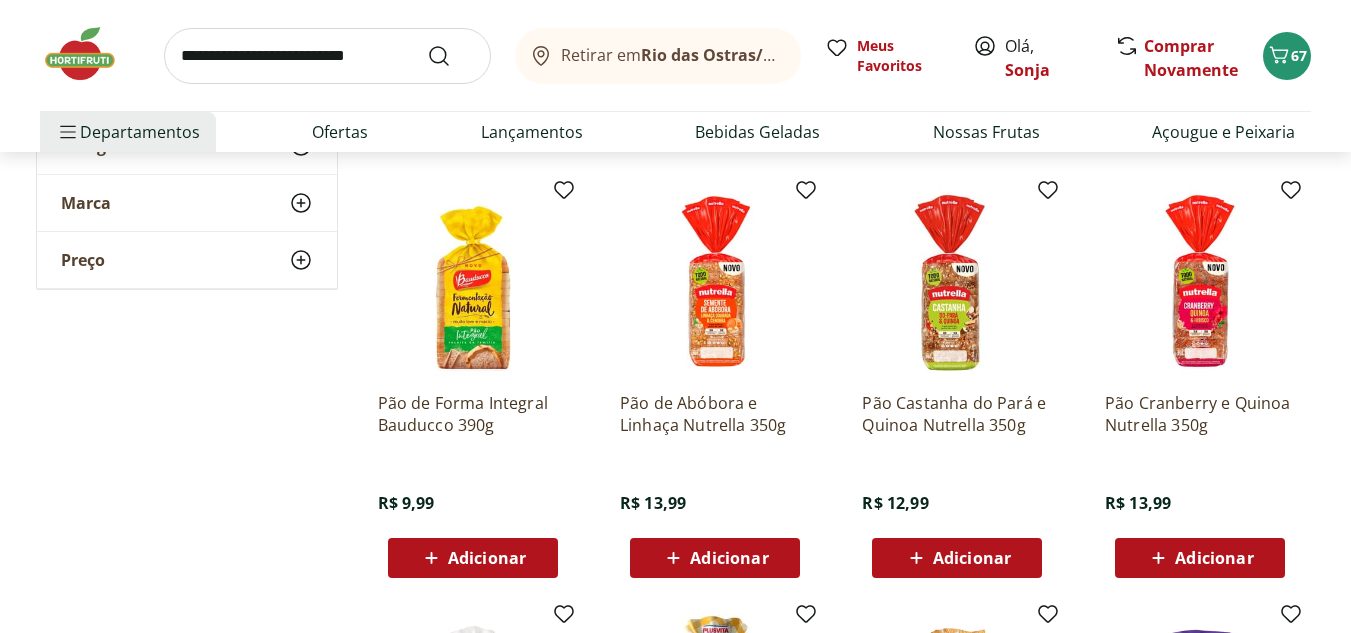 scroll, scrollTop: 1100, scrollLeft: 0, axis: vertical 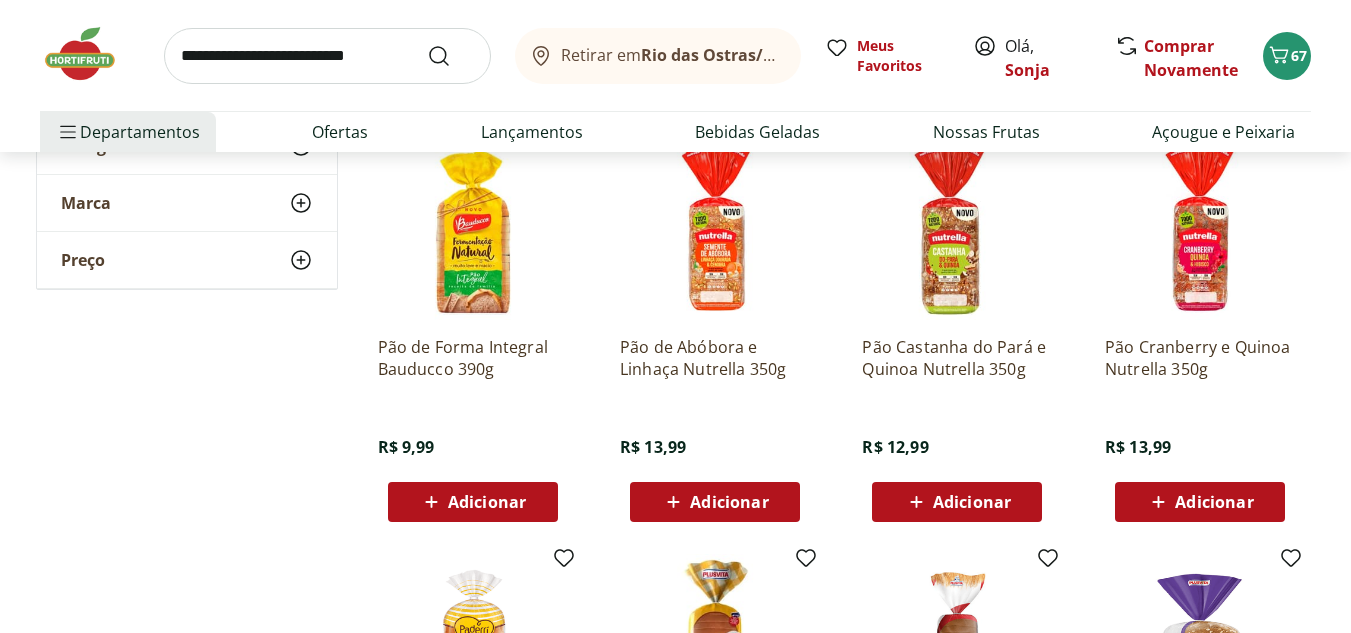 click at bounding box center (473, 225) 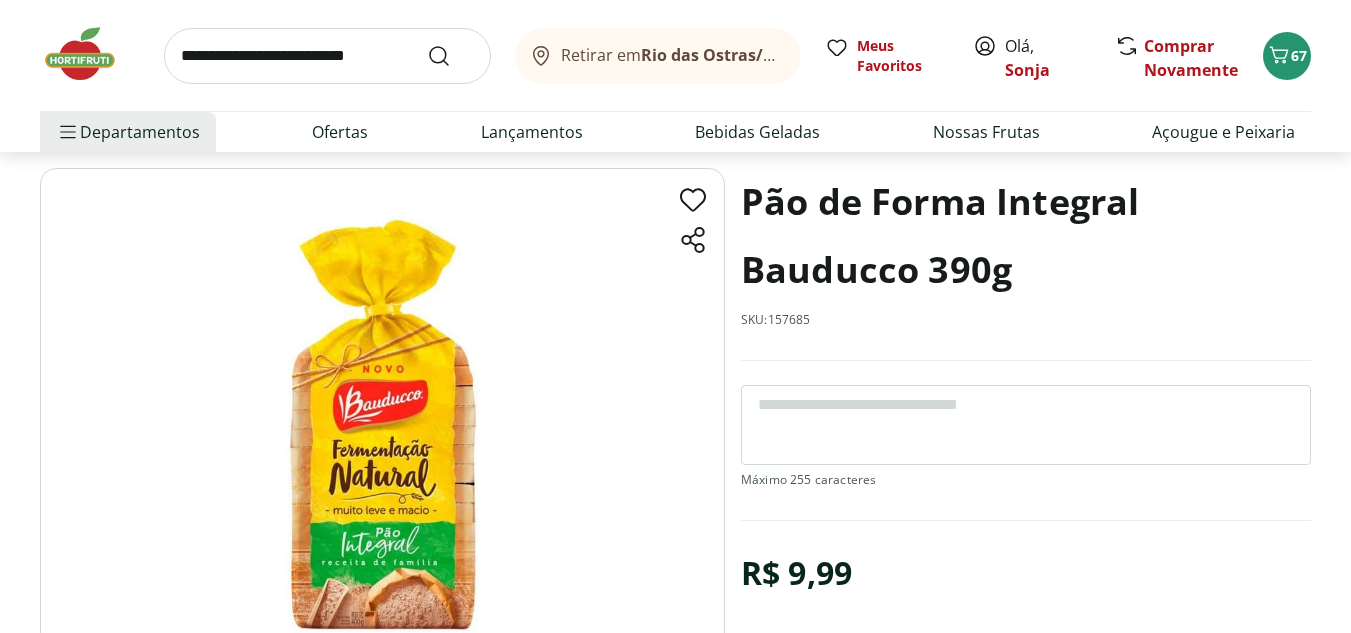 scroll, scrollTop: 200, scrollLeft: 0, axis: vertical 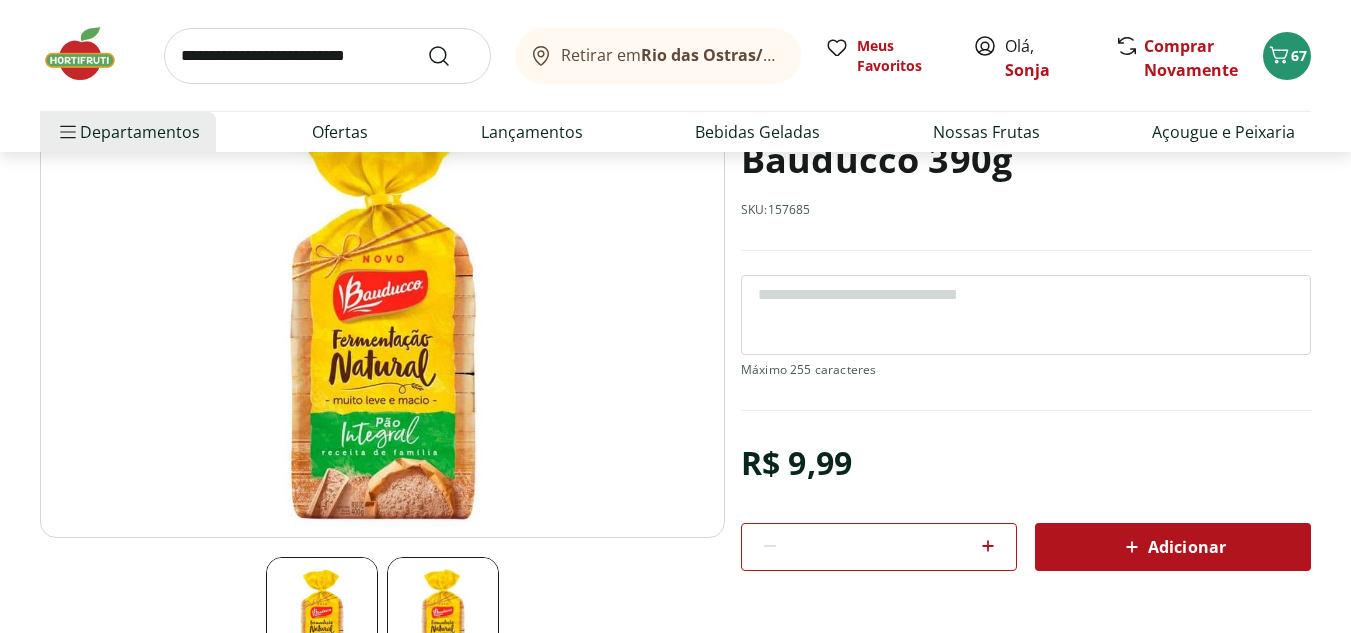 click 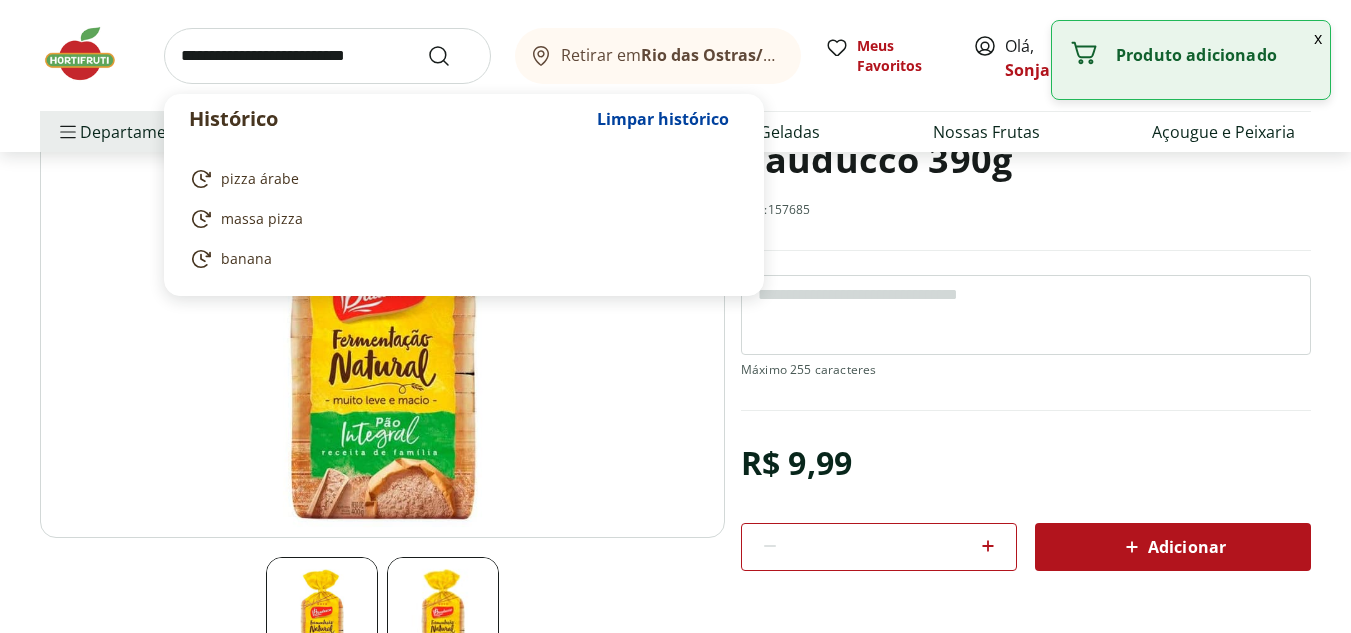 click at bounding box center (327, 56) 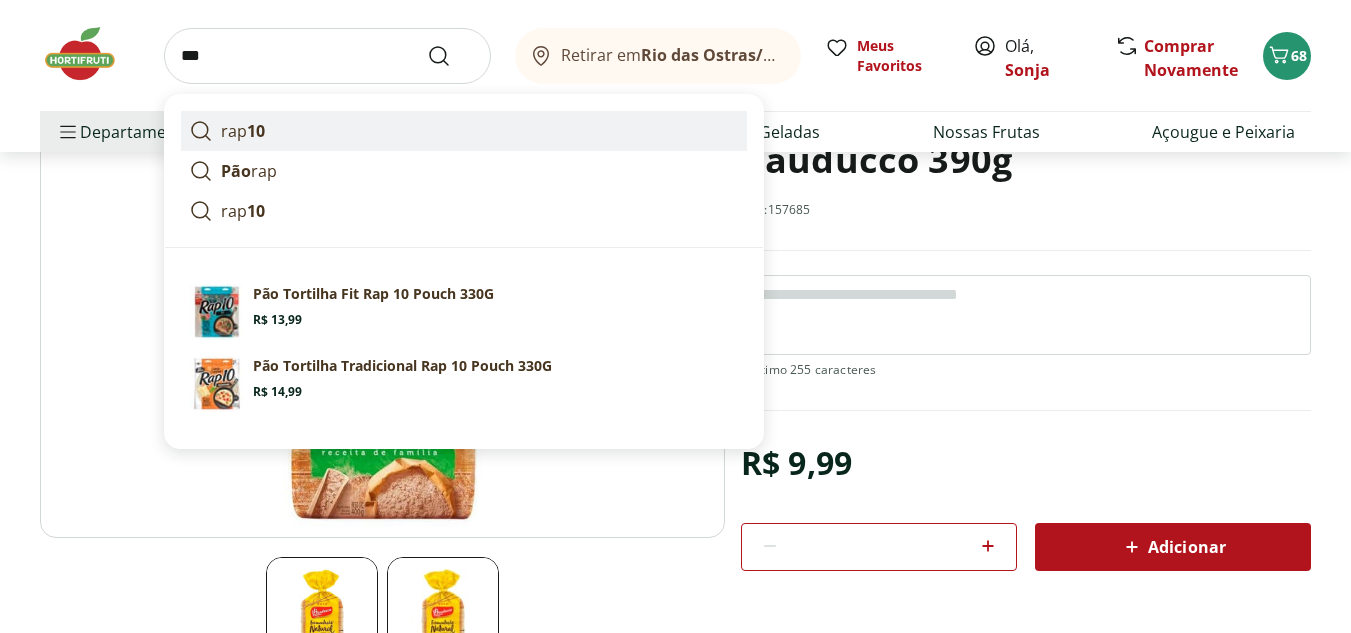 click on "rap  10" at bounding box center [243, 131] 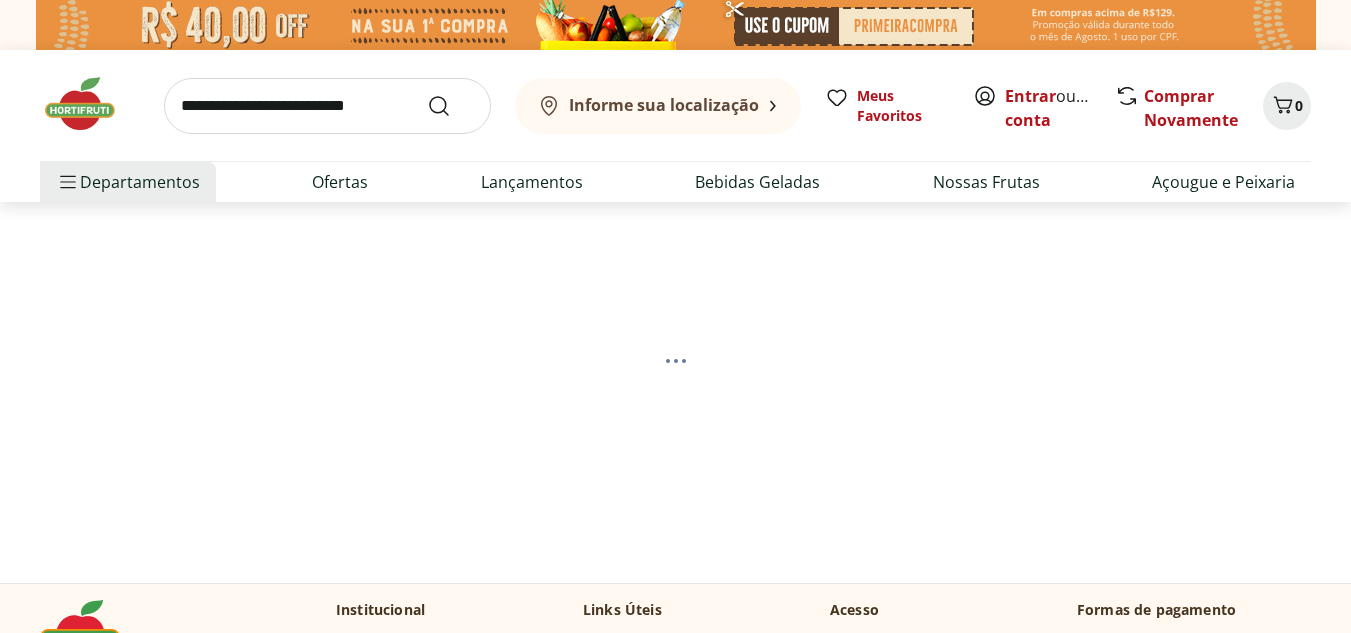 scroll, scrollTop: 0, scrollLeft: 0, axis: both 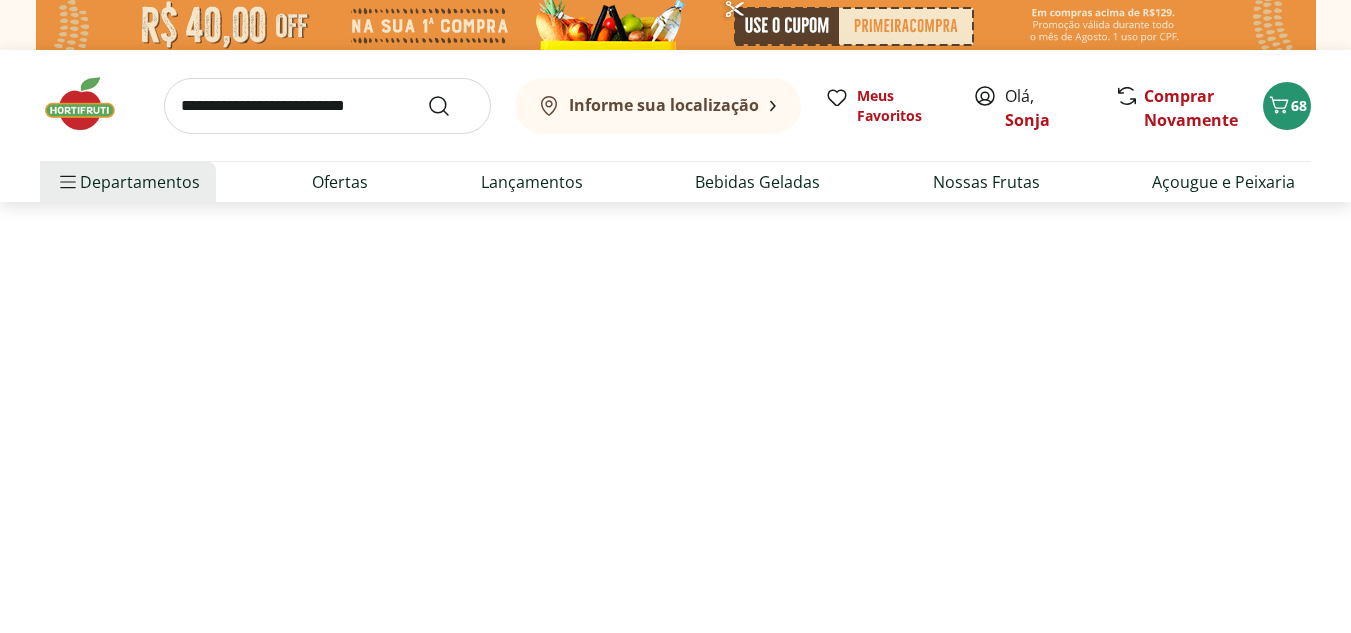 select on "**********" 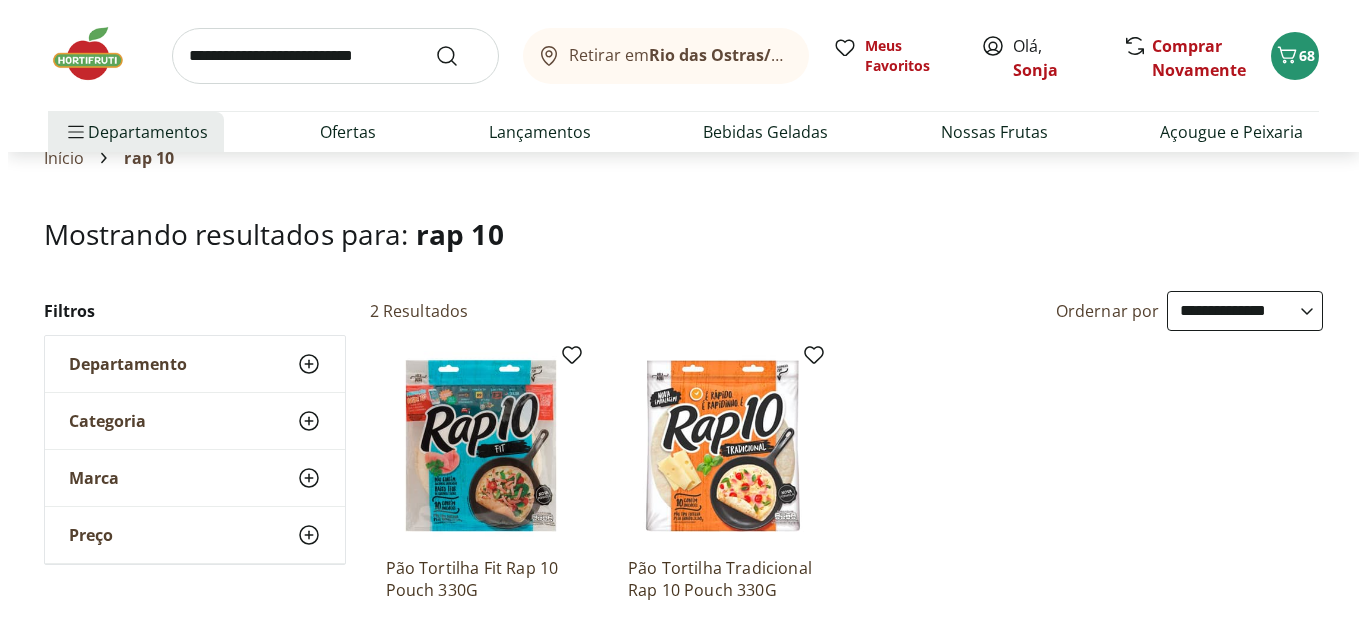 scroll, scrollTop: 300, scrollLeft: 0, axis: vertical 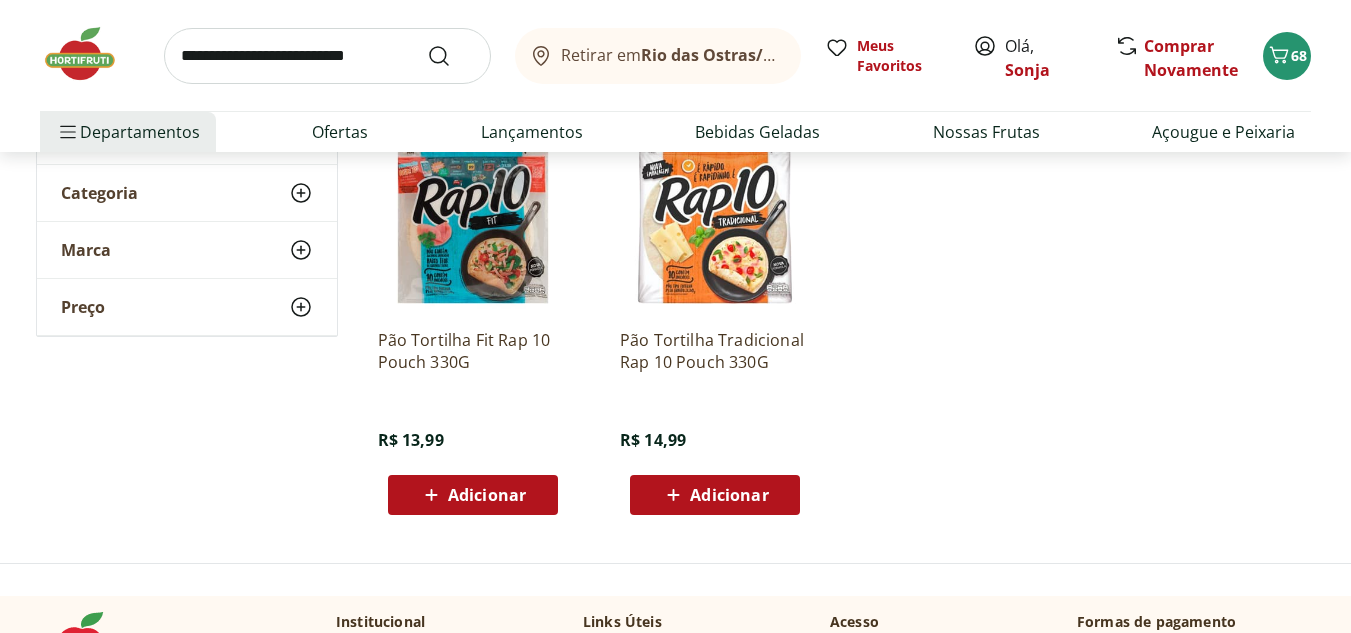 click on "Adicionar" at bounding box center (729, 495) 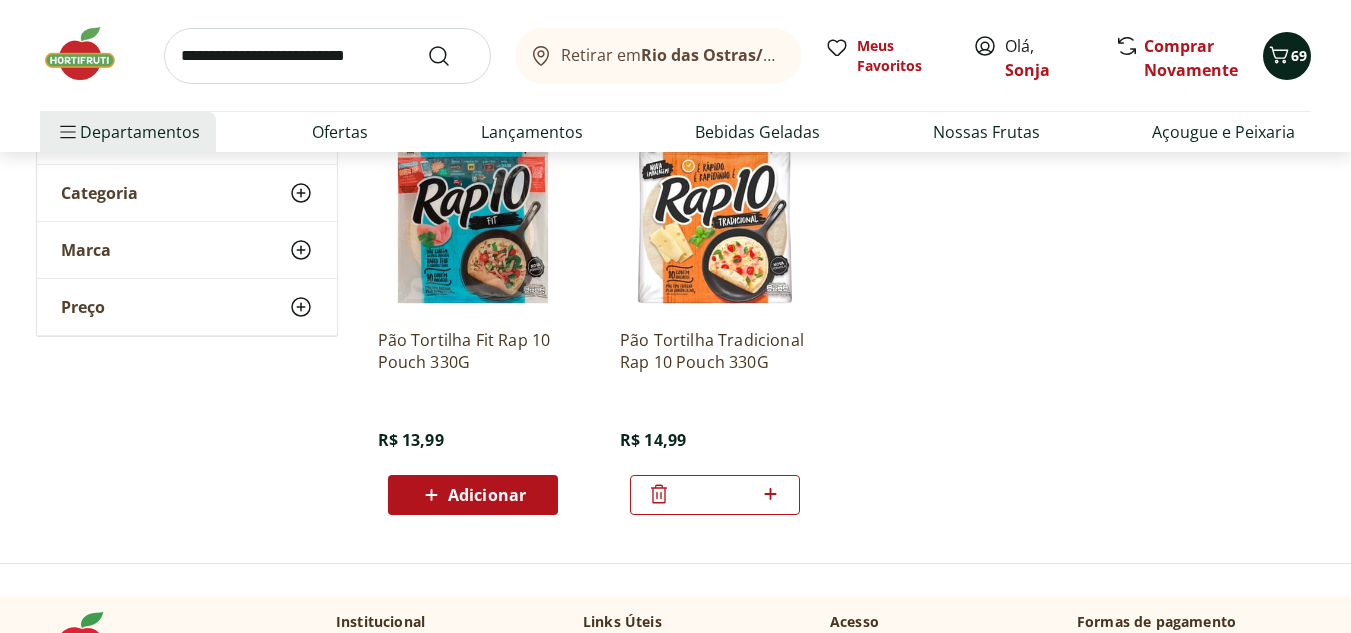 click on "69" at bounding box center [1299, 56] 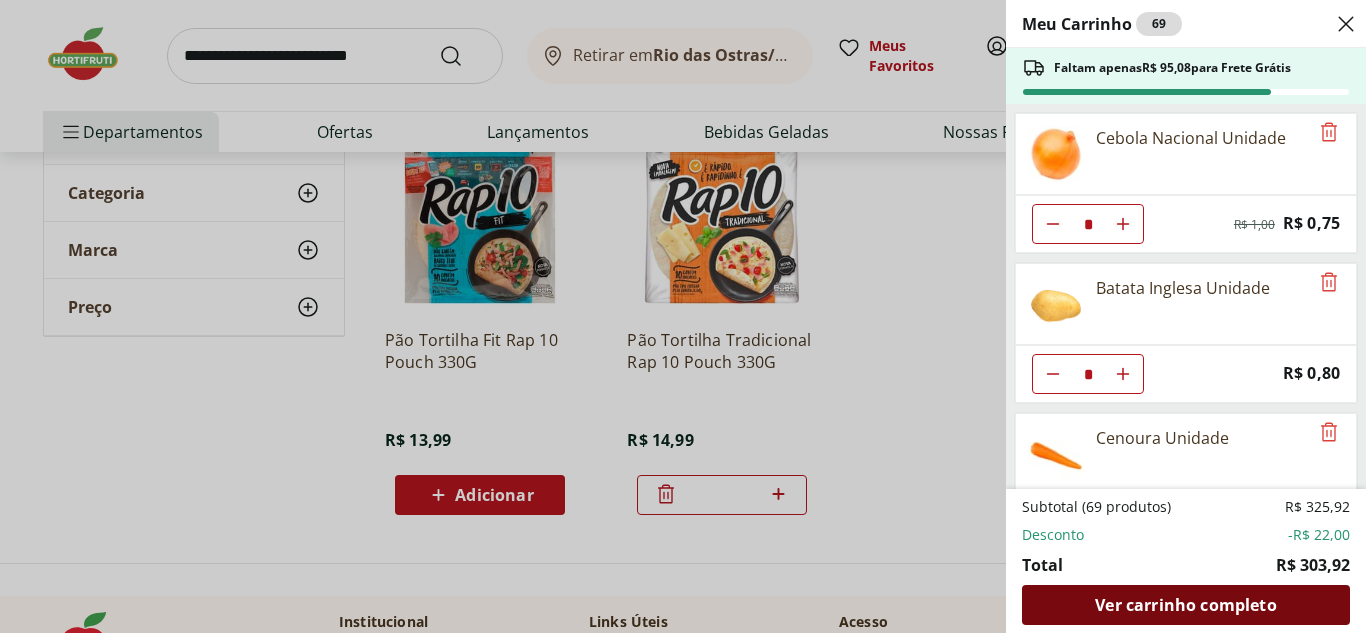 click on "Ver carrinho completo" at bounding box center (1185, 605) 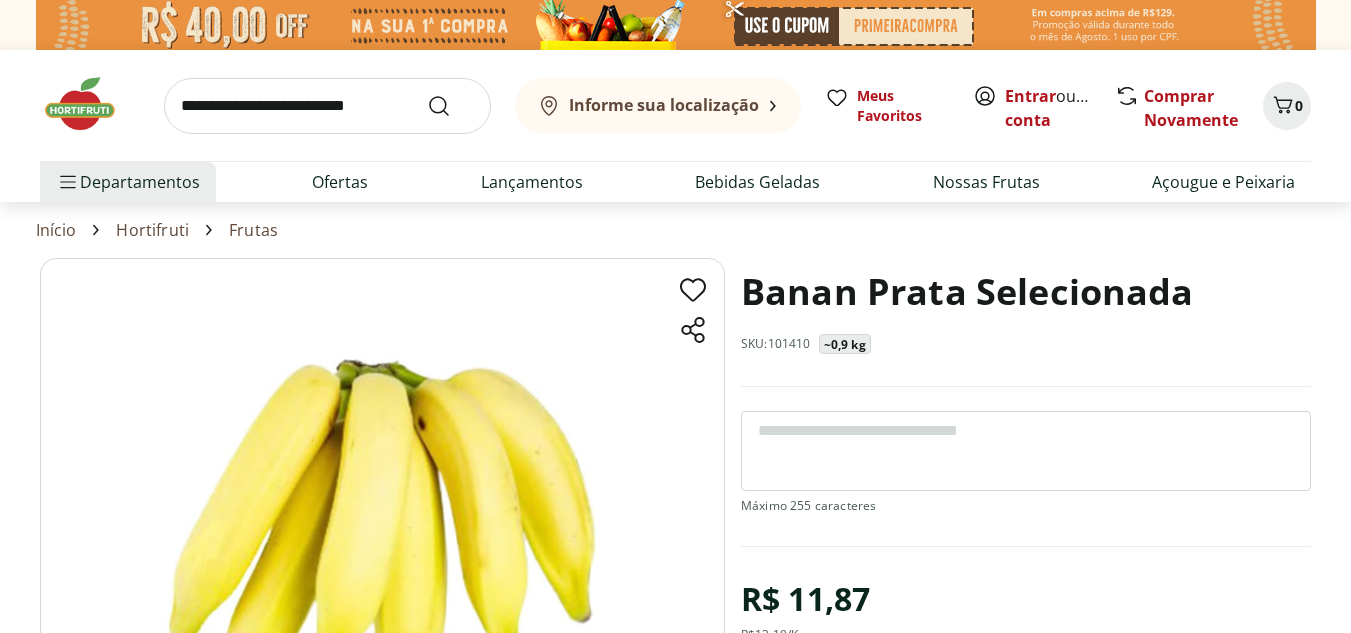 scroll, scrollTop: 0, scrollLeft: 0, axis: both 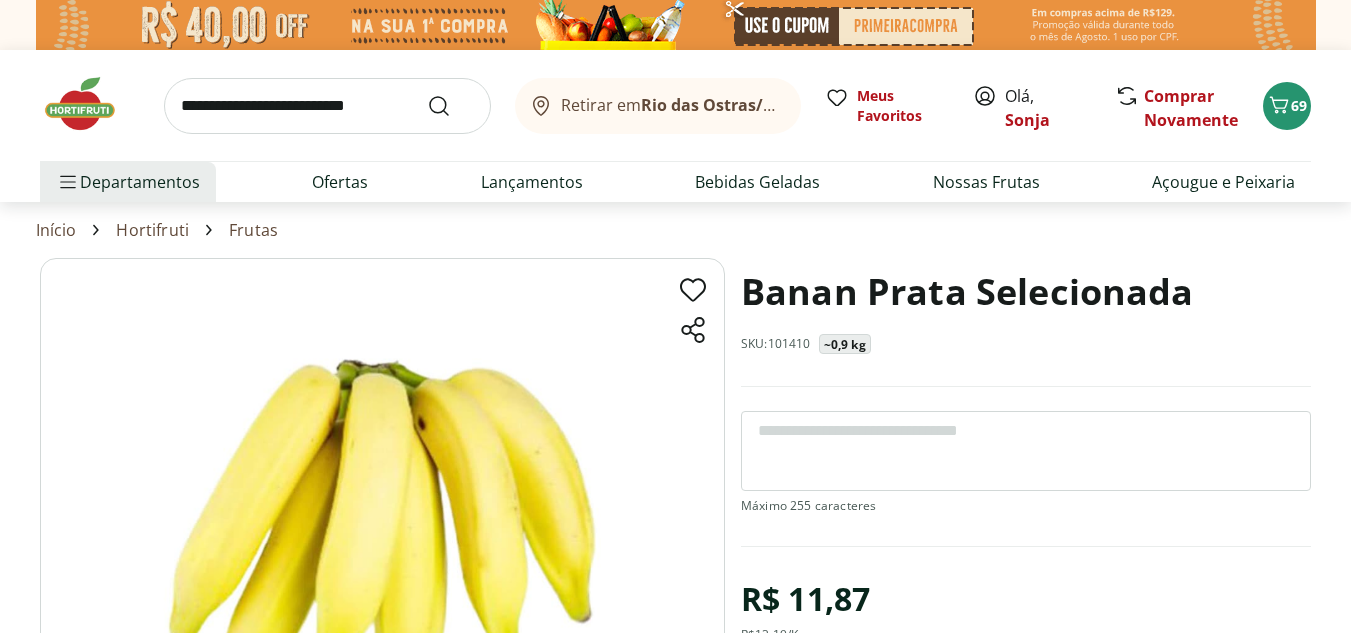 click at bounding box center (1026, 451) 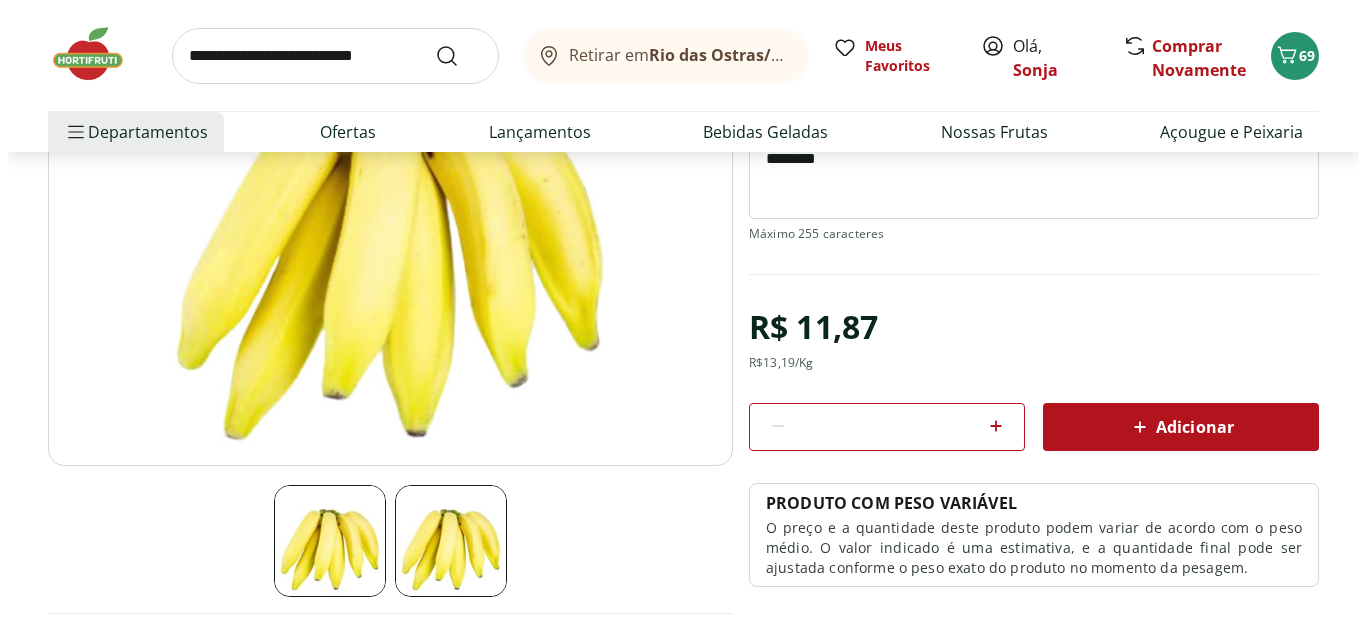 scroll, scrollTop: 300, scrollLeft: 0, axis: vertical 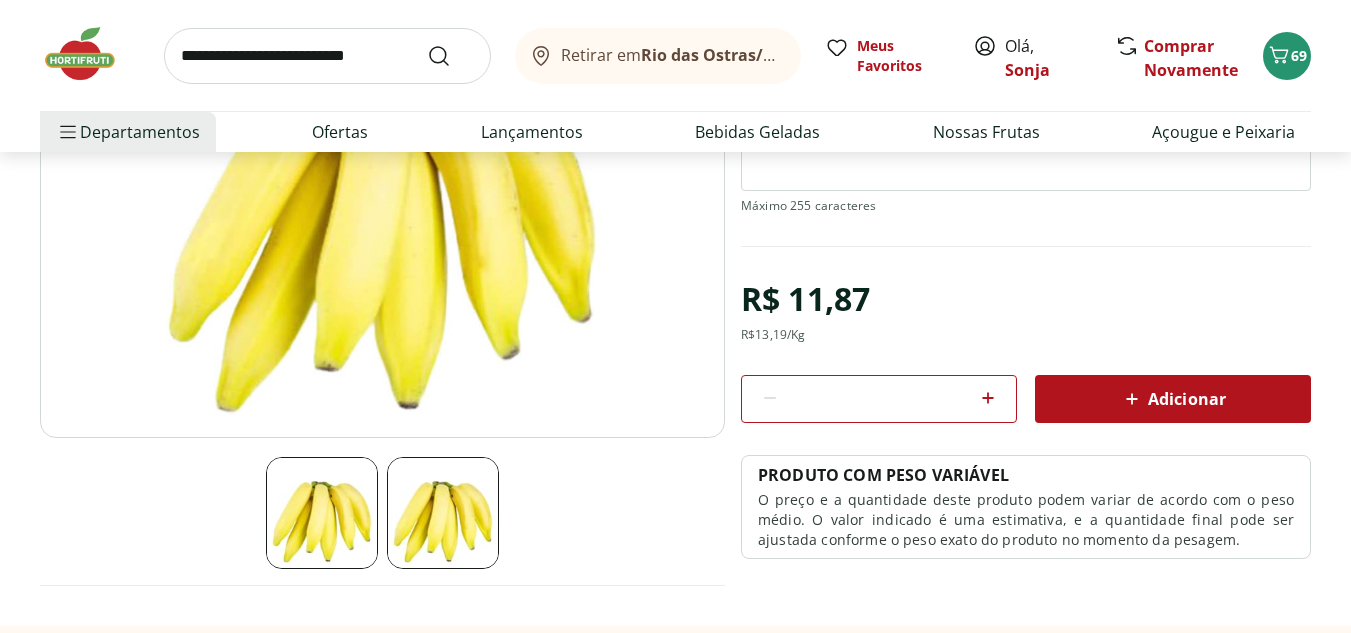 type on "********" 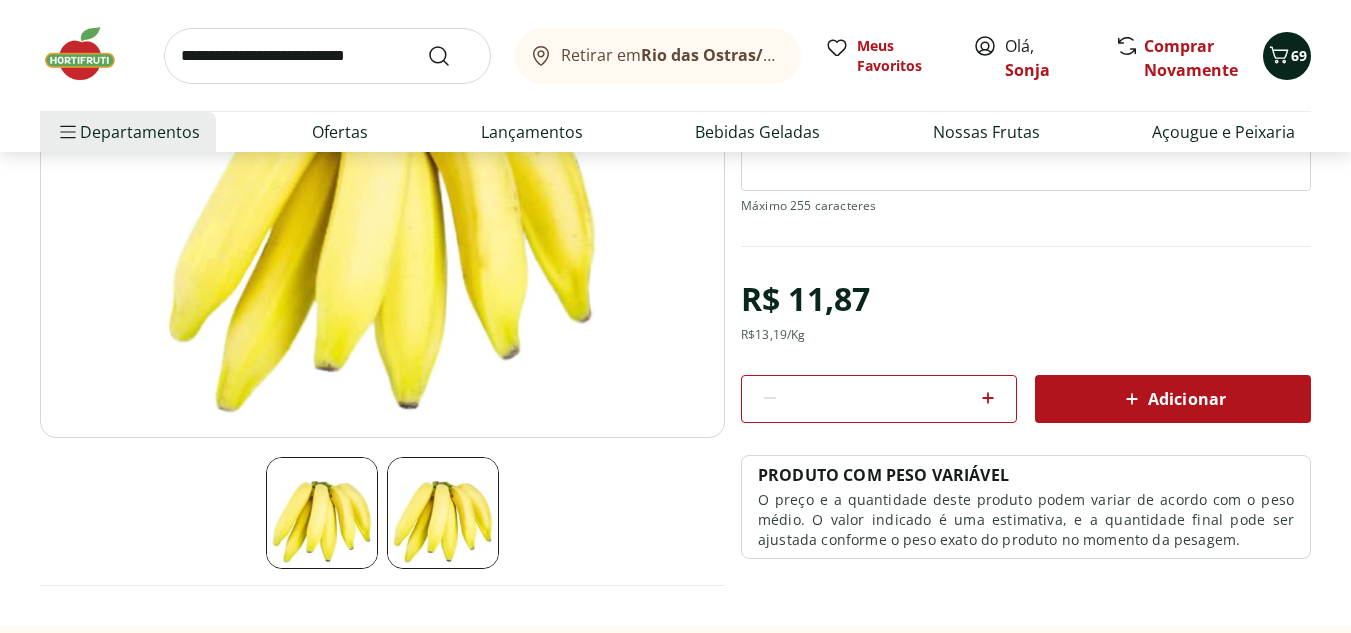 click at bounding box center [1279, 56] 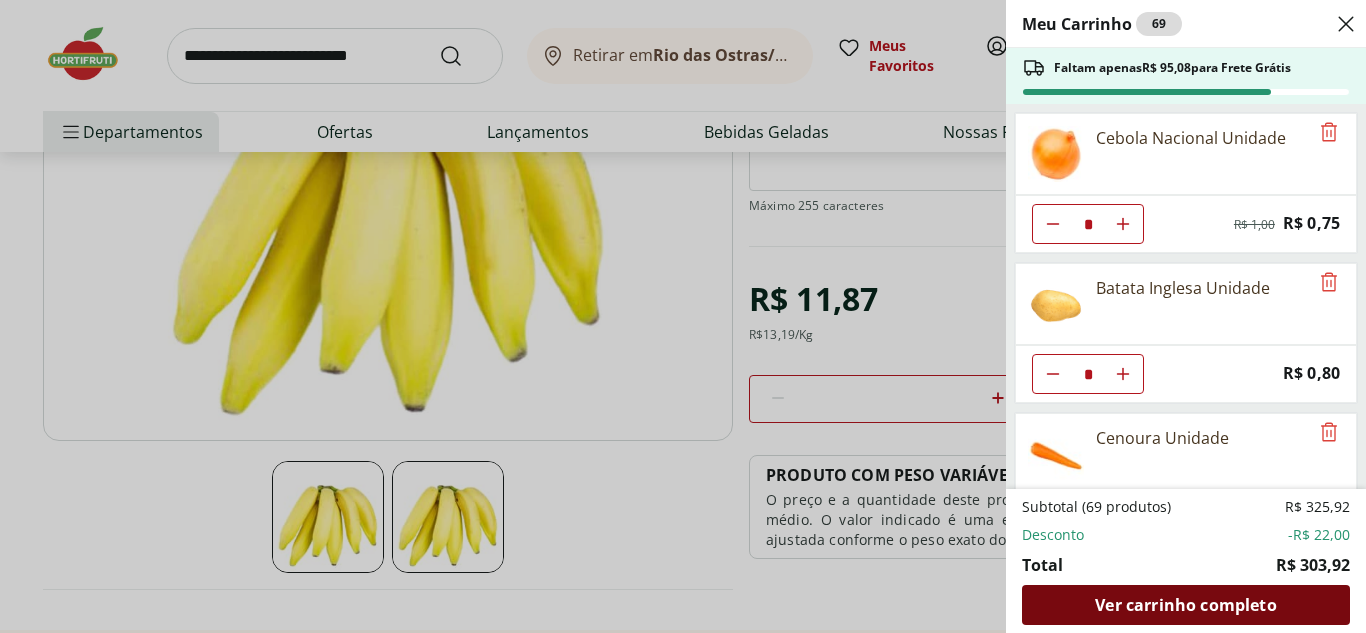 click on "Ver carrinho completo" at bounding box center (1186, 605) 